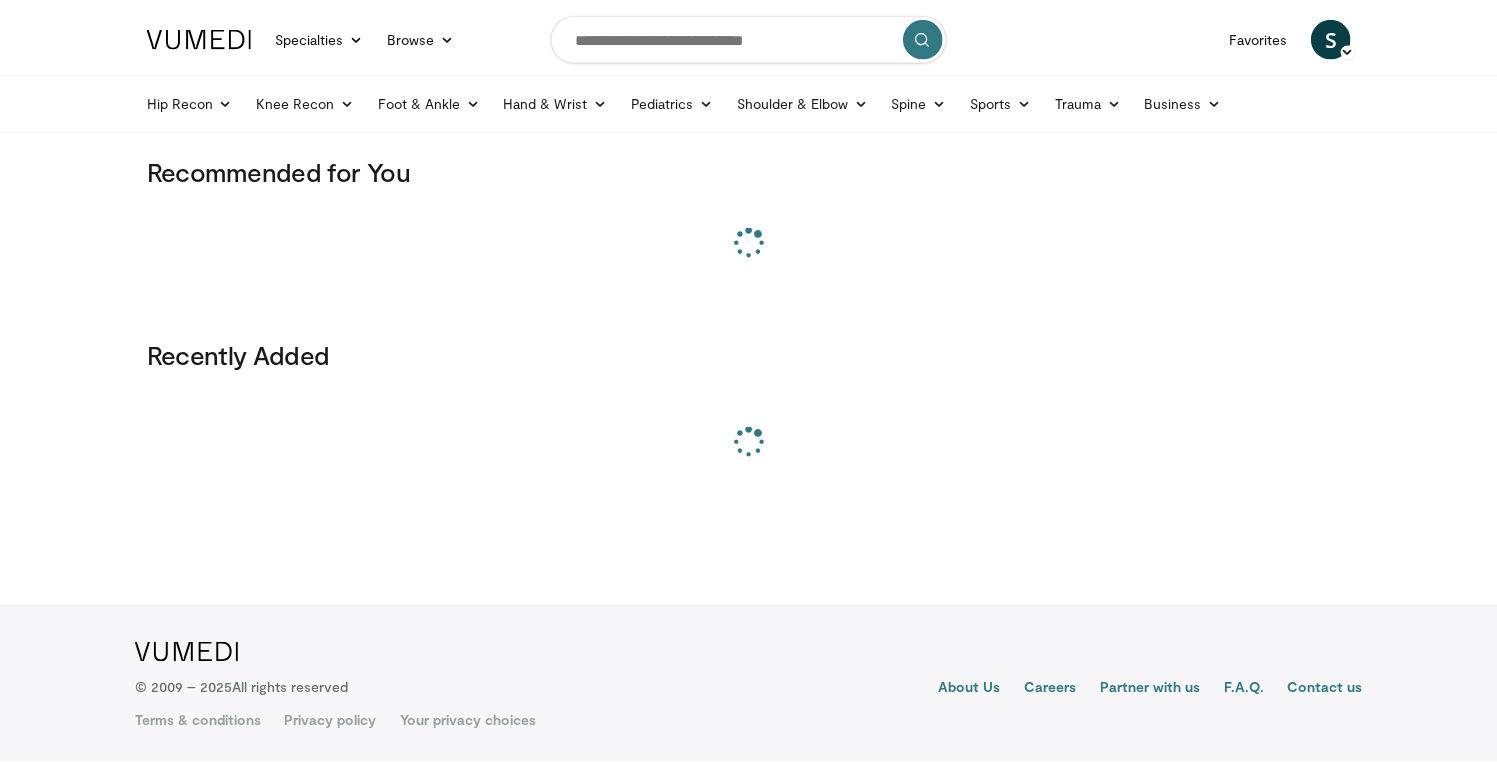 scroll, scrollTop: 0, scrollLeft: 0, axis: both 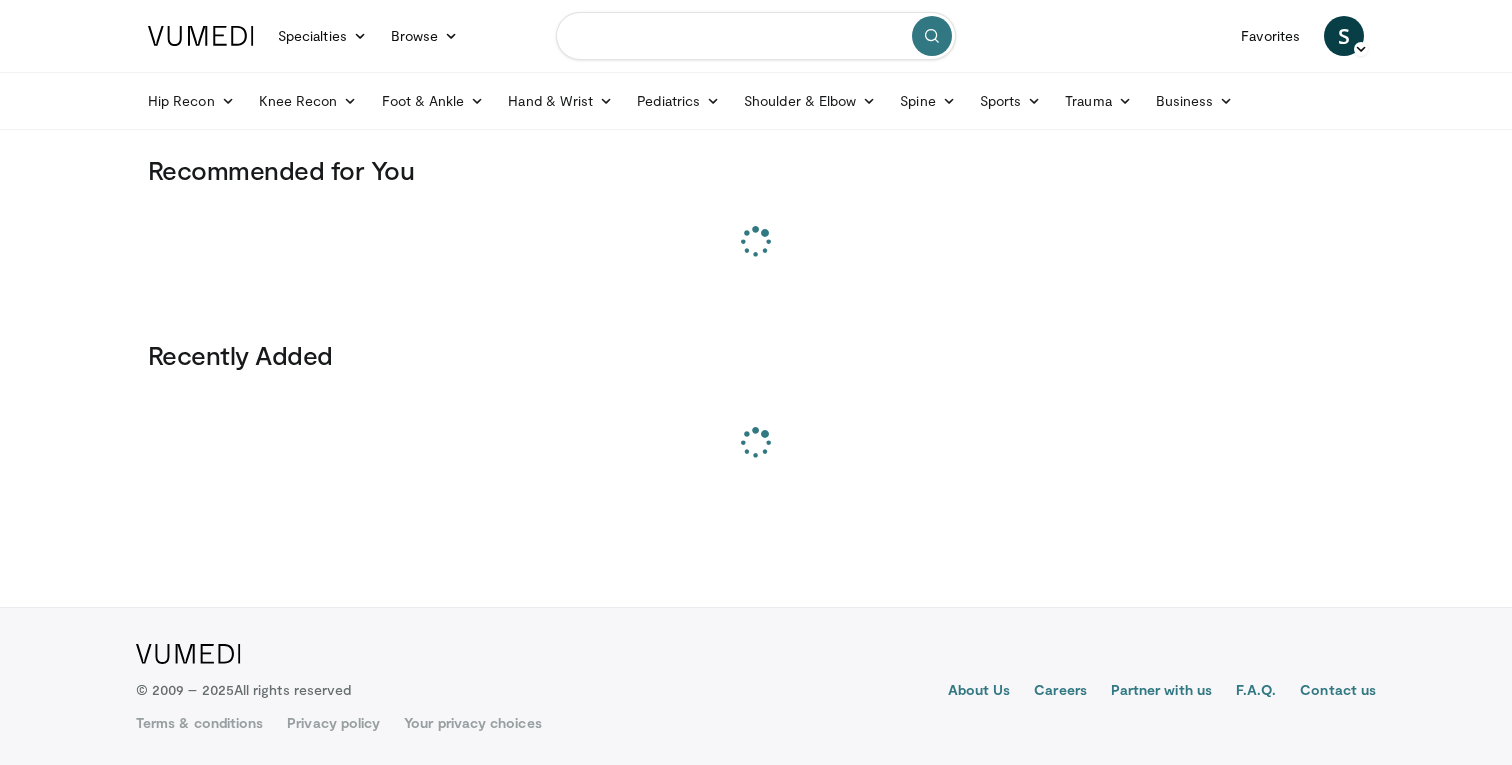click at bounding box center (756, 36) 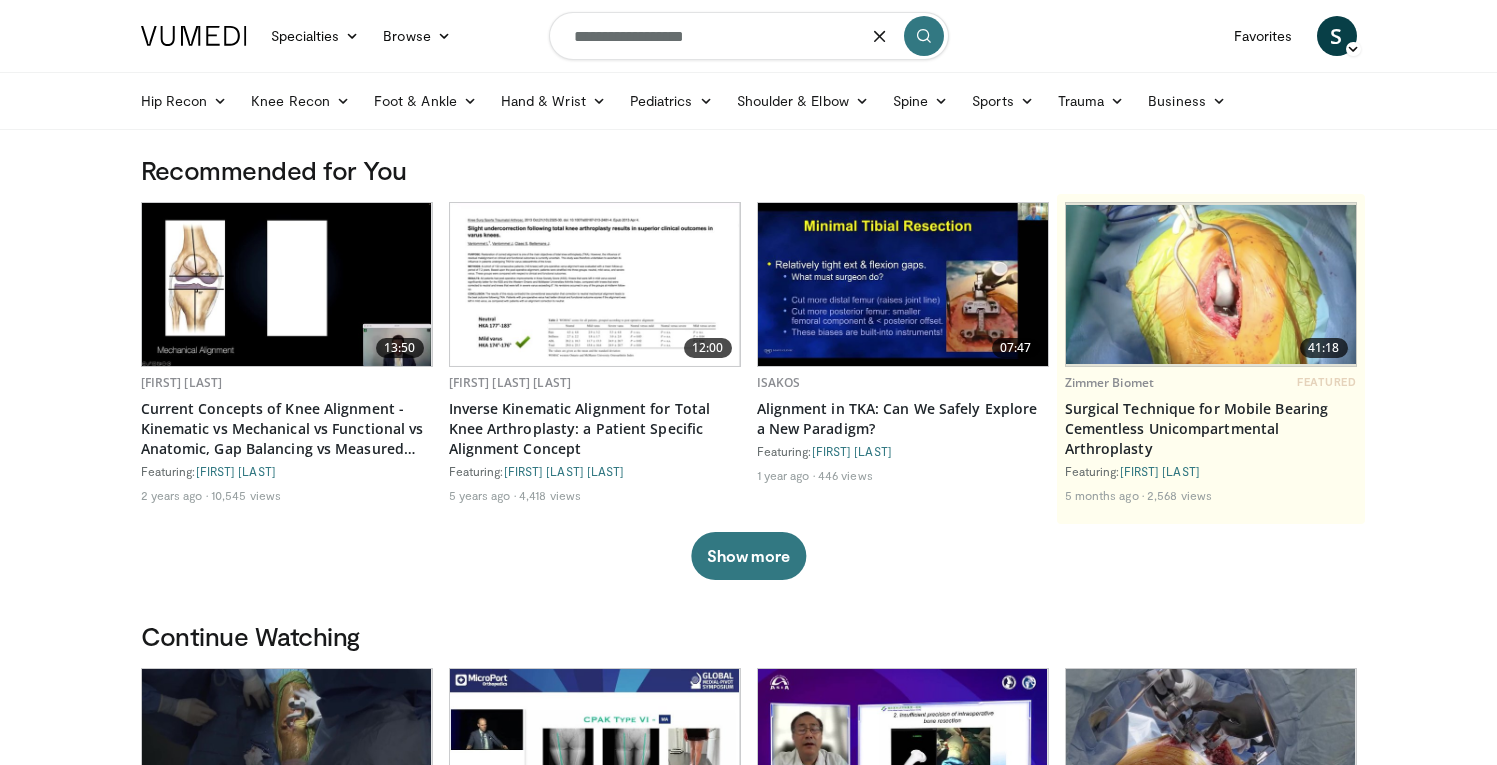 type on "**********" 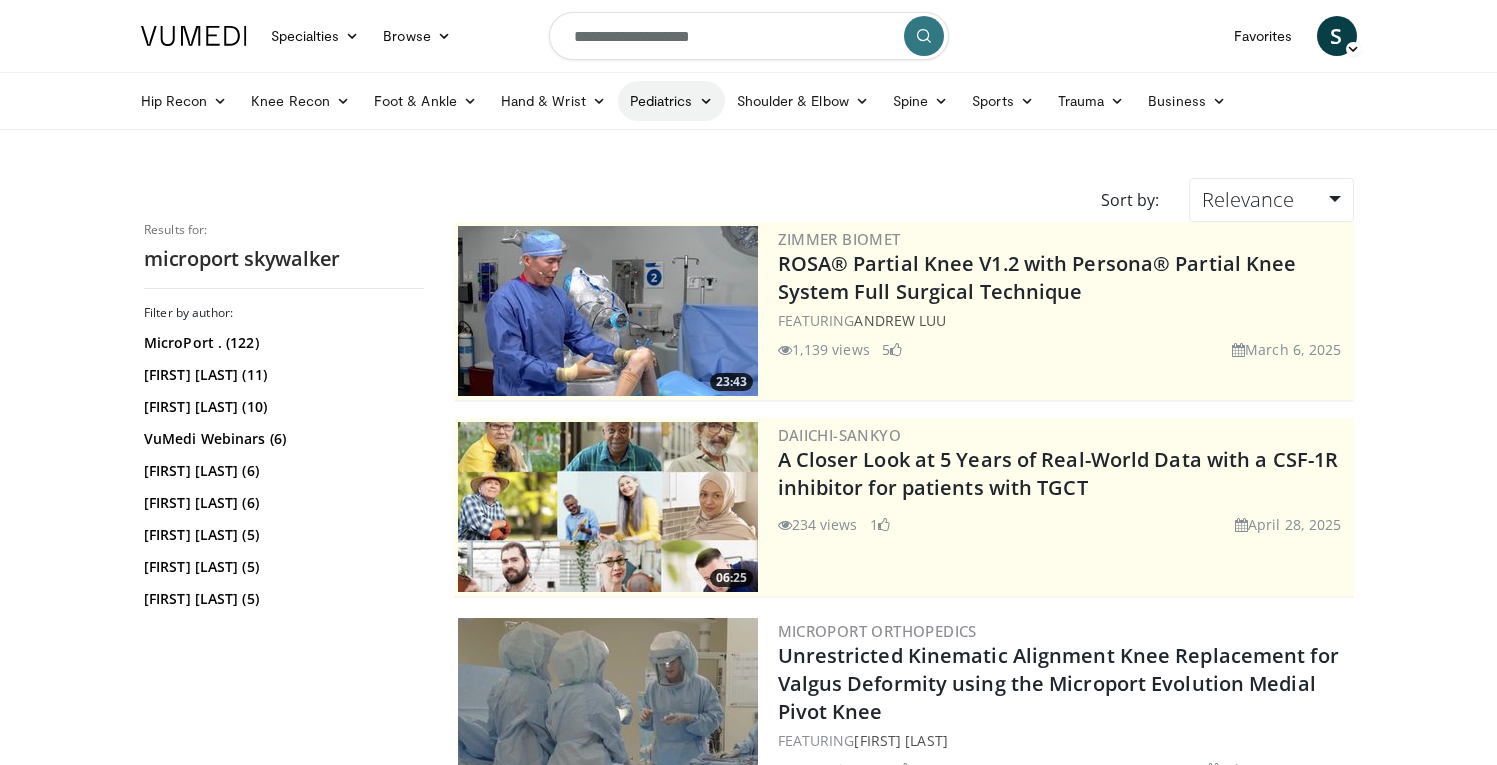 scroll, scrollTop: 0, scrollLeft: 0, axis: both 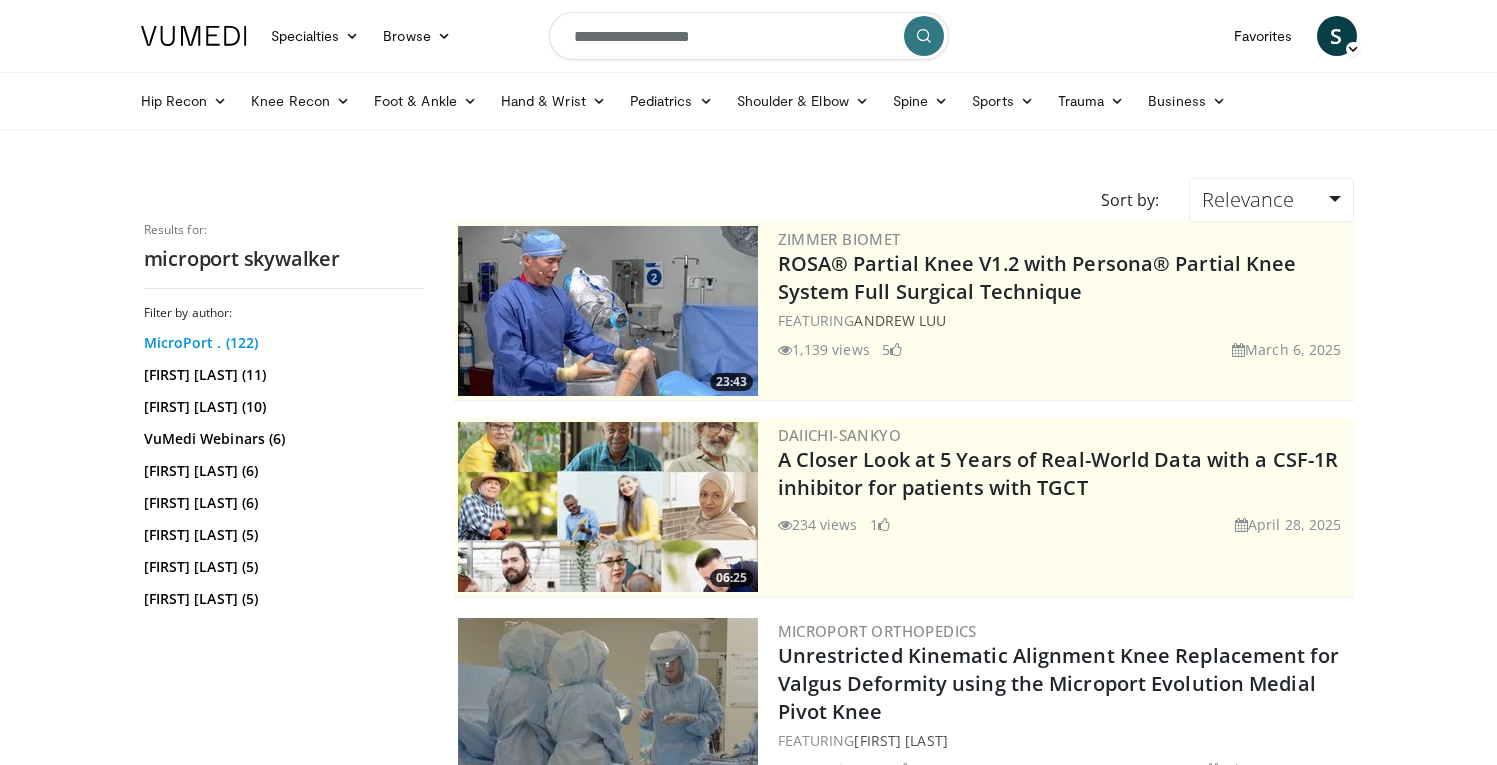 click on "MicroPort . (122)" at bounding box center (281, 343) 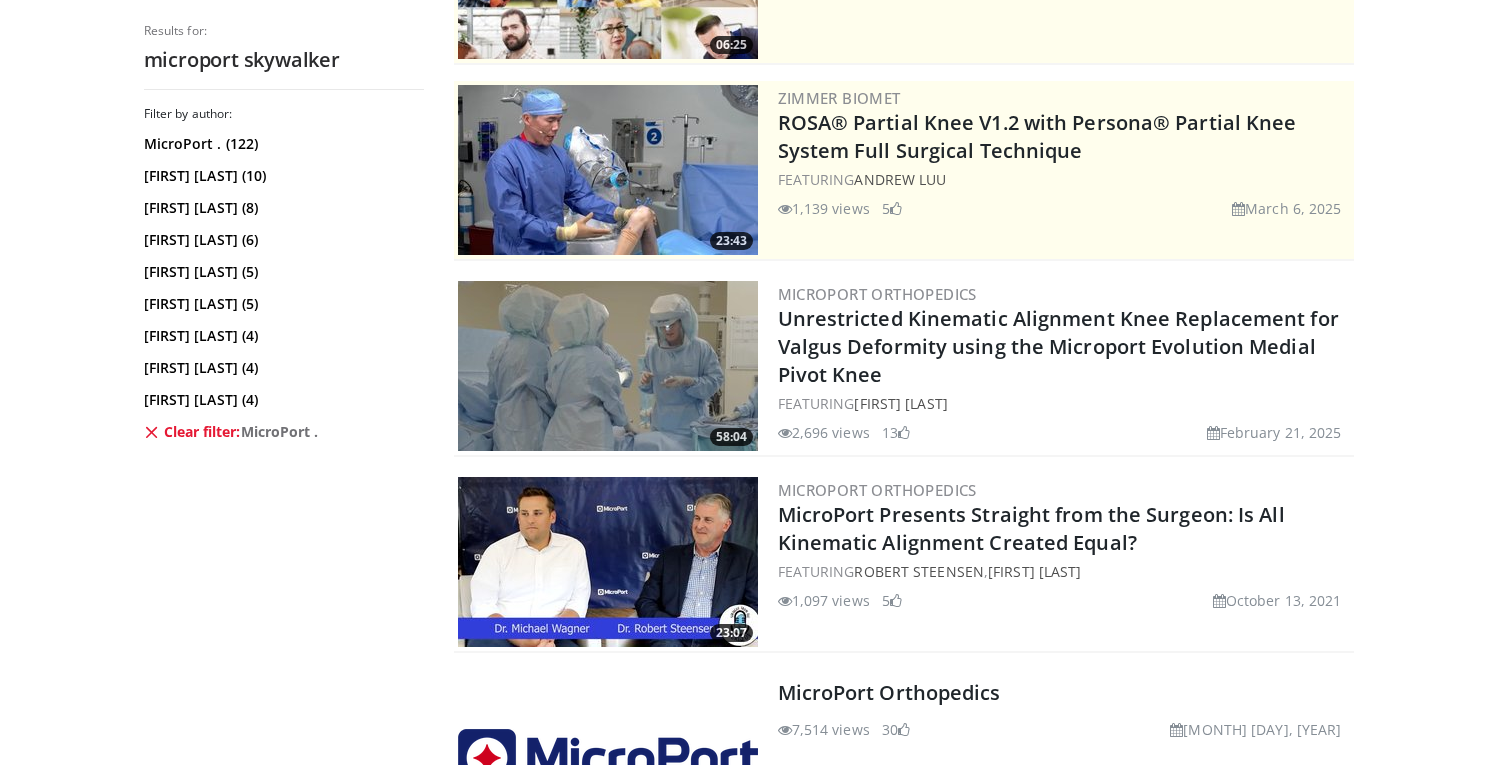 scroll, scrollTop: 338, scrollLeft: 0, axis: vertical 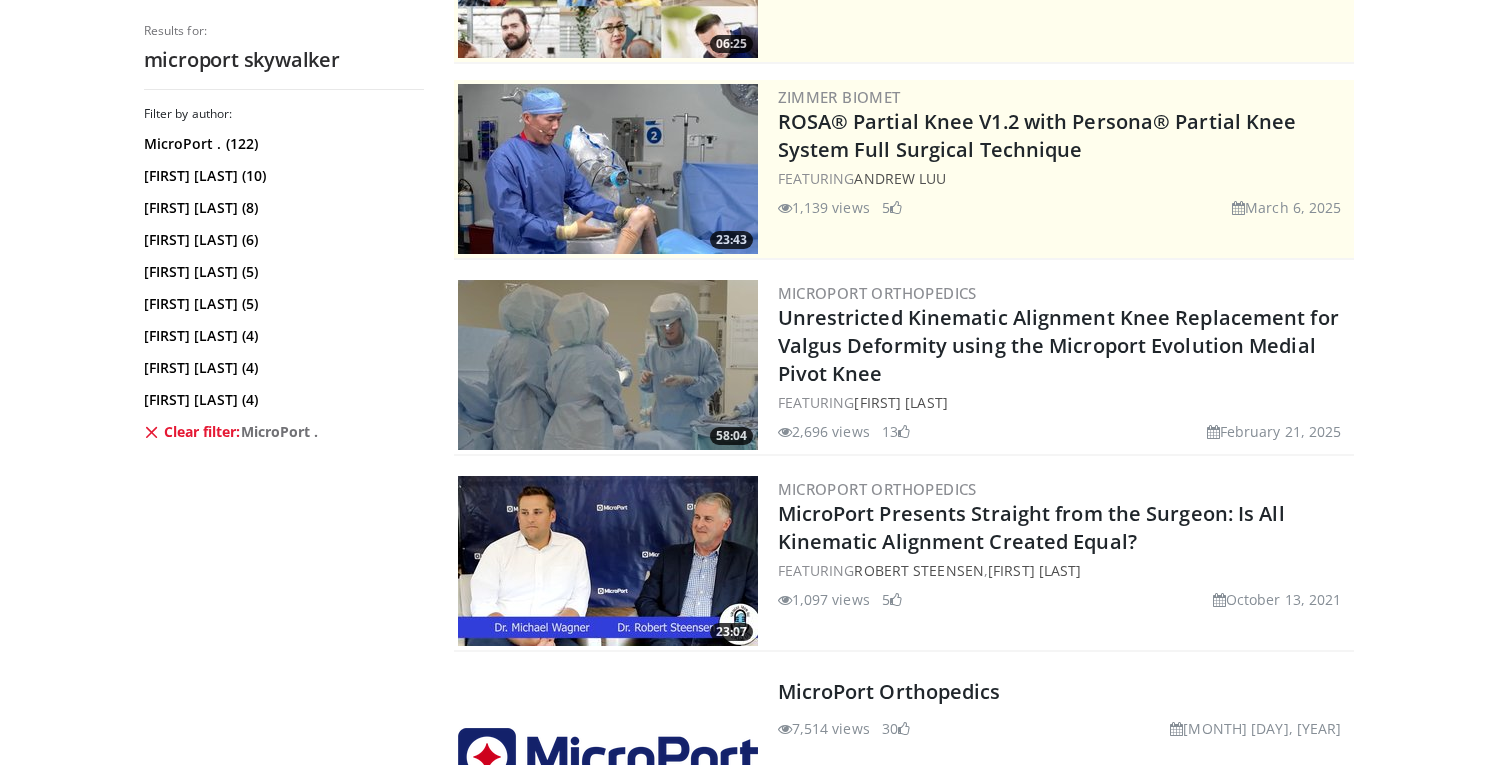 click at bounding box center [608, 365] 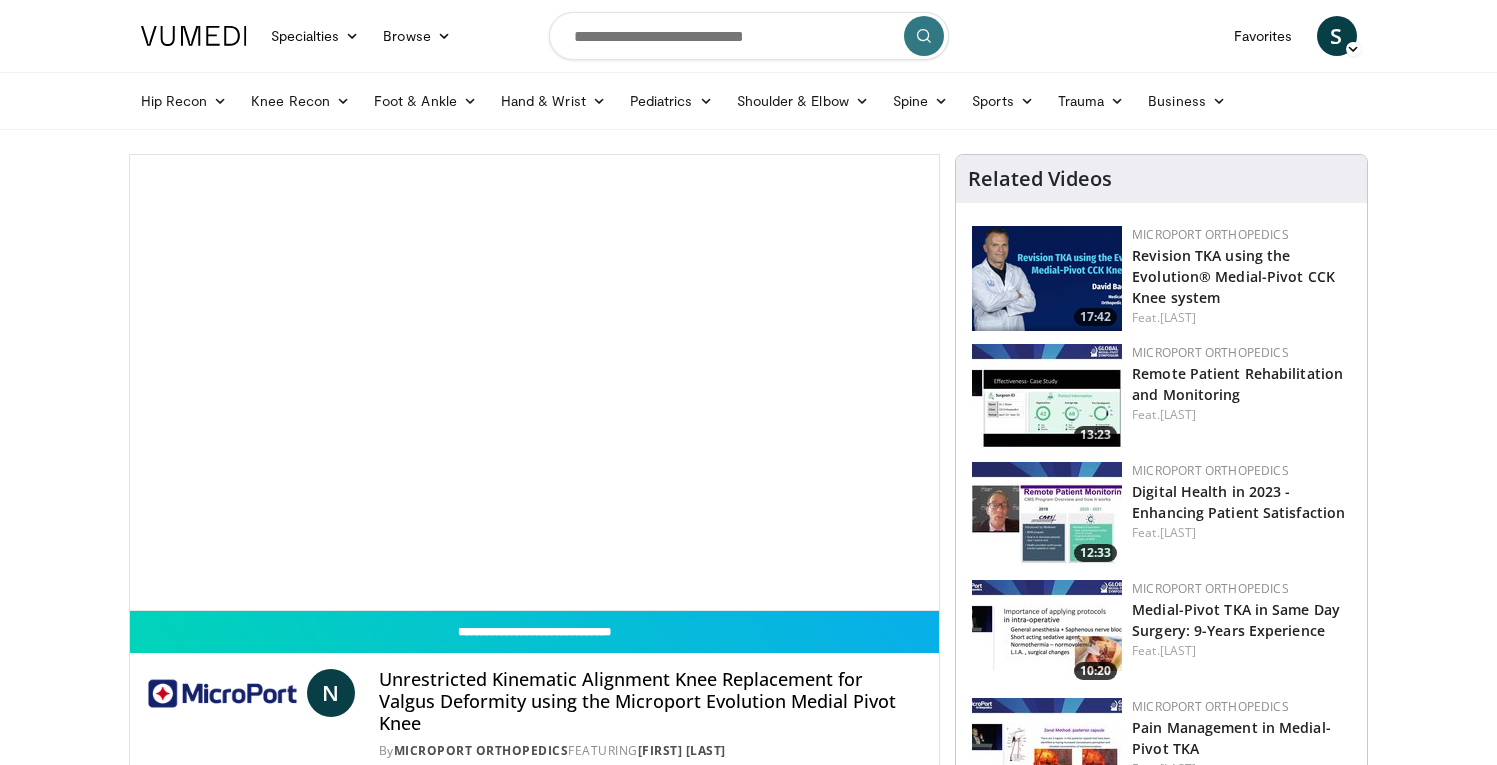 scroll, scrollTop: 0, scrollLeft: 0, axis: both 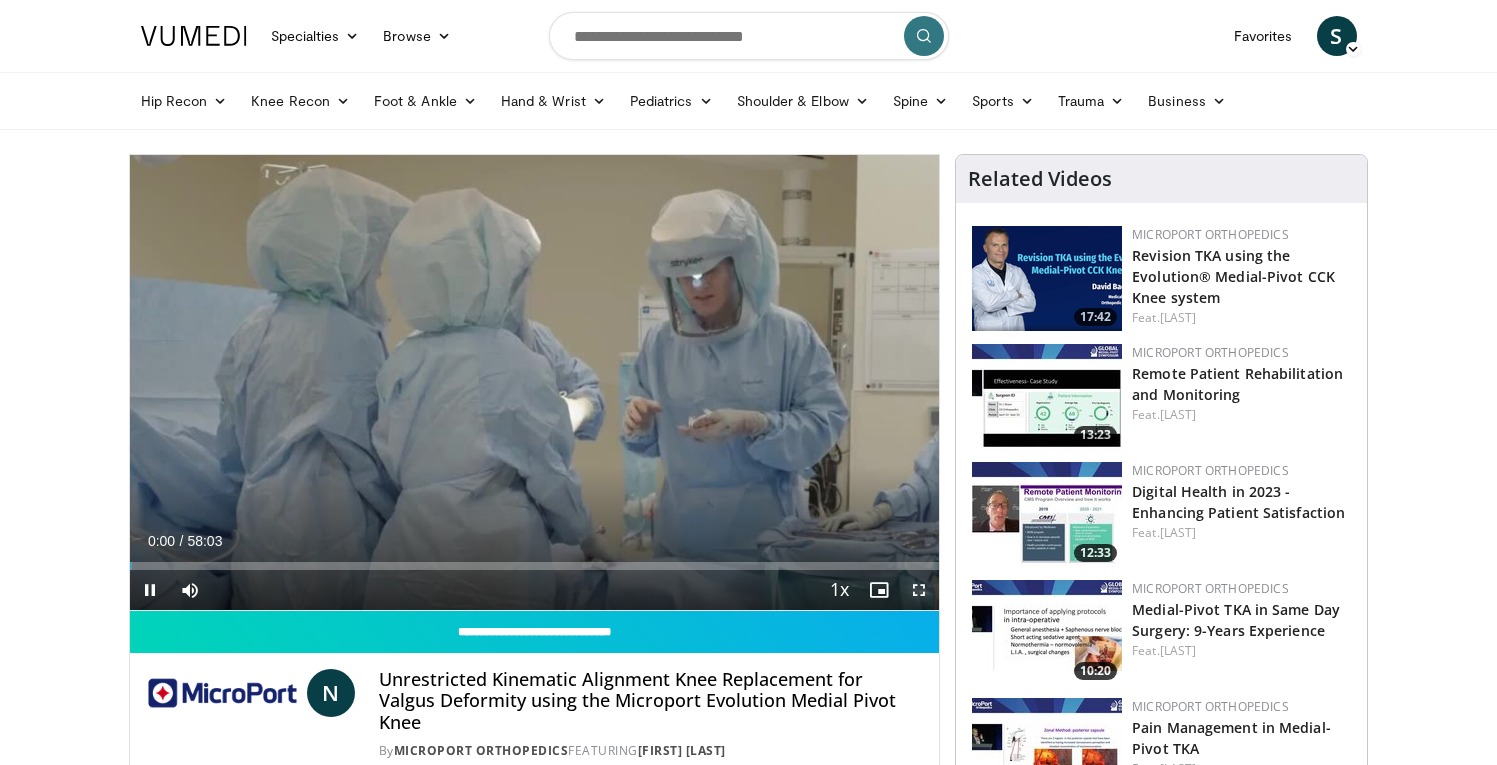 click at bounding box center (919, 590) 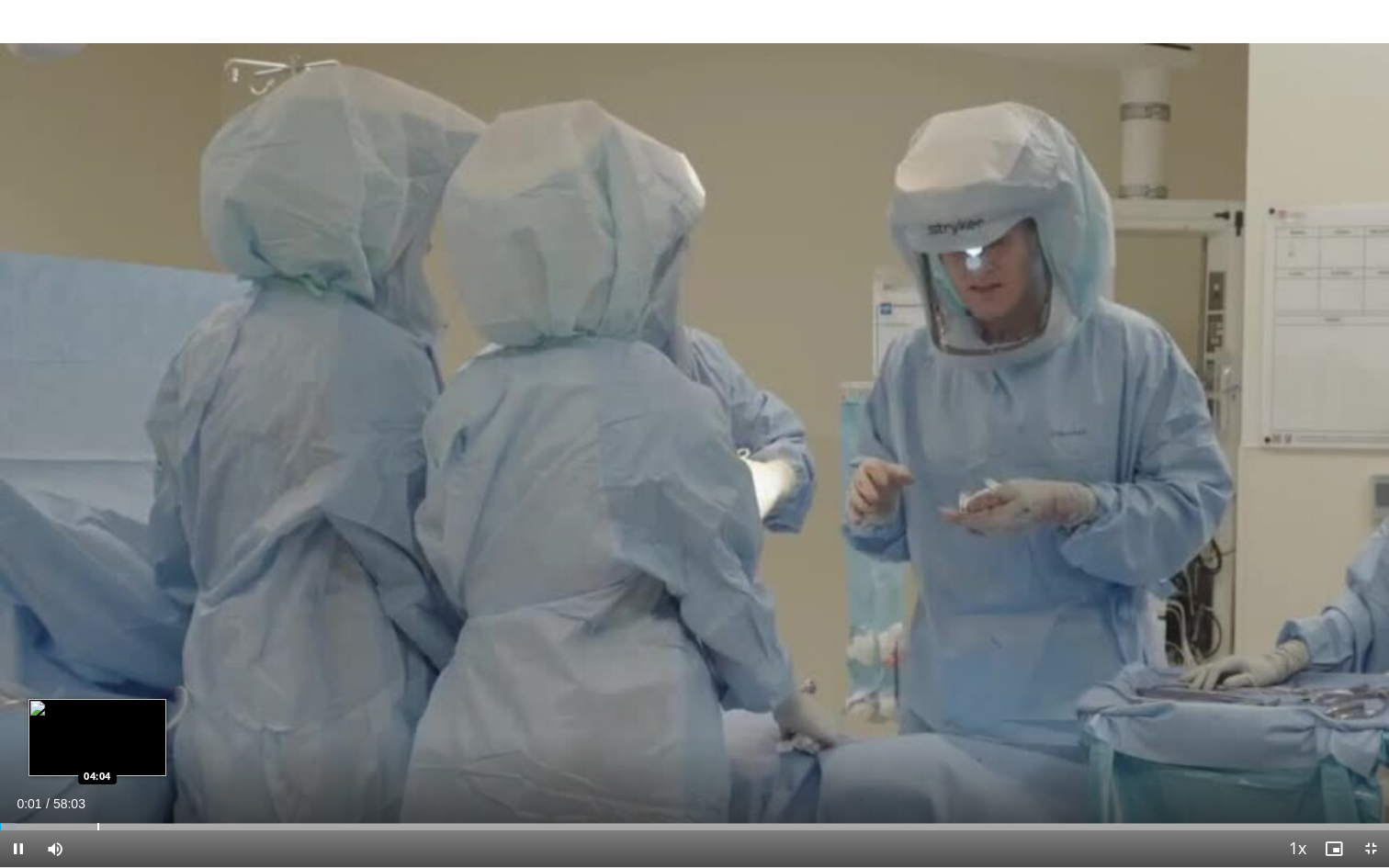 click on "Loaded :  1.14% 00:02 04:04" at bounding box center [694, 821] 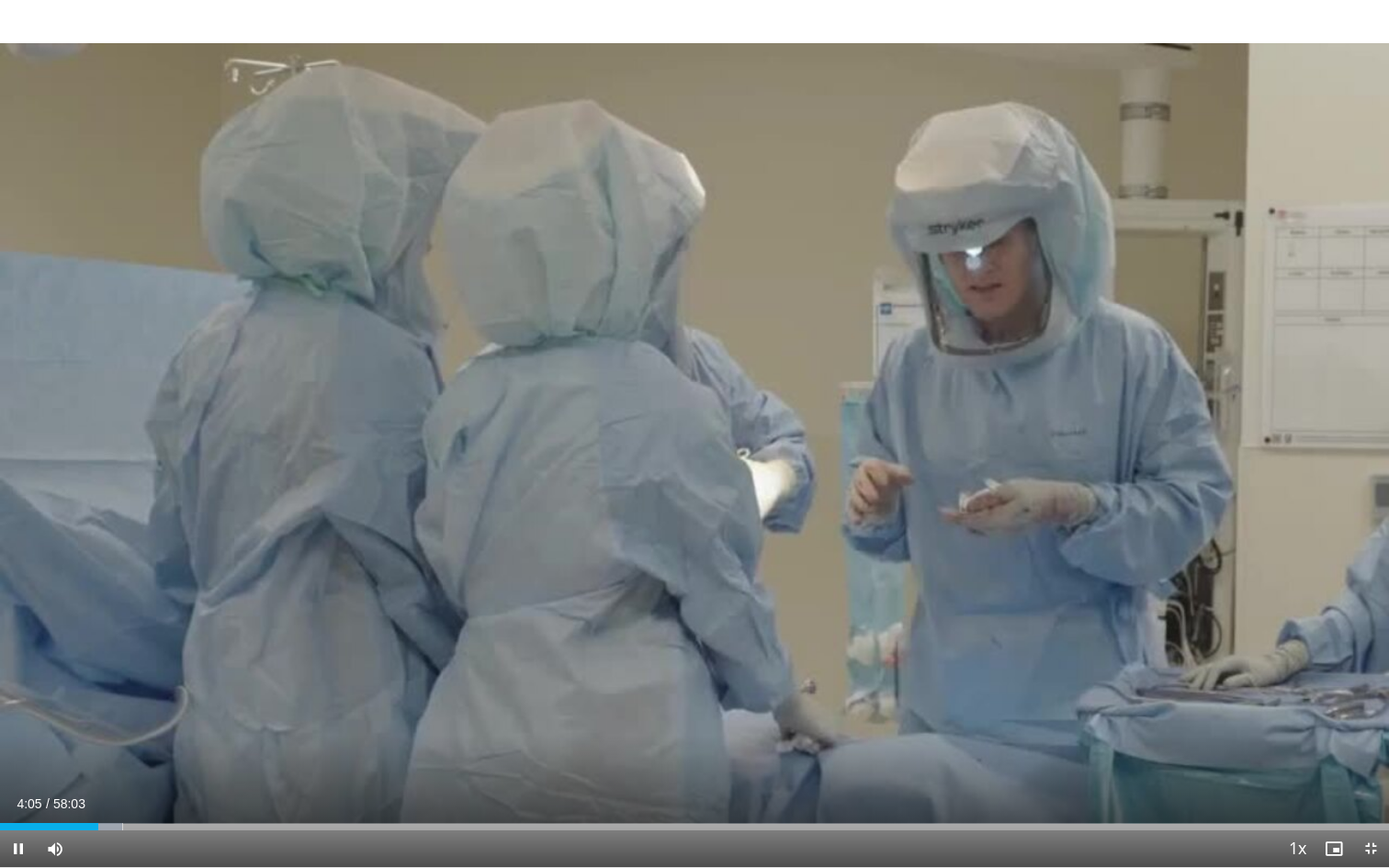 click on "Current Time  4:05 / Duration  58:03 Pause Skip Backward Skip Forward Mute 0% Loaded :  8.83% 04:05 07:40 Stream Type  LIVE Seek to live, currently behind live LIVE   1x Playback Rate 0.5x 0.75x 1x , selected 1.25x 1.5x 1.75x 2x Chapters Chapters Descriptions descriptions off , selected Captions captions settings , opens captions settings dialog captions off , selected Audio Track en (Main) , selected Exit Fullscreen Enable picture-in-picture mode" at bounding box center (694, 849) 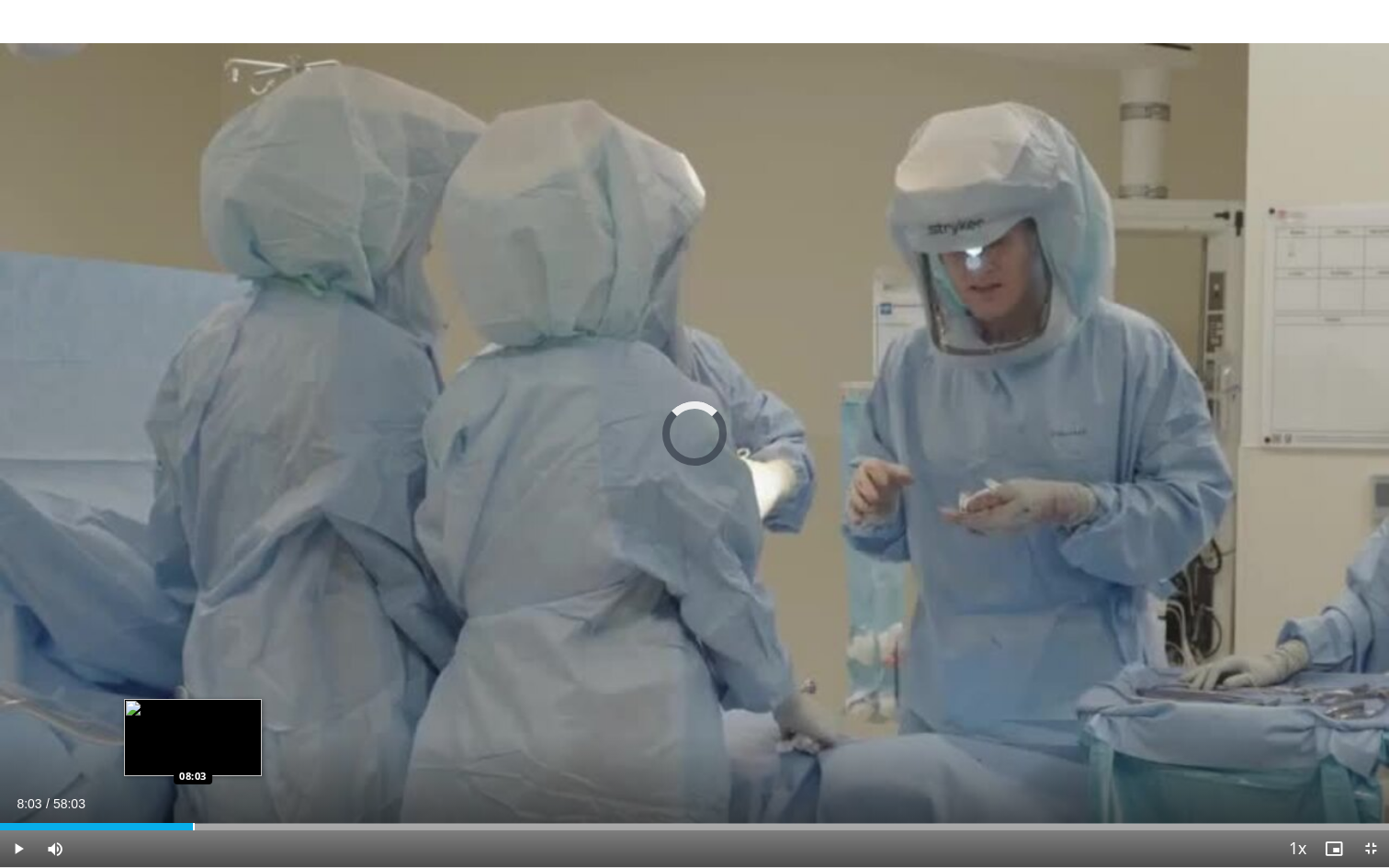 click on "Loaded :  8.90% 08:03 08:03" at bounding box center (694, 821) 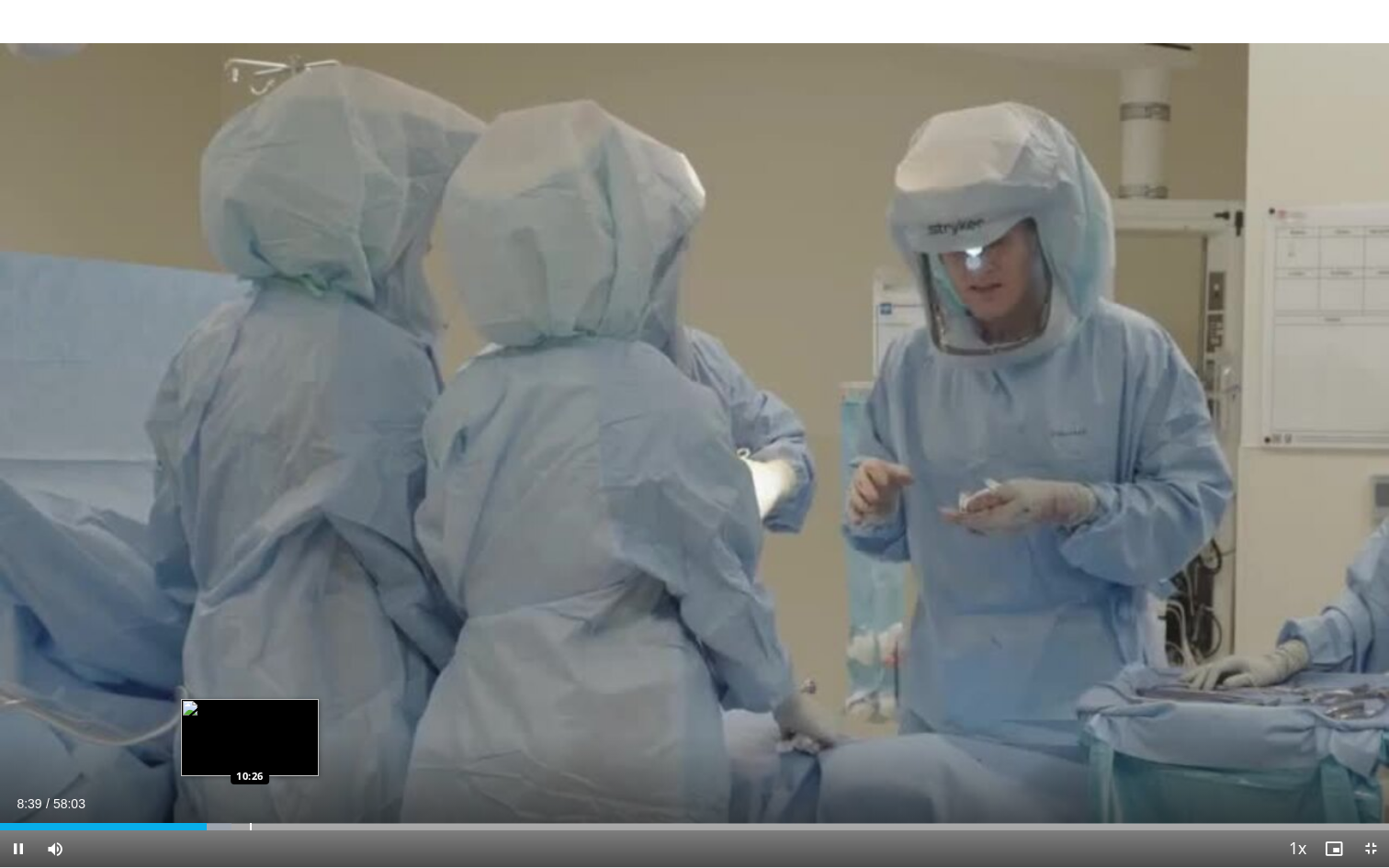 click at bounding box center [251, 827] 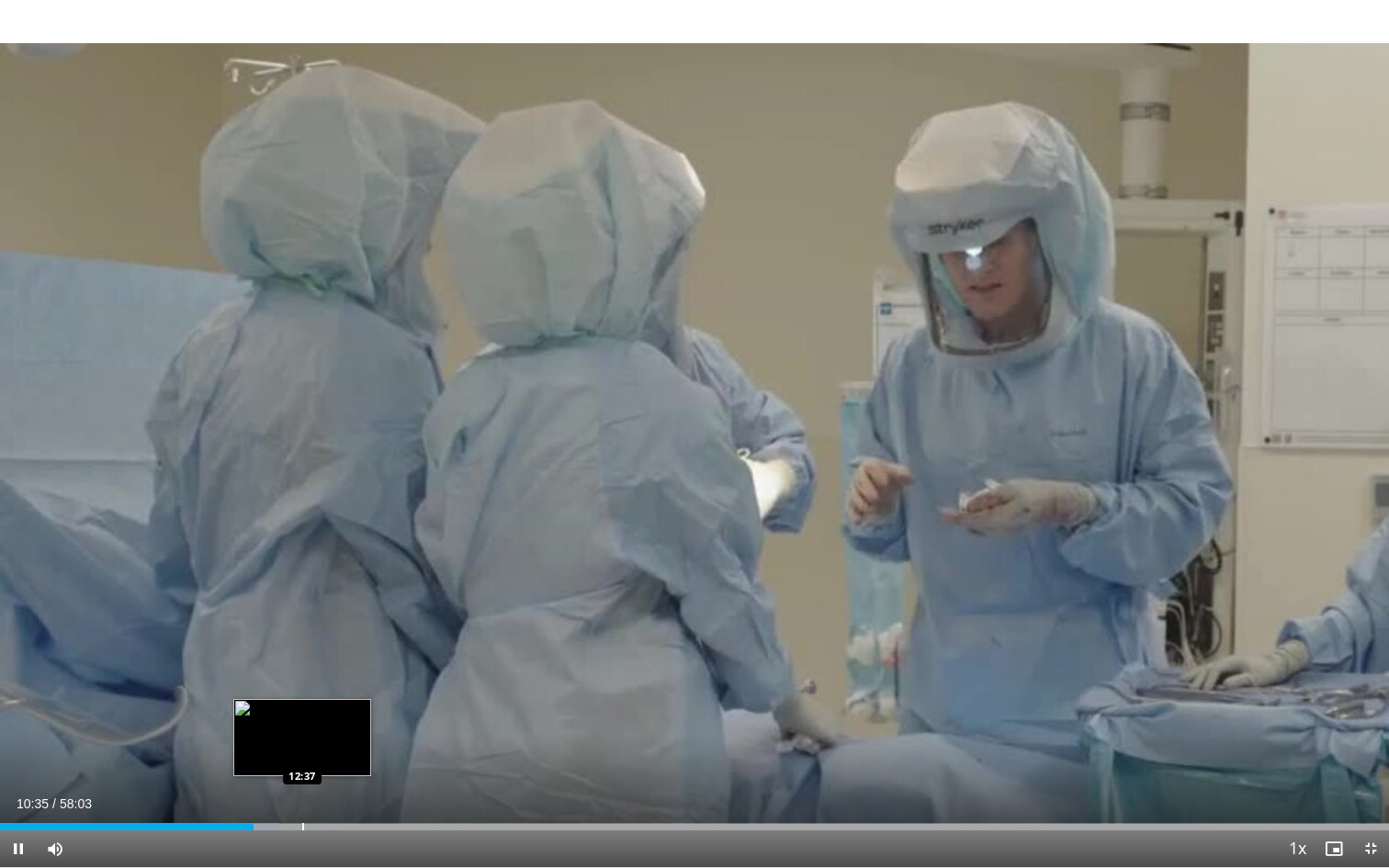 click on "Loaded :  20.10% 10:35 12:37" at bounding box center (694, 821) 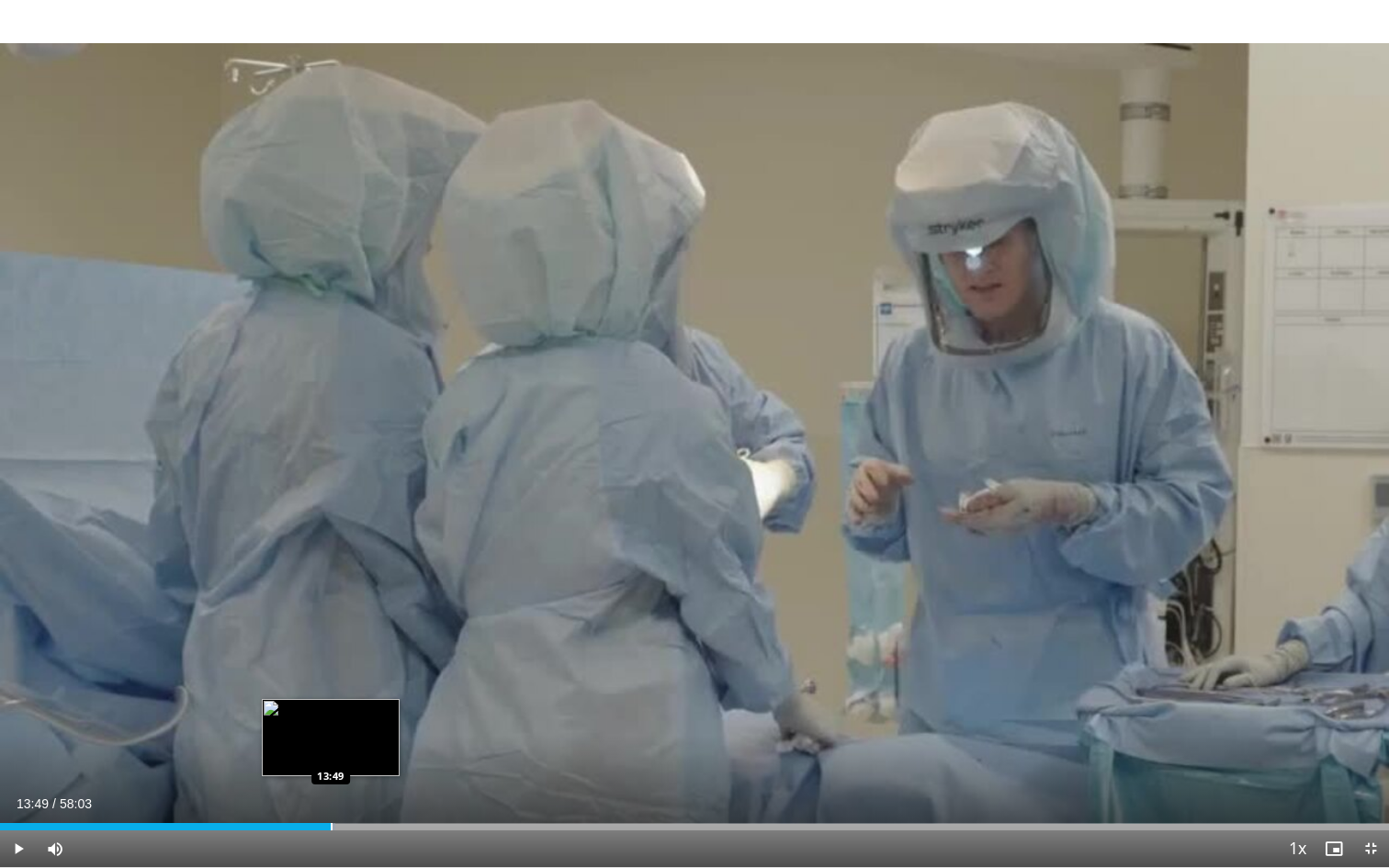click at bounding box center [332, 827] 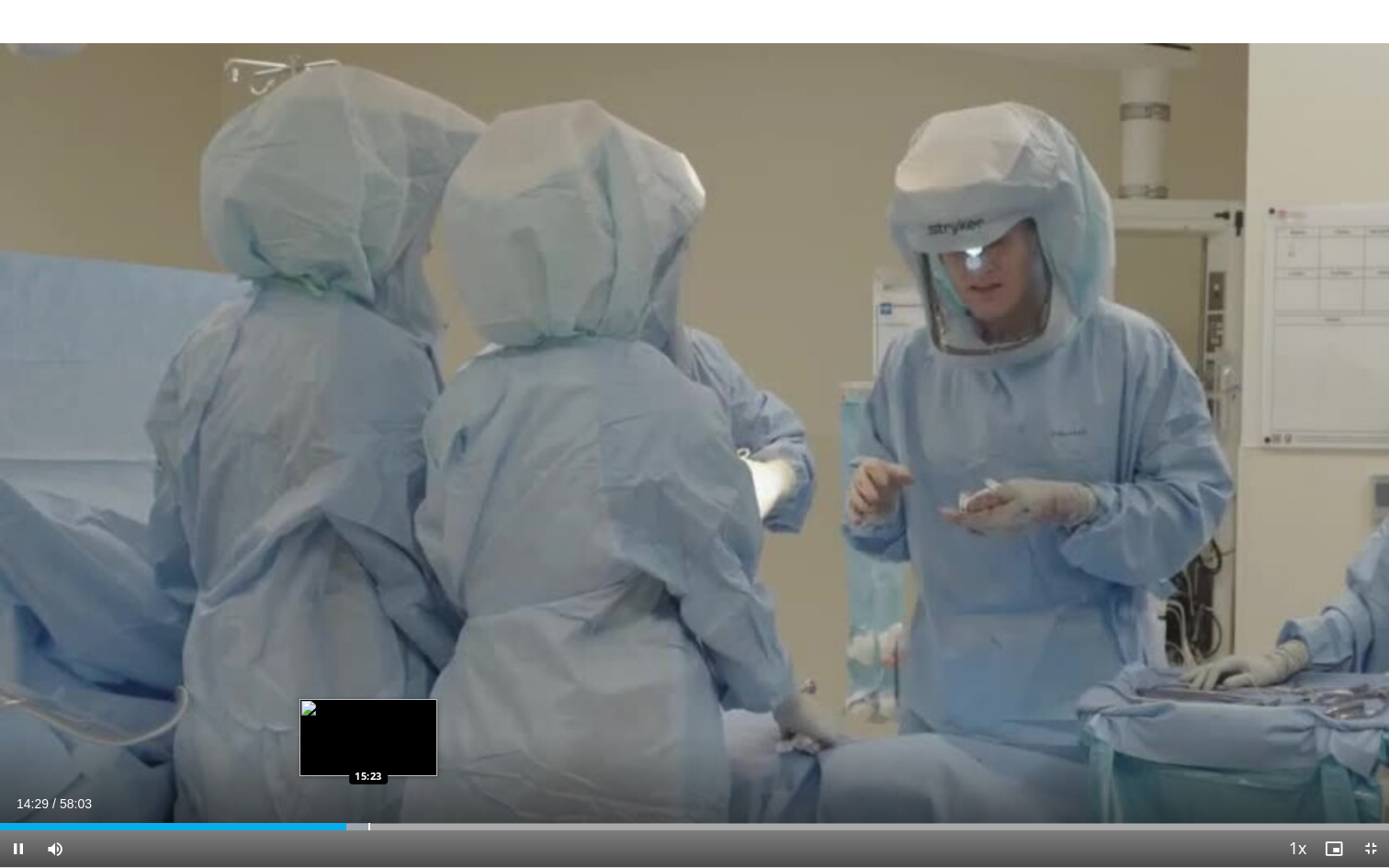 click on "Loaded :  26.70% 14:29 15:23" at bounding box center [694, 821] 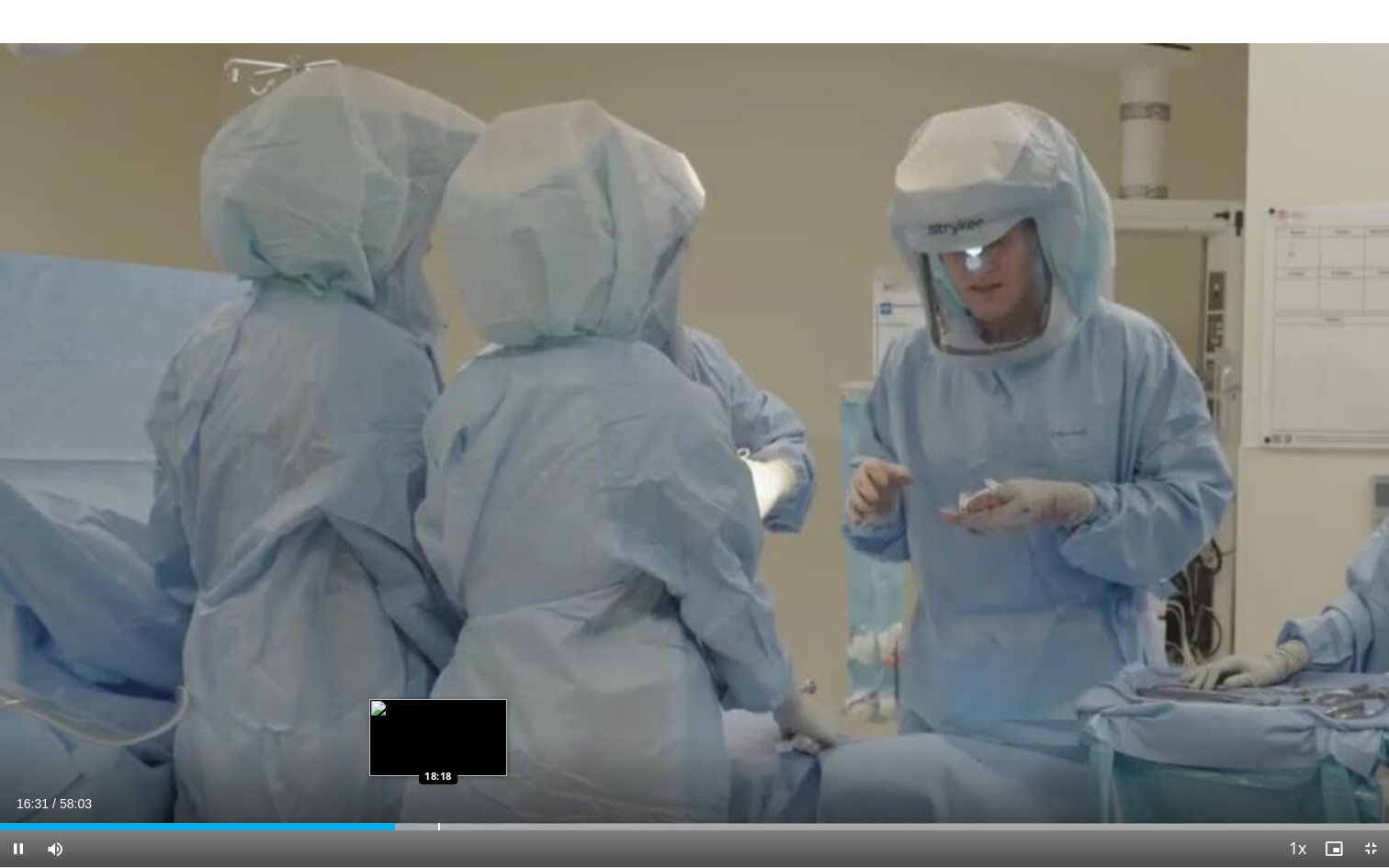 click at bounding box center (439, 827) 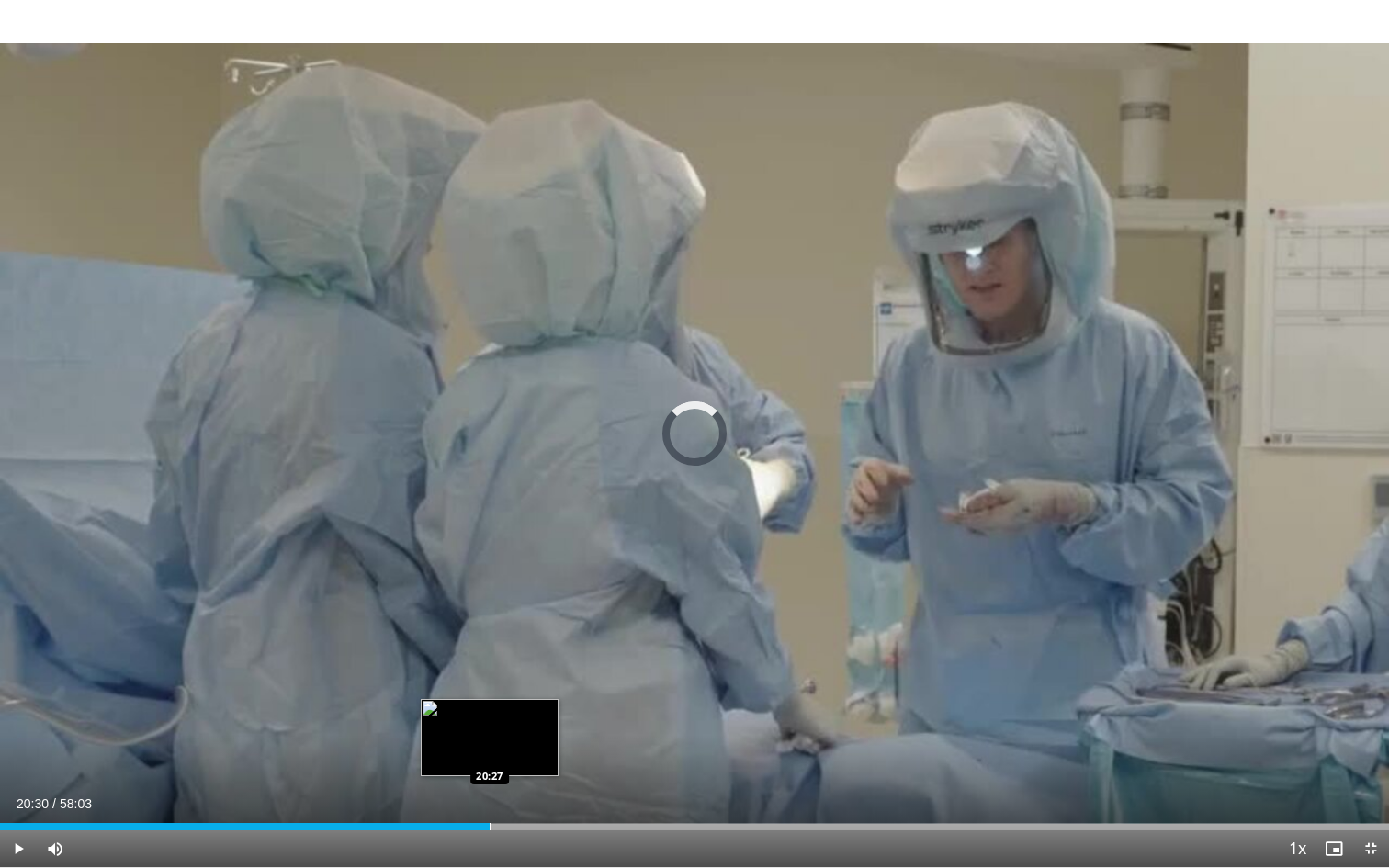 click on "Loaded :  0.00% 20:30 20:27" at bounding box center [694, 821] 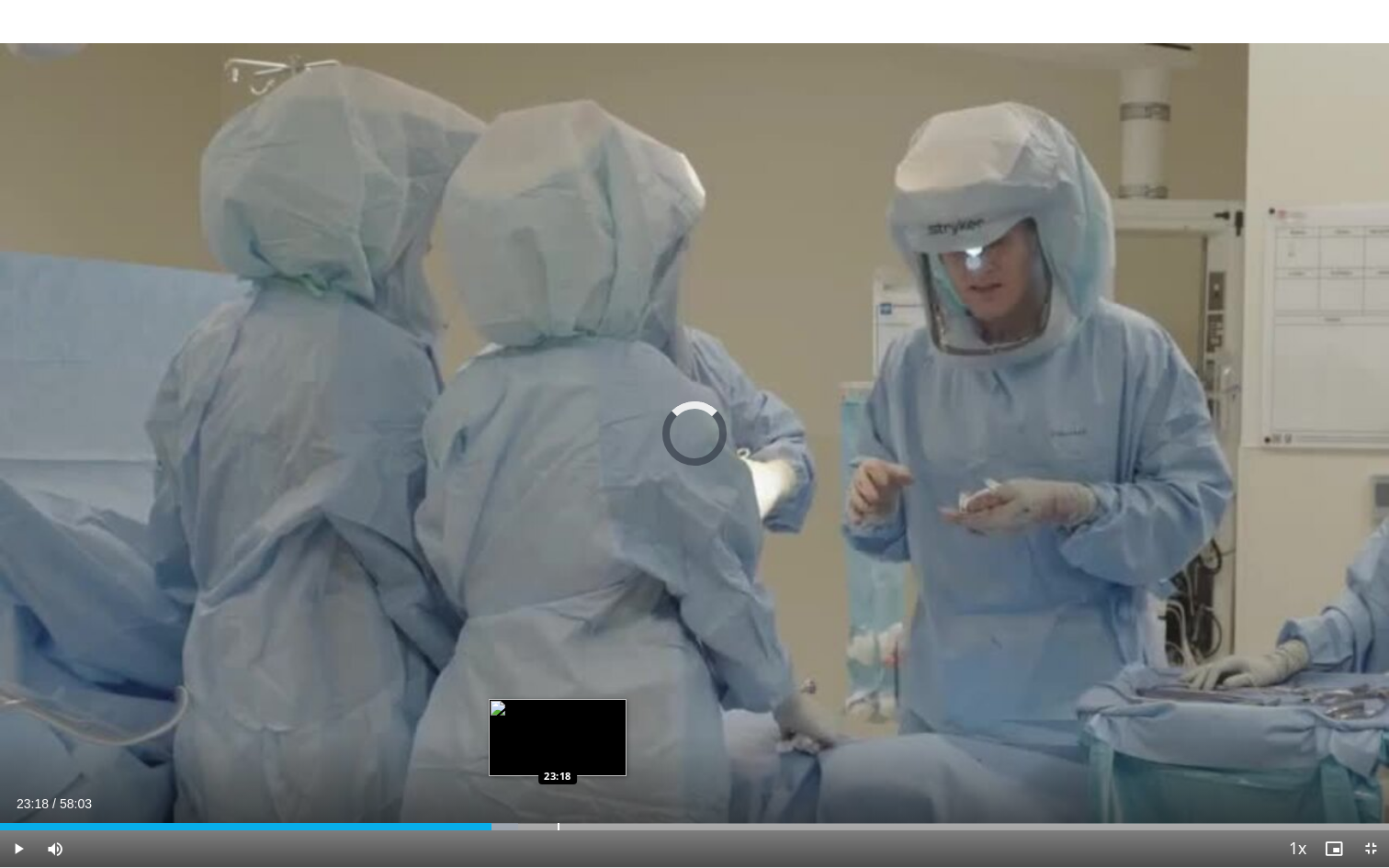 click at bounding box center (559, 827) 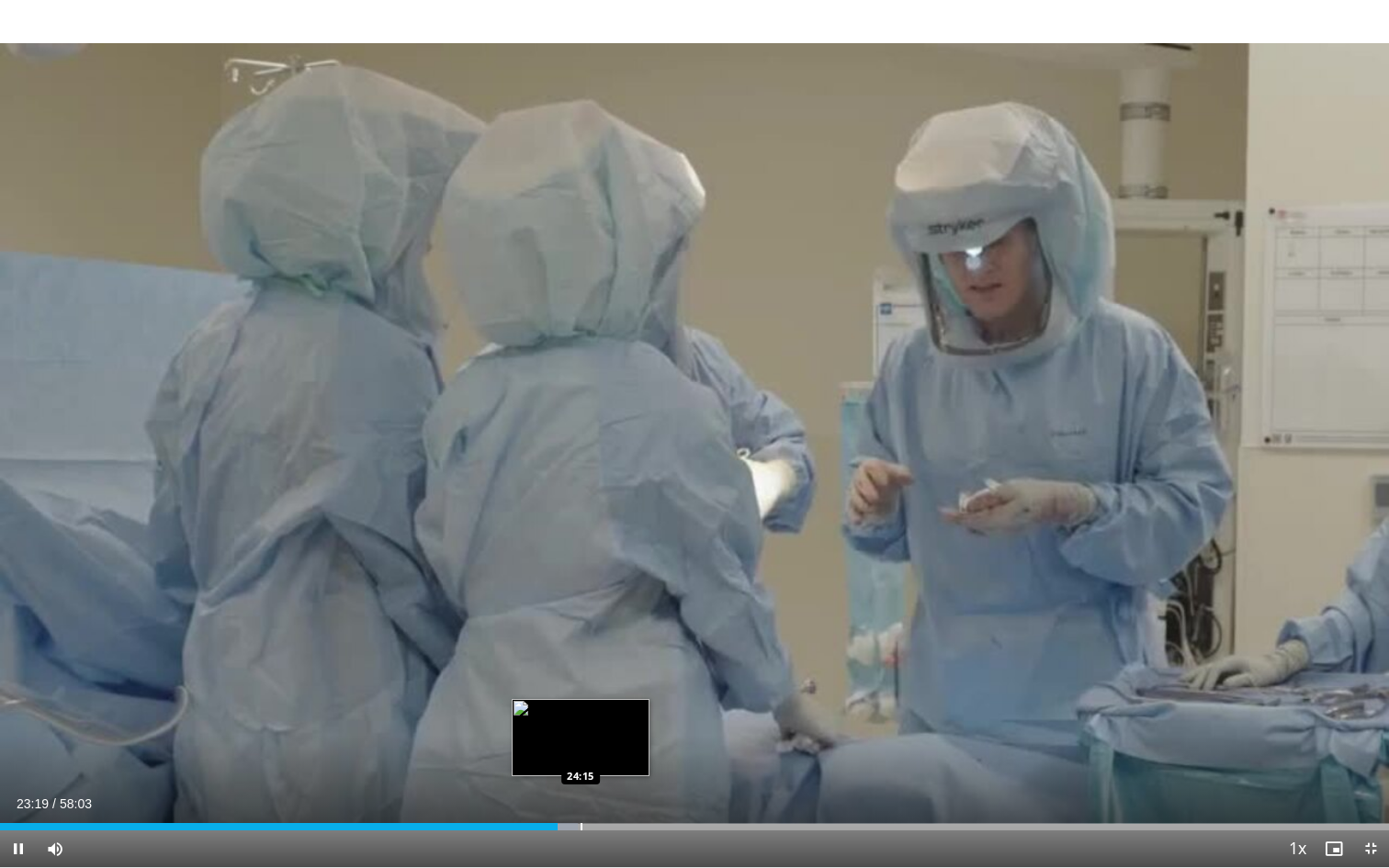 click at bounding box center [582, 827] 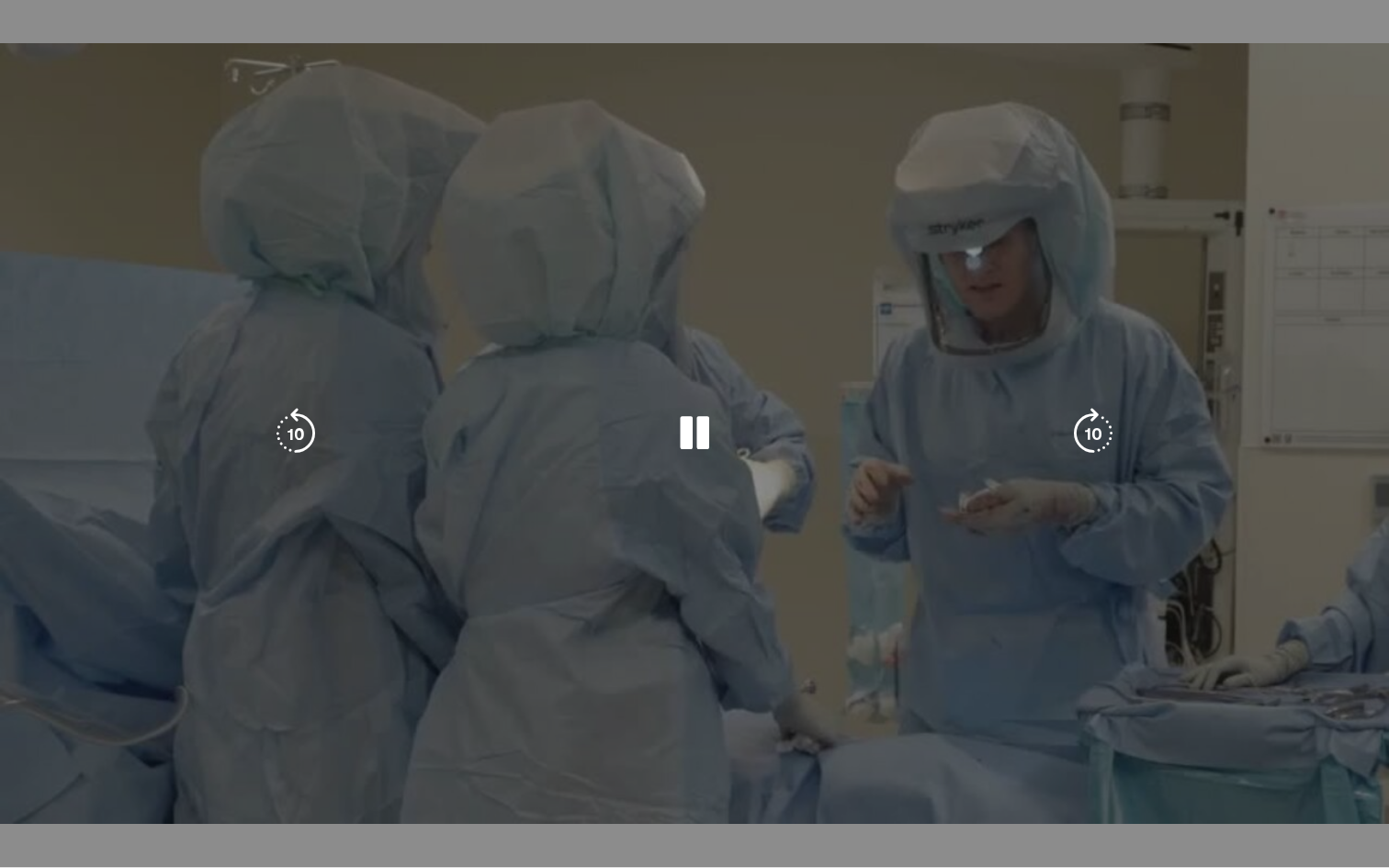 click on "10 seconds
Tap to unmute" at bounding box center (694, 434) 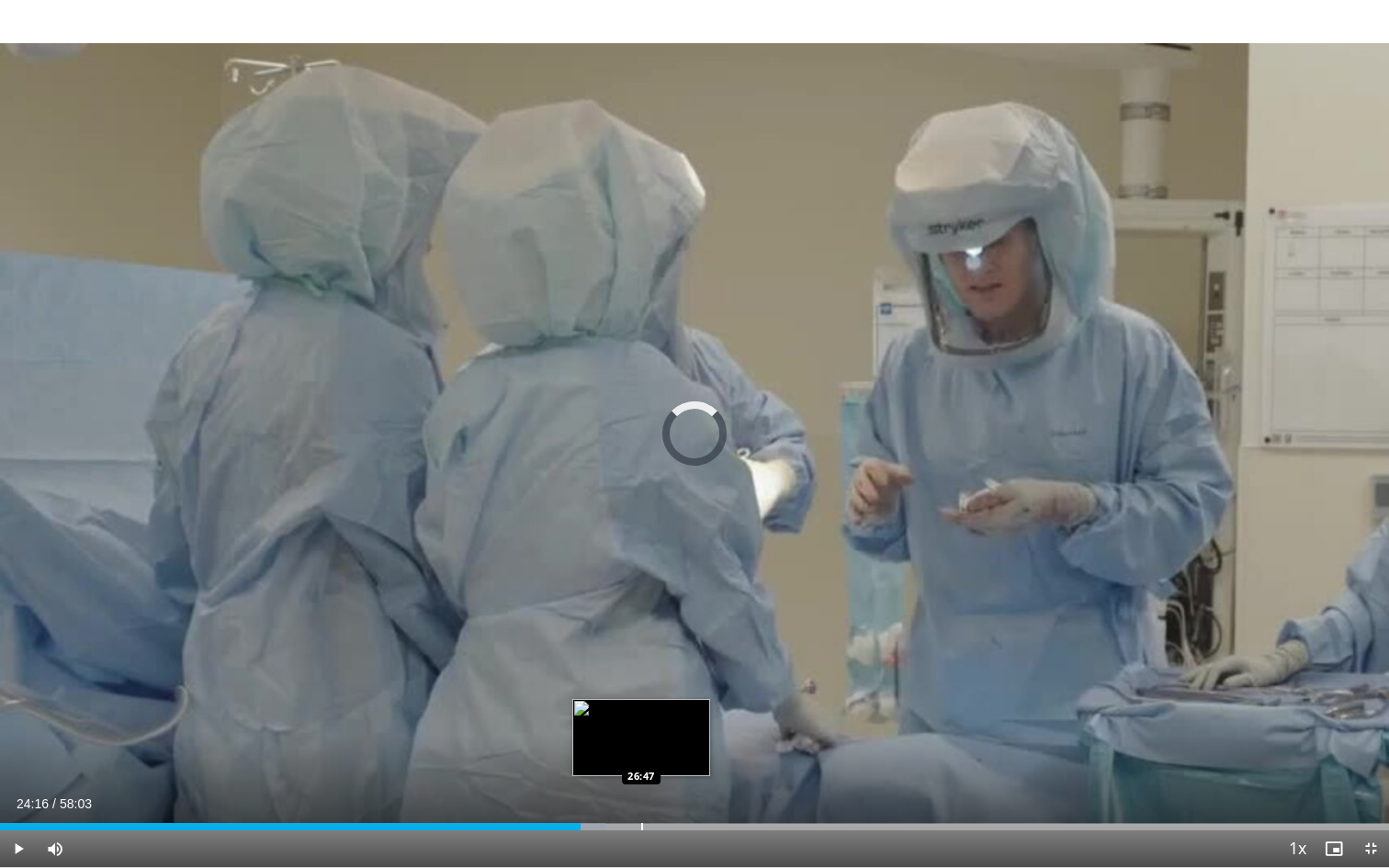 click at bounding box center (642, 827) 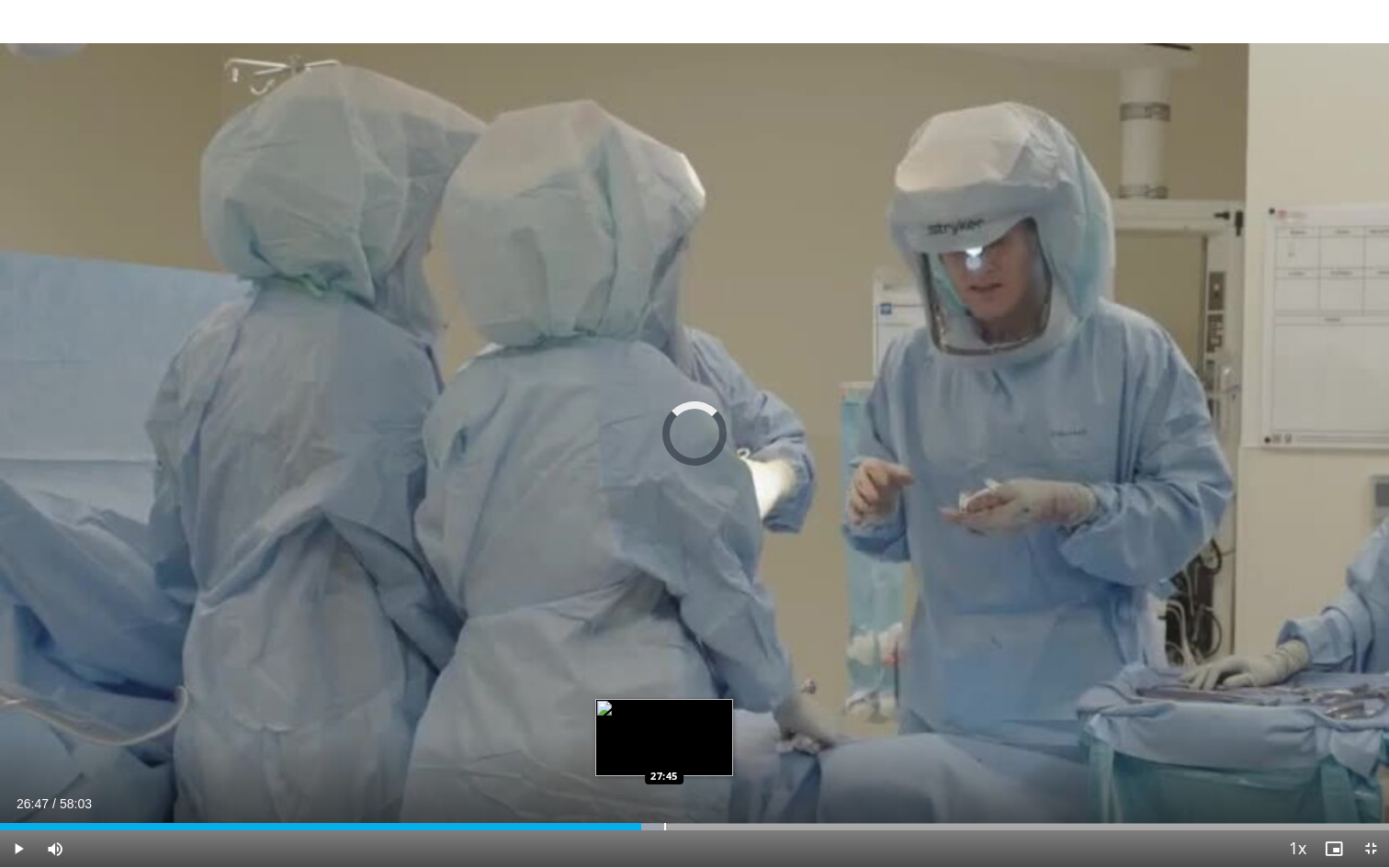 click at bounding box center [665, 827] 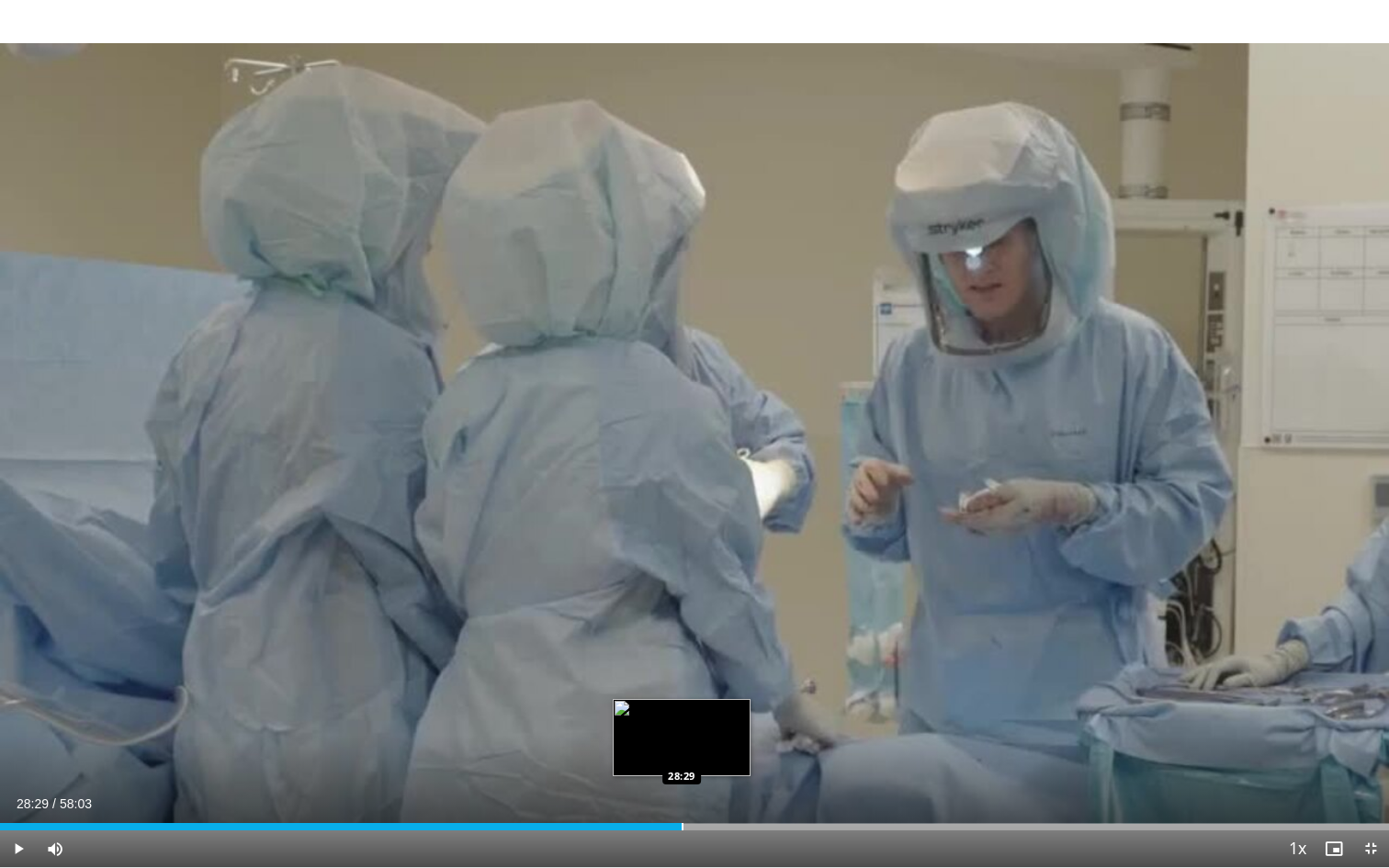 click at bounding box center [683, 827] 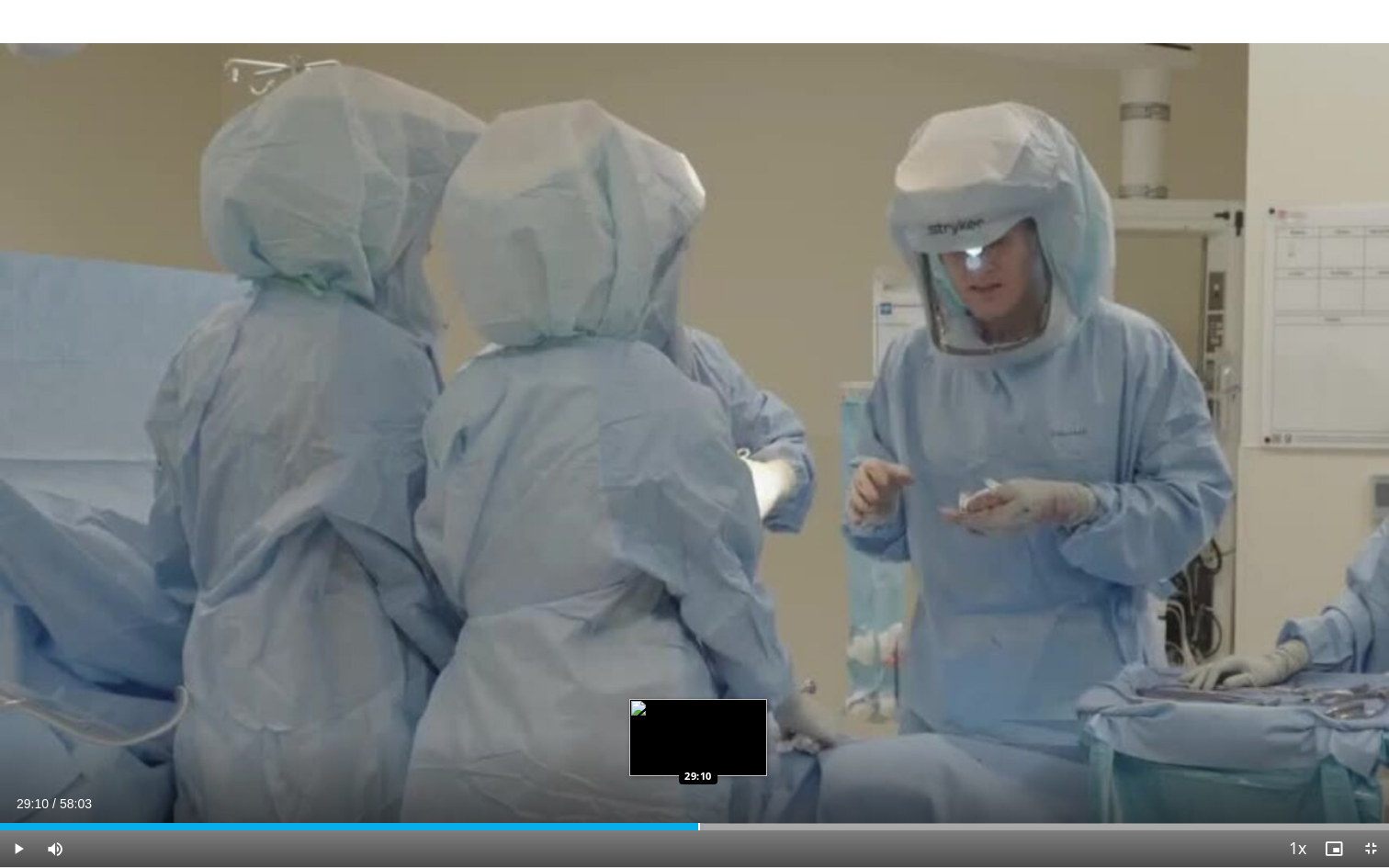 click at bounding box center [699, 827] 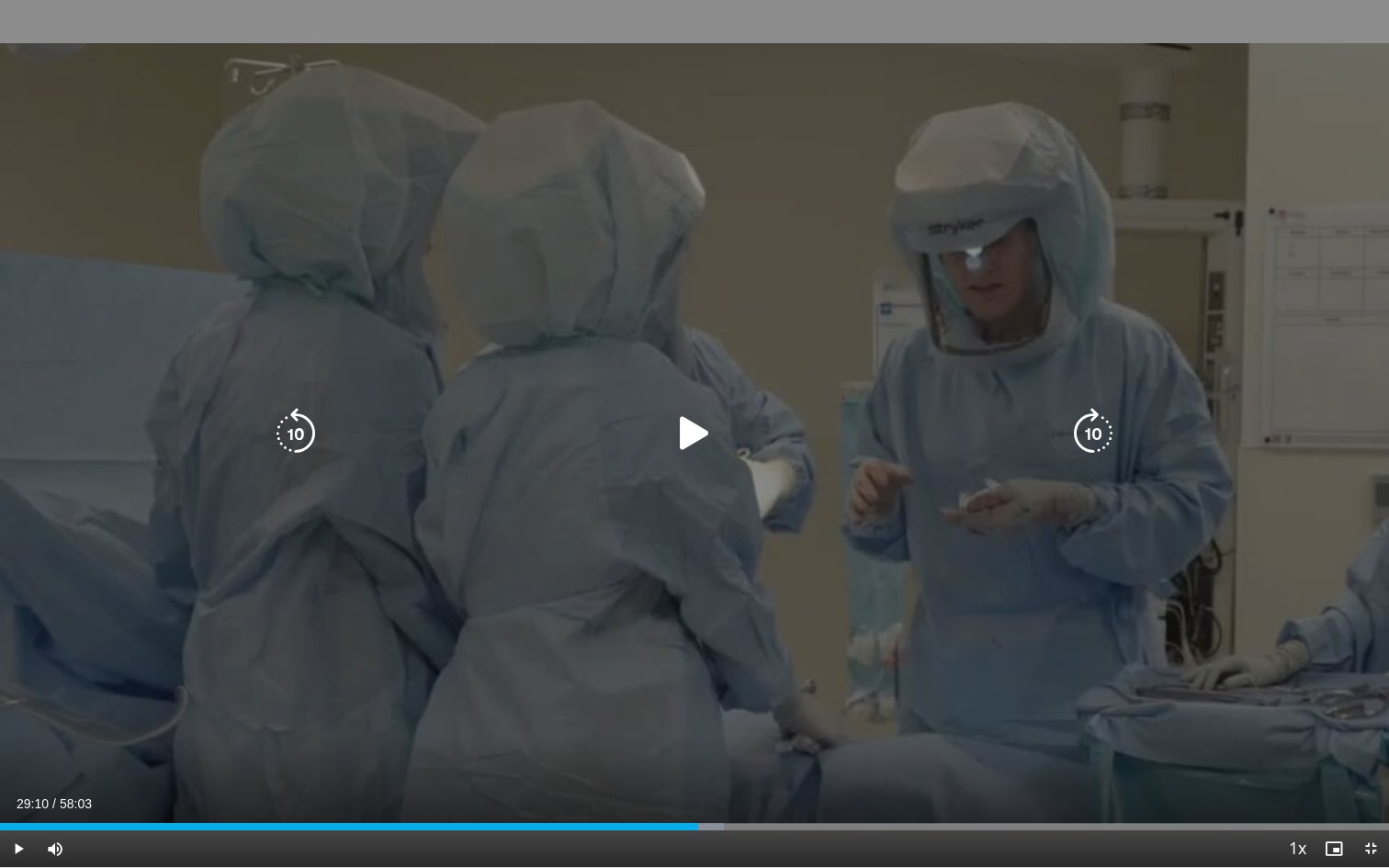 click at bounding box center (694, 434) 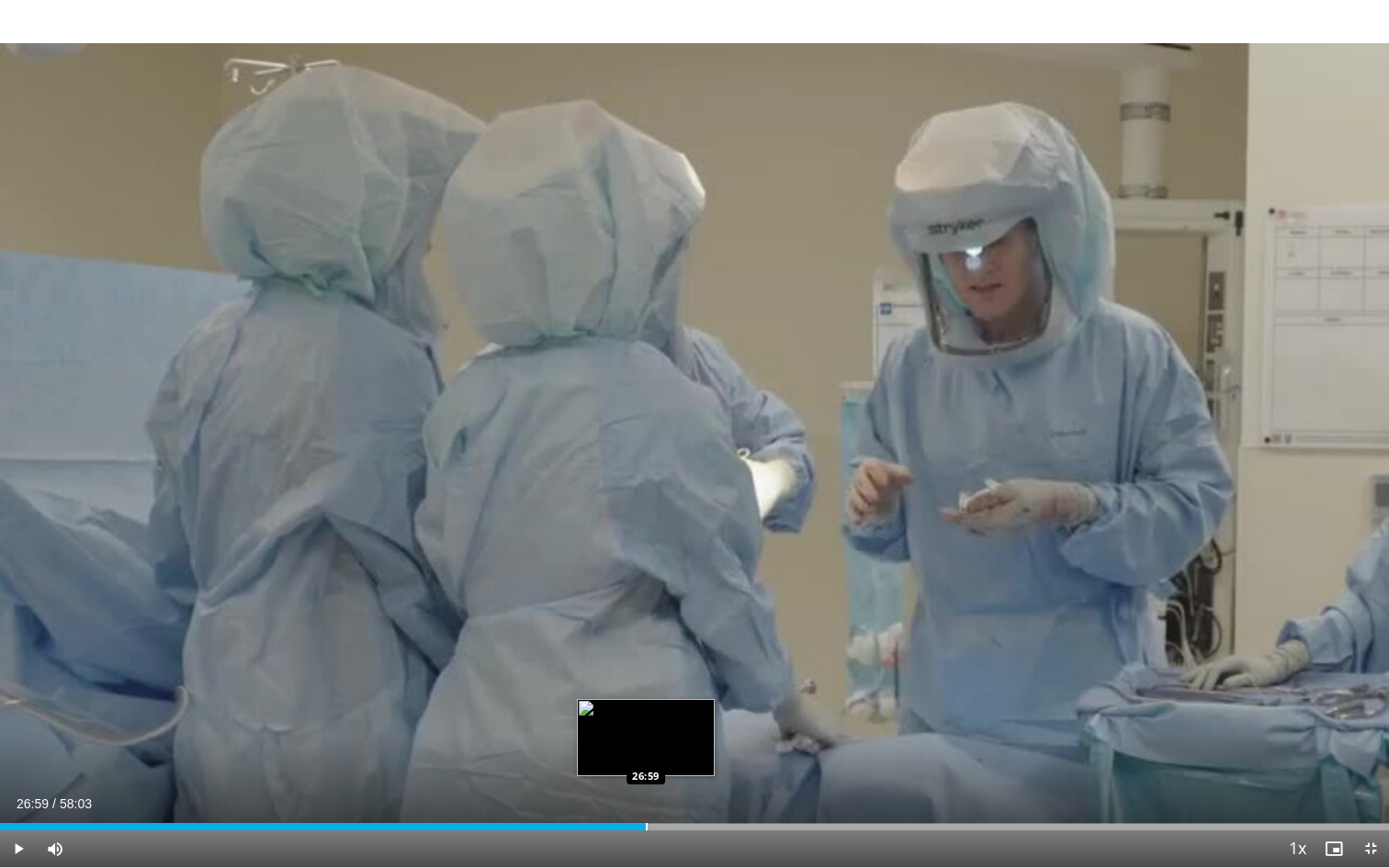 click at bounding box center (647, 827) 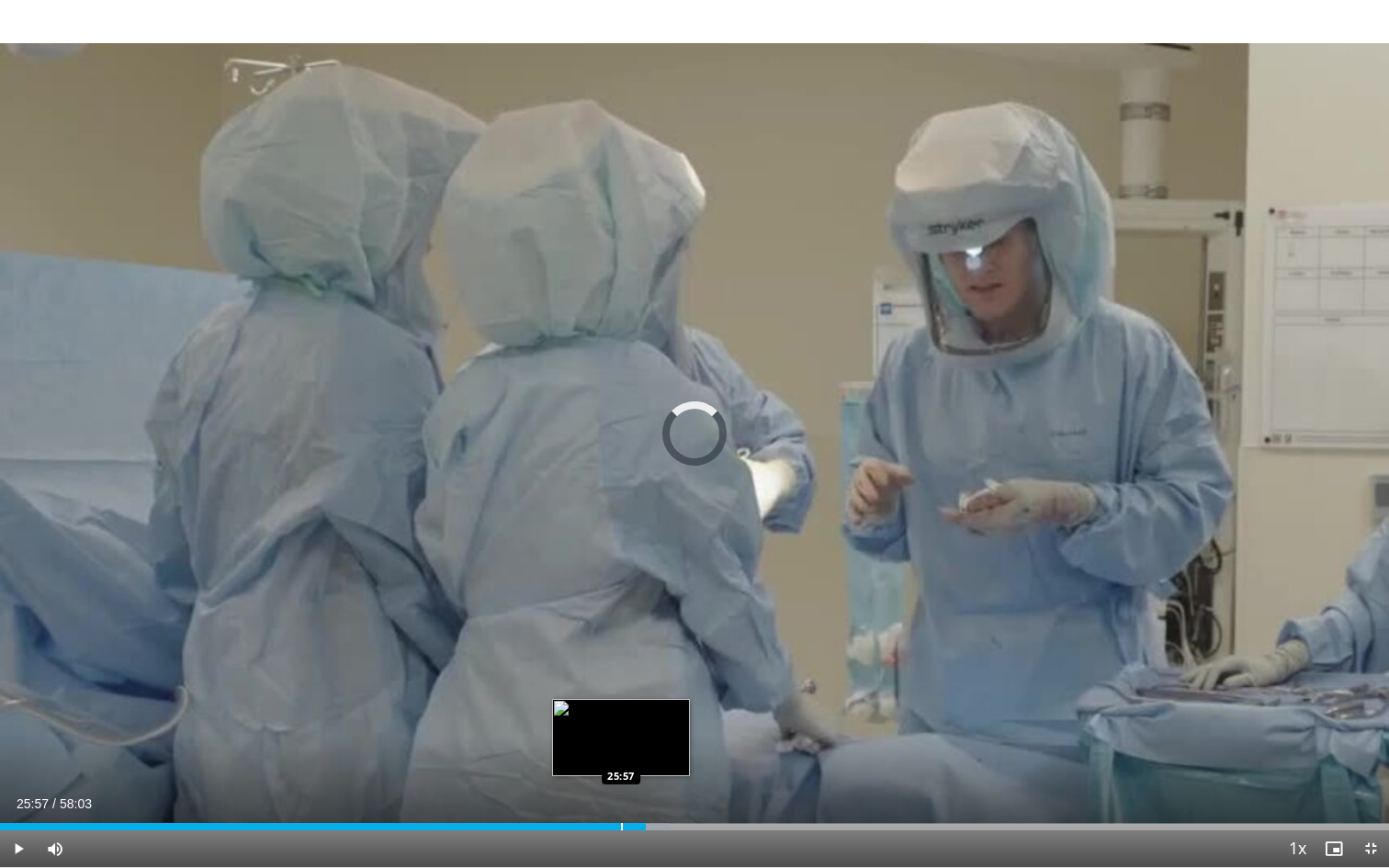 click on "Loaded :  48.23% 25:59 25:57" at bounding box center (694, 827) 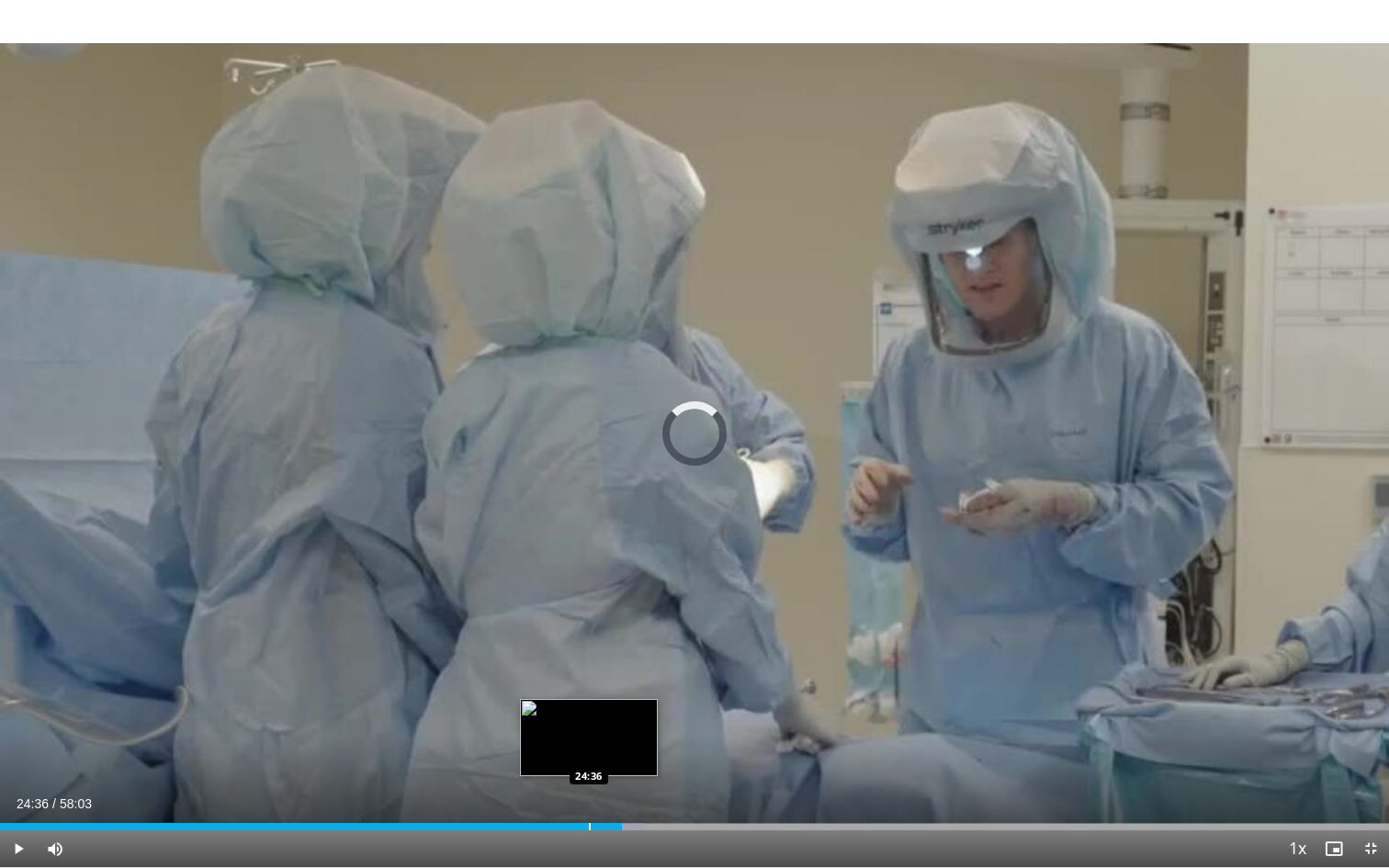 click on "Loaded :  46.51% 24:38 24:36" at bounding box center (694, 827) 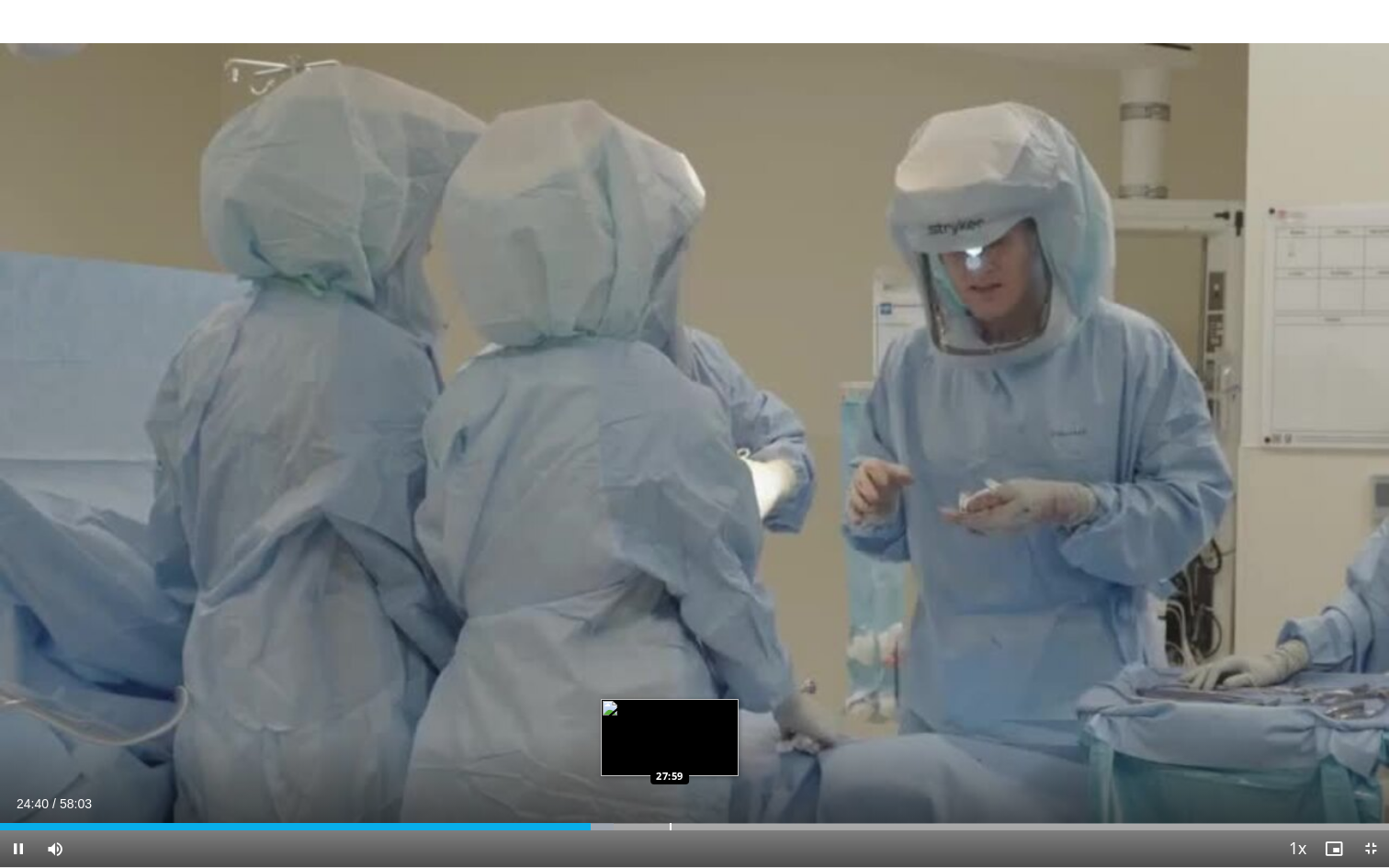 click at bounding box center [671, 827] 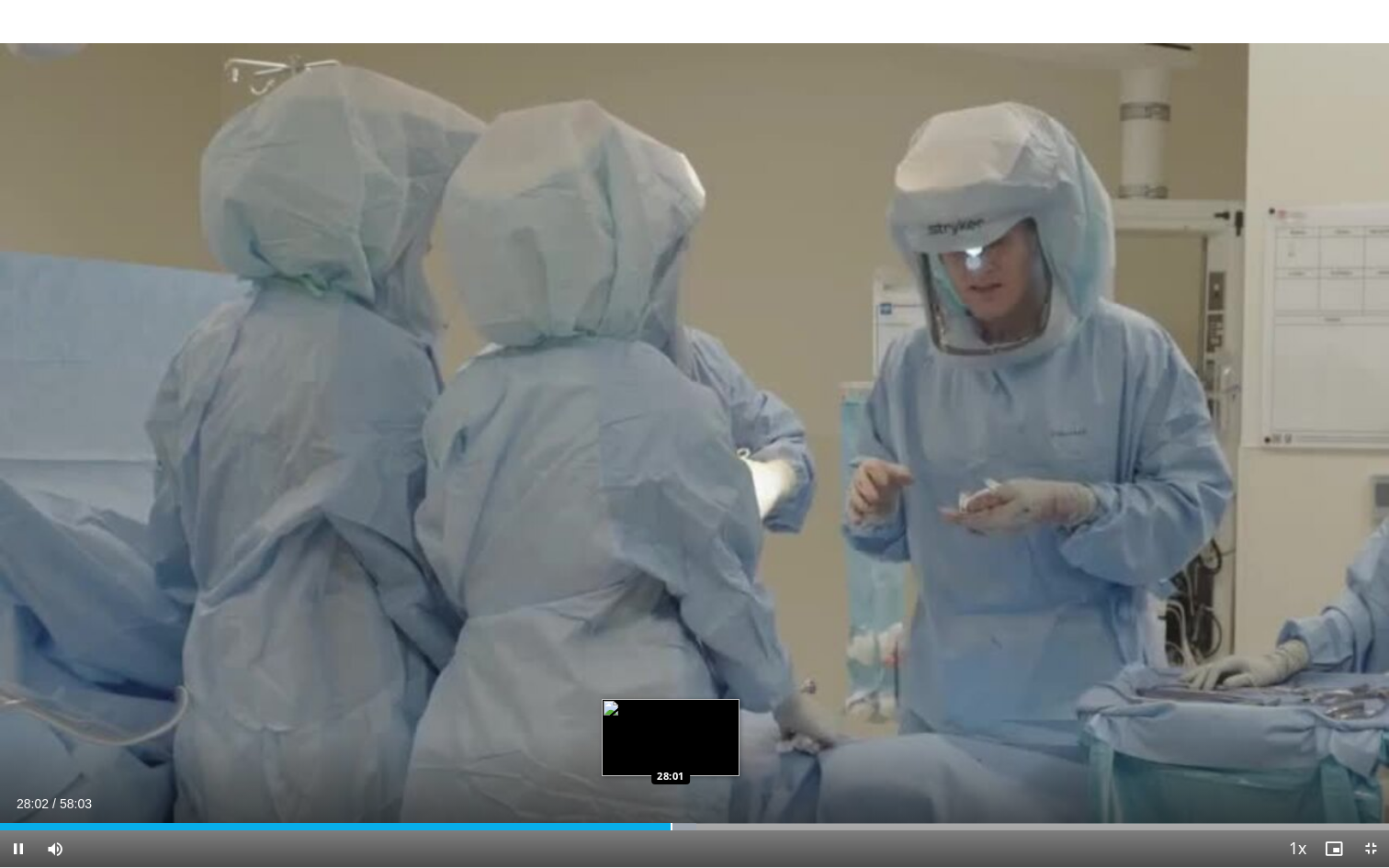 click at bounding box center (672, 827) 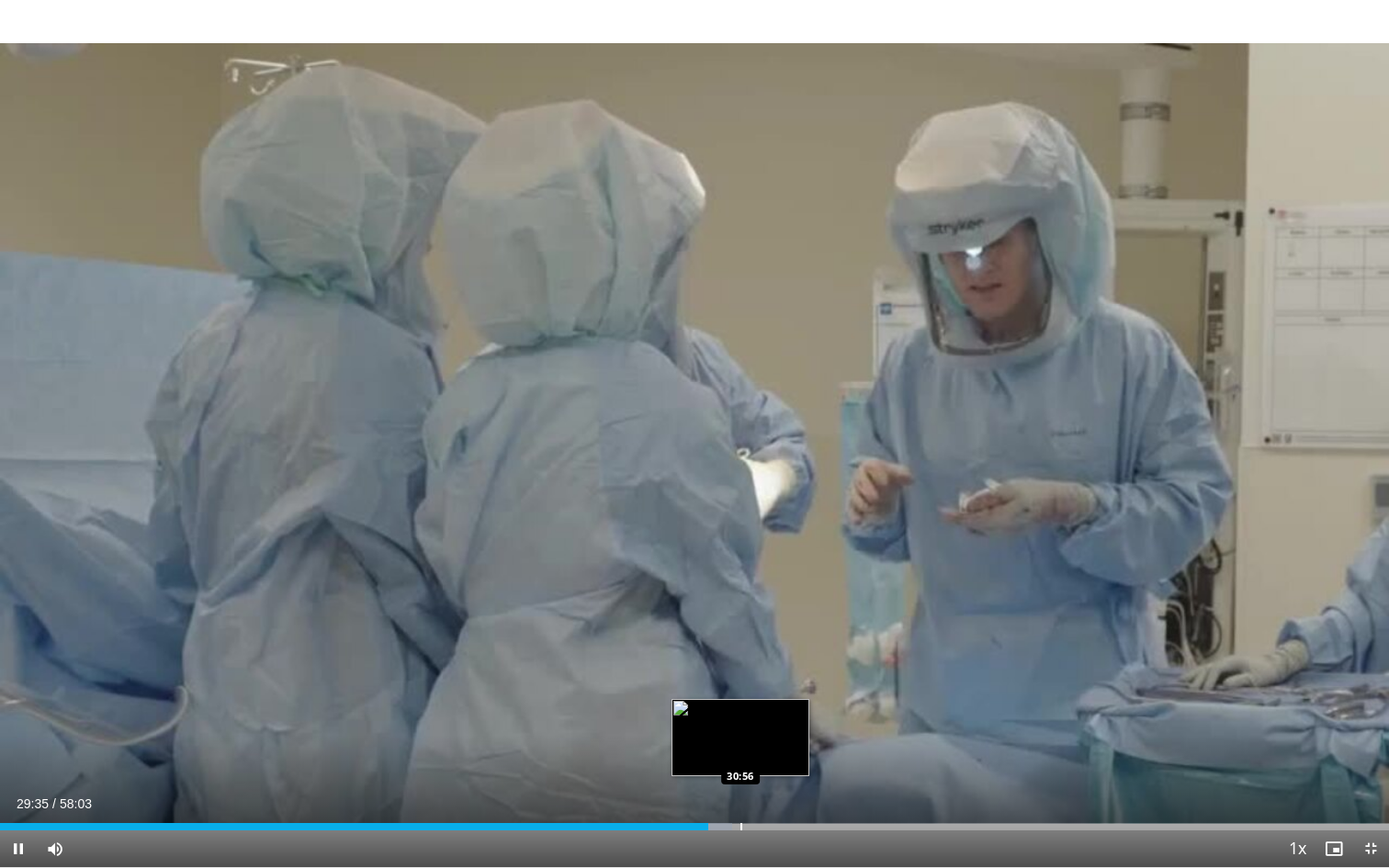 click at bounding box center (741, 827) 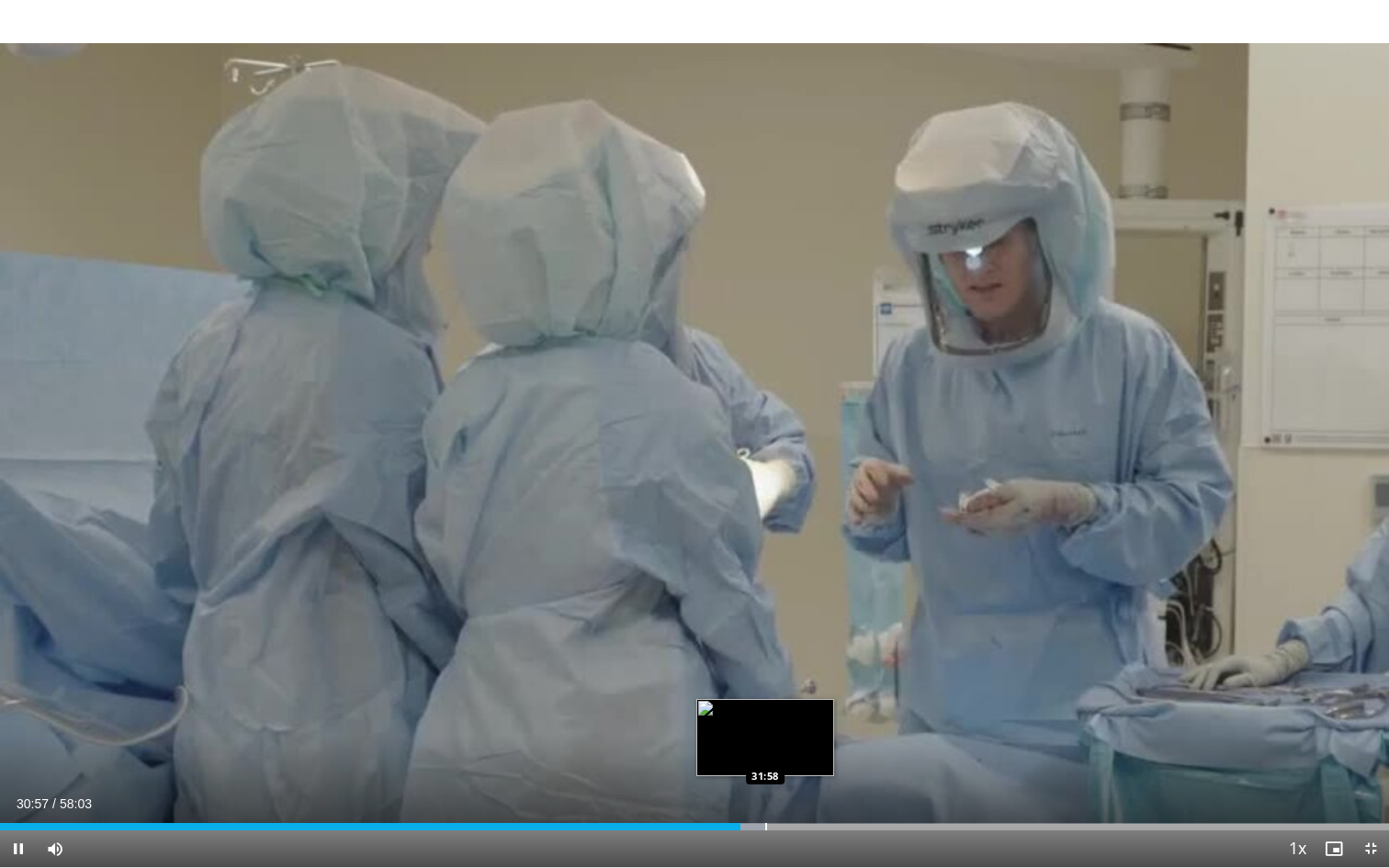 click at bounding box center (766, 827) 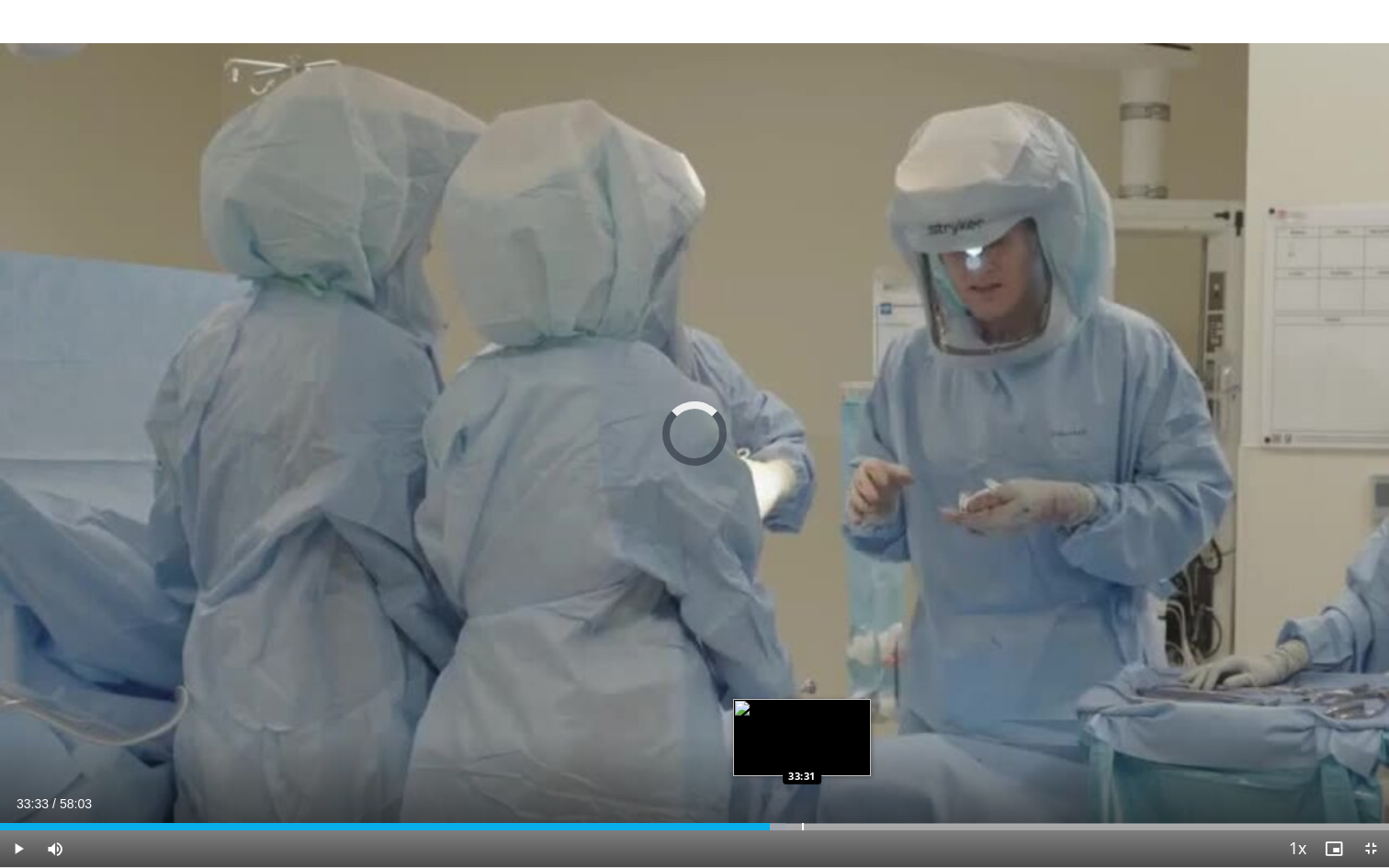 click at bounding box center [803, 827] 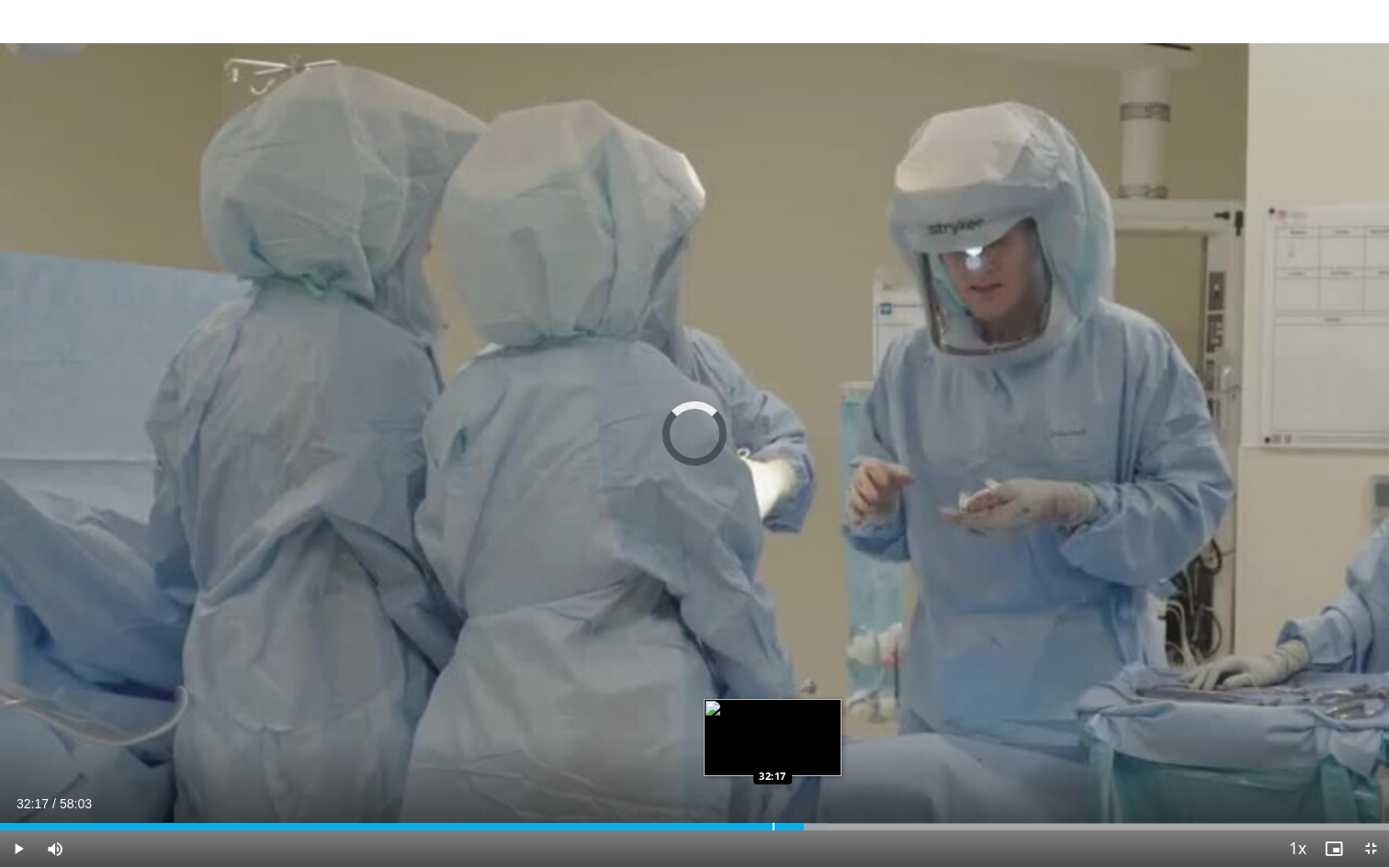 click at bounding box center [774, 827] 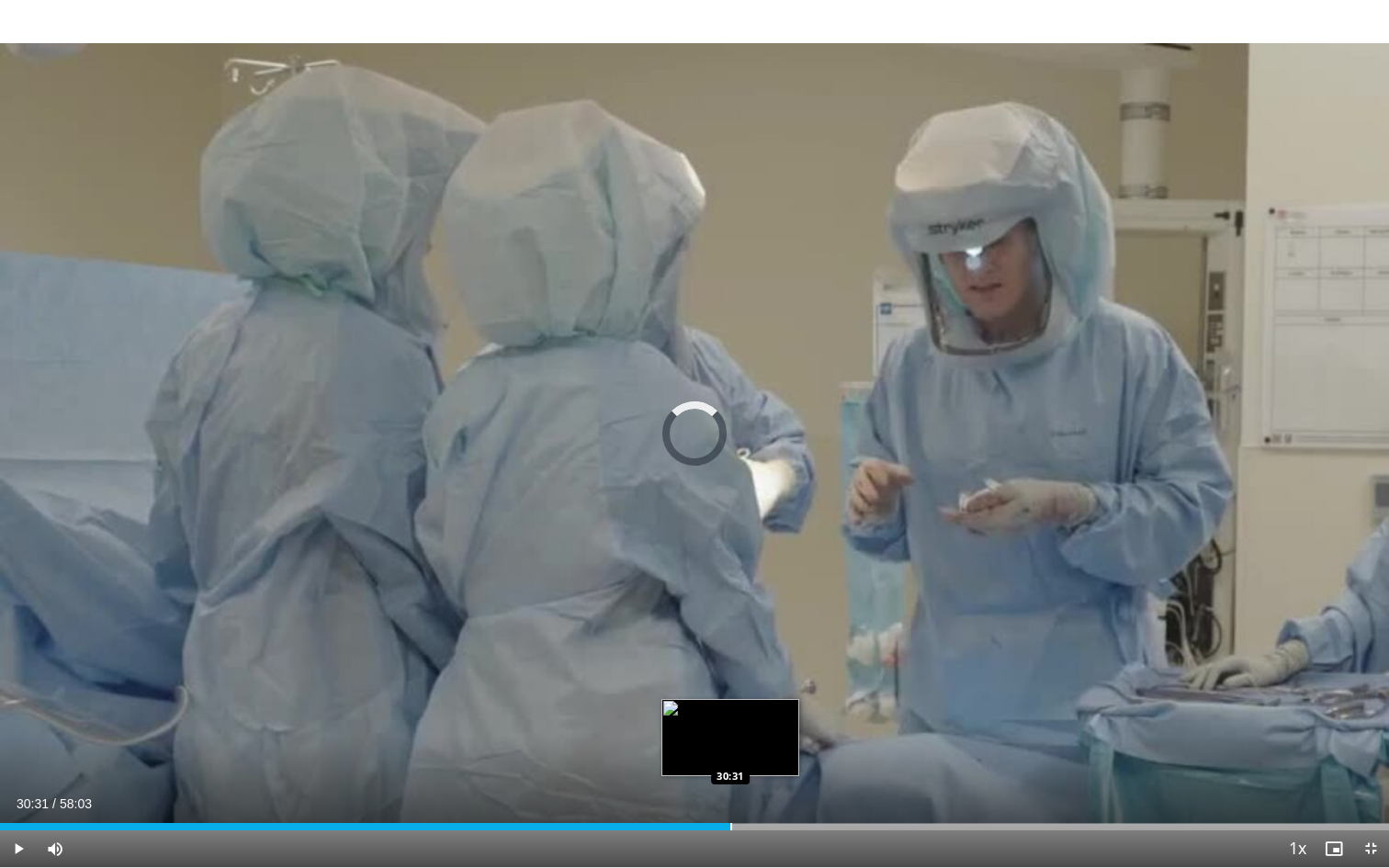 click on "Loaded :  0.00% 30:31 30:31" at bounding box center (694, 827) 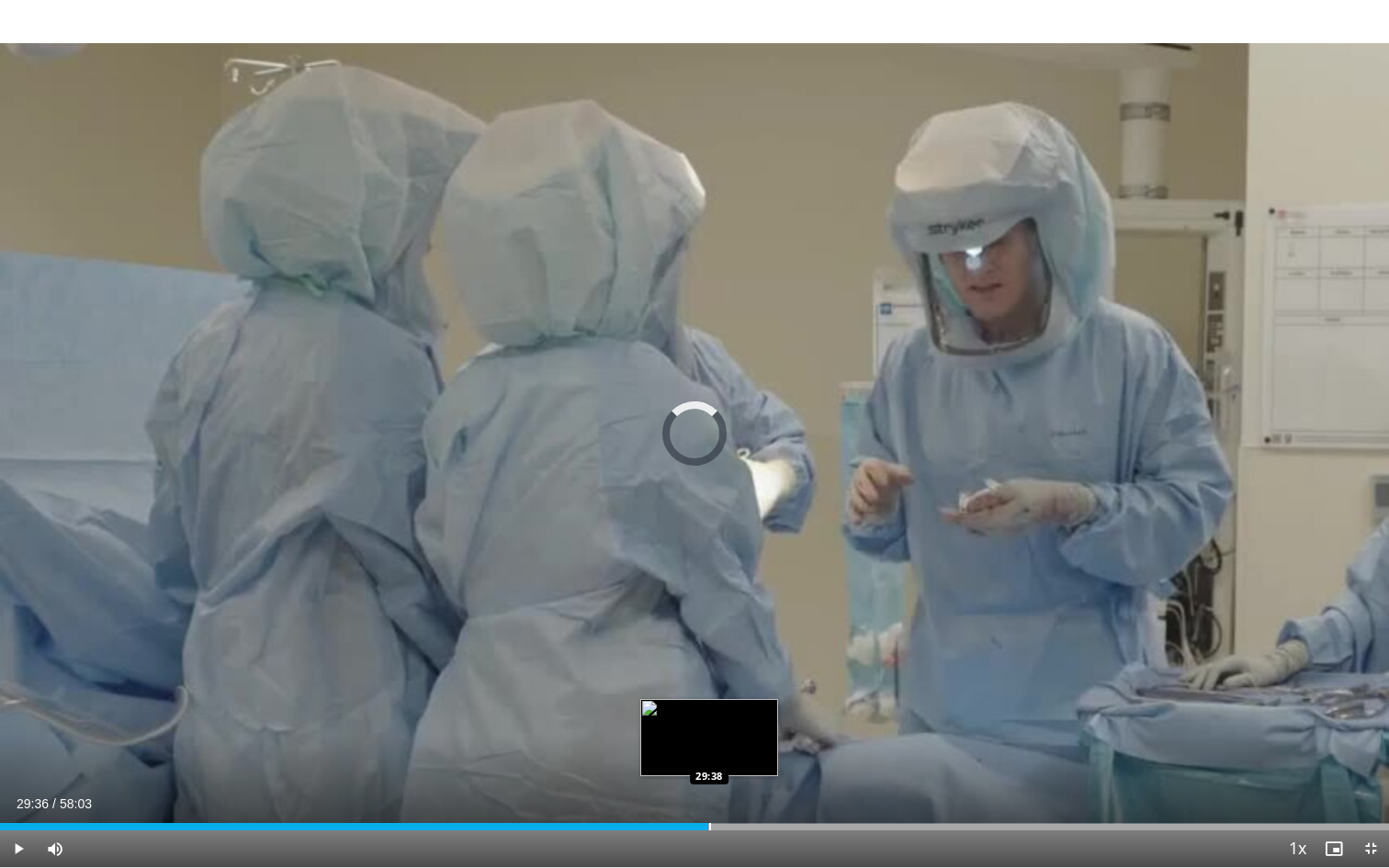 click on "Loaded :  0.00% 29:36 29:38" at bounding box center (694, 827) 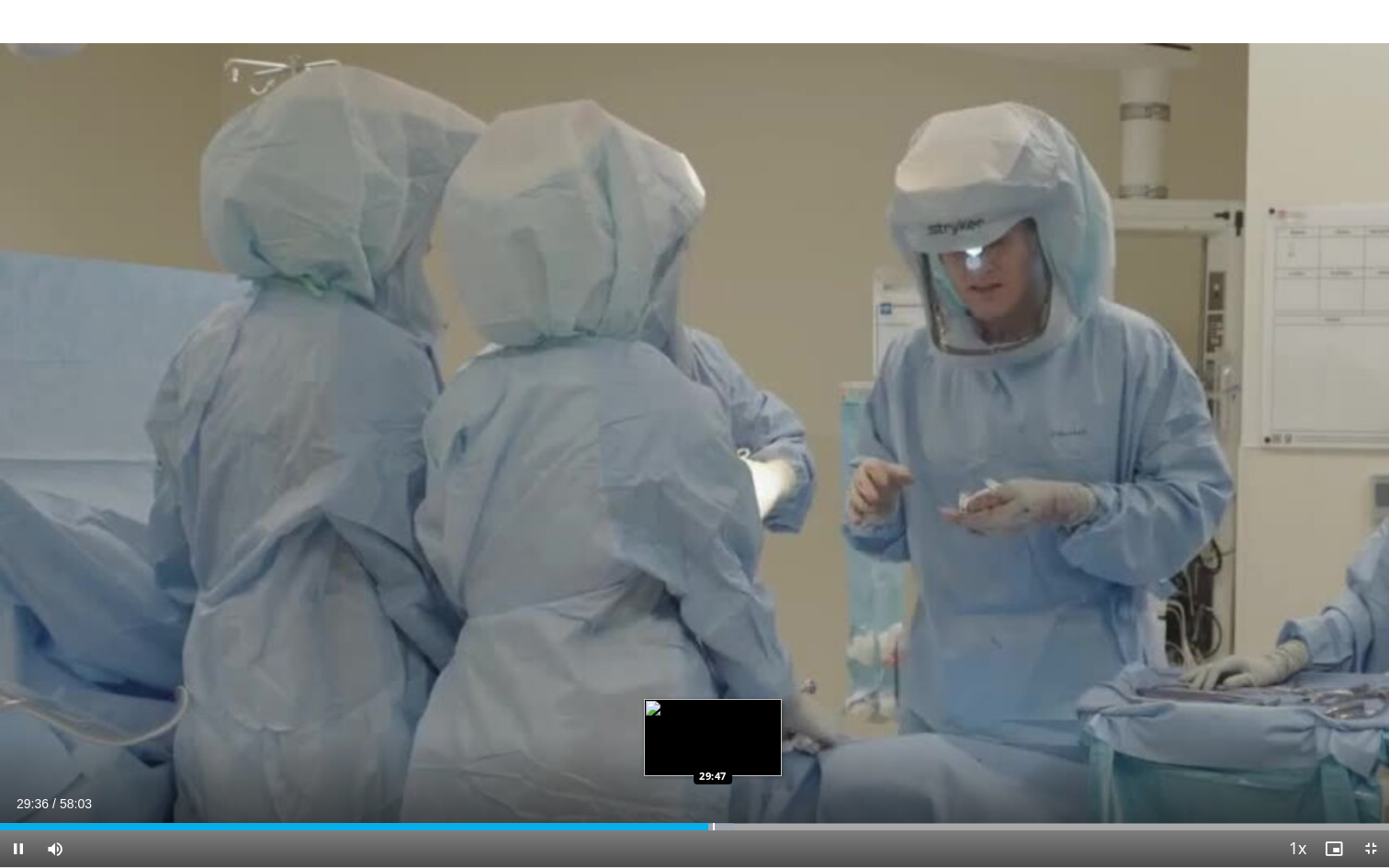 click at bounding box center [714, 827] 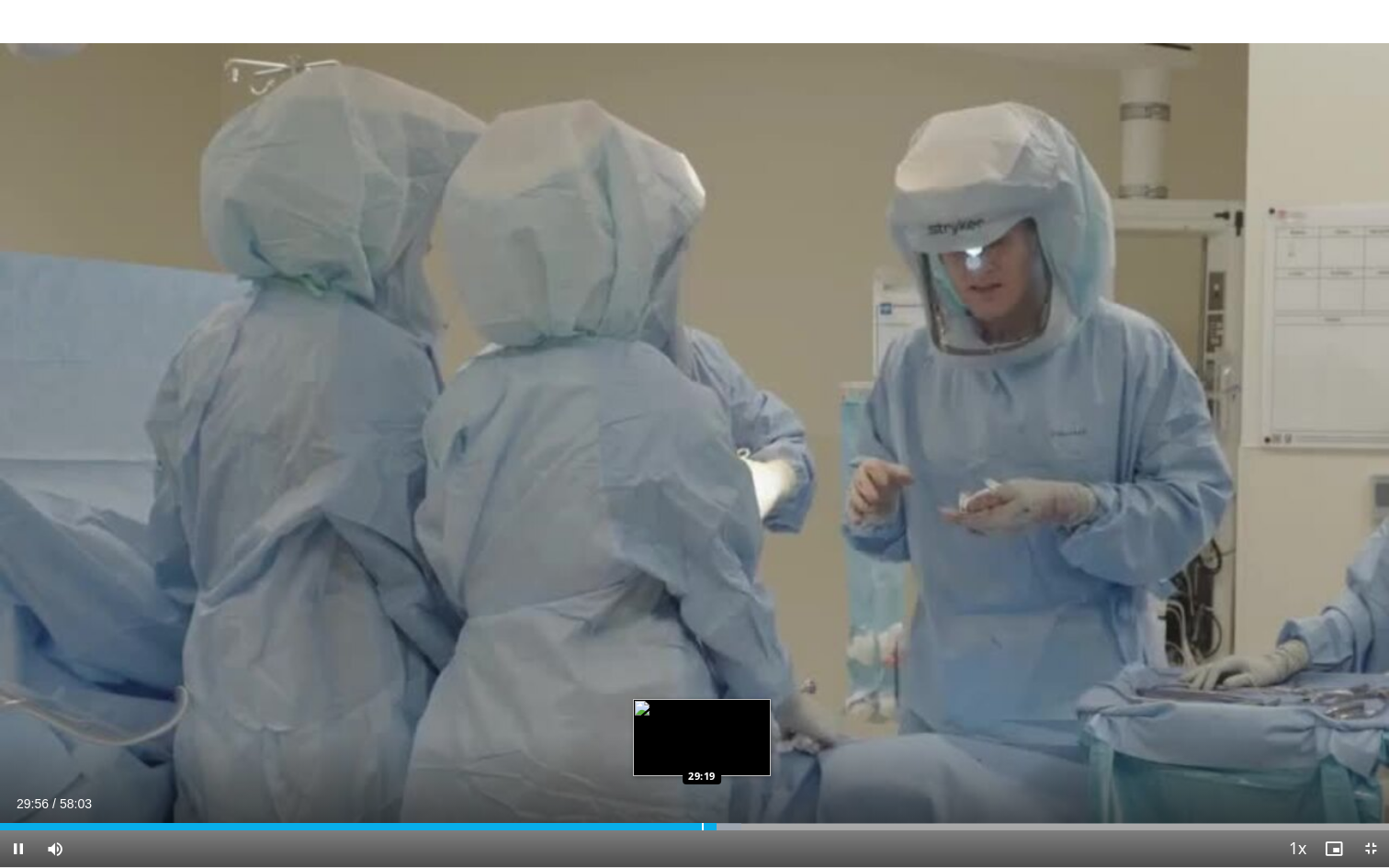 click on "Loaded :  53.40% 29:56 29:19" at bounding box center (694, 827) 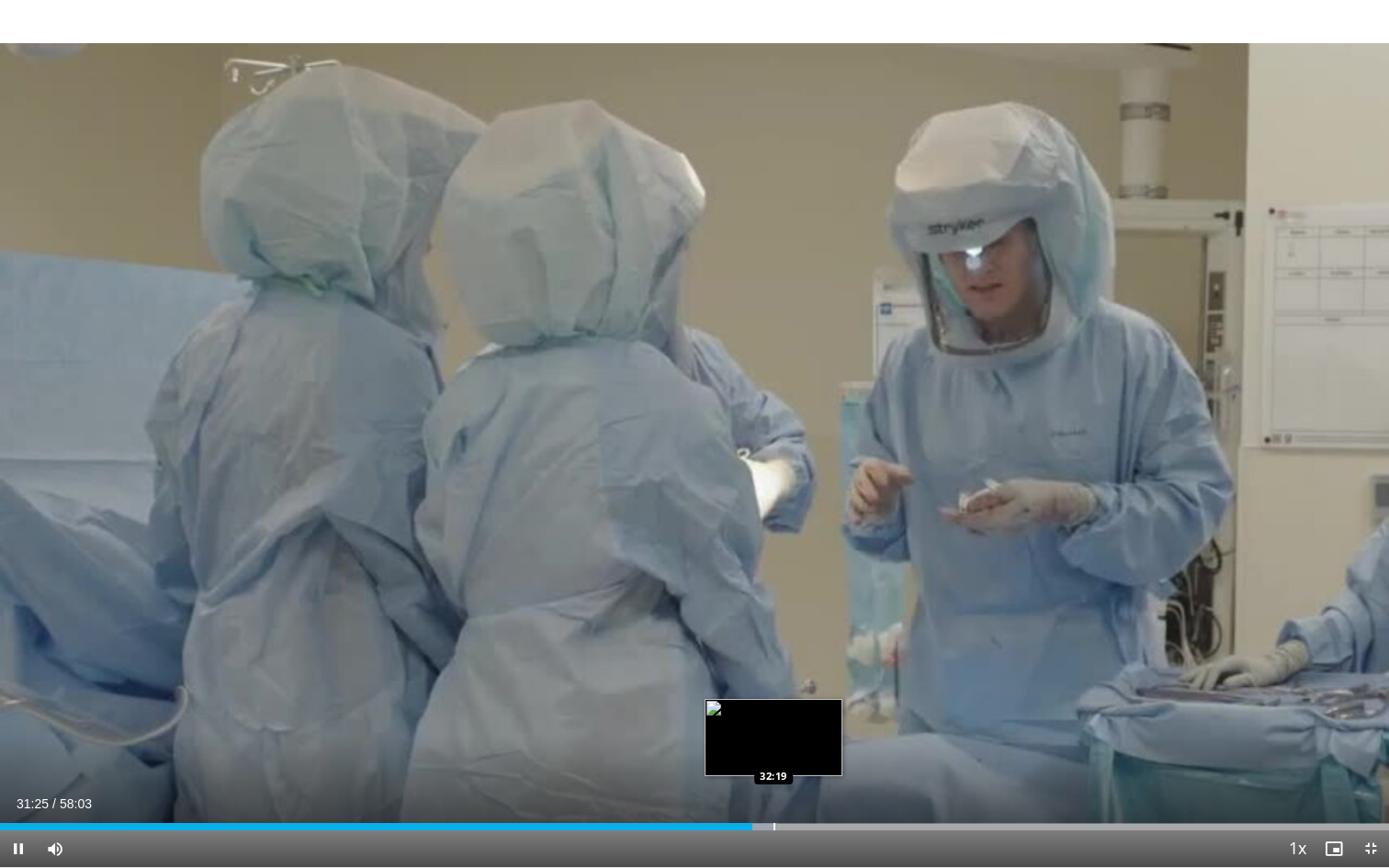 click on "Loaded :  55.98% 31:26 32:19" at bounding box center [694, 821] 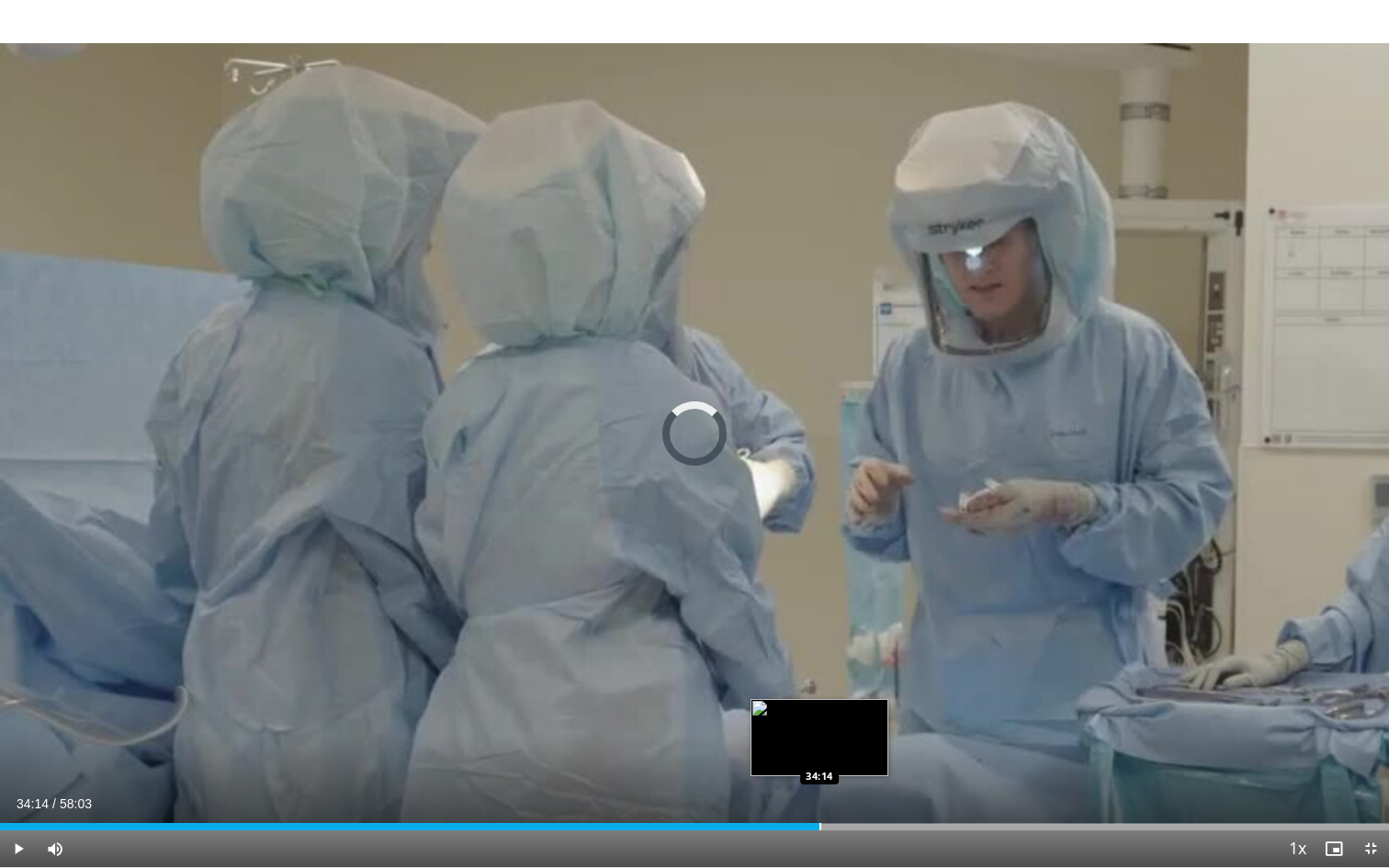 click on "Loaded :  57.53% 34:14 34:14" at bounding box center (694, 821) 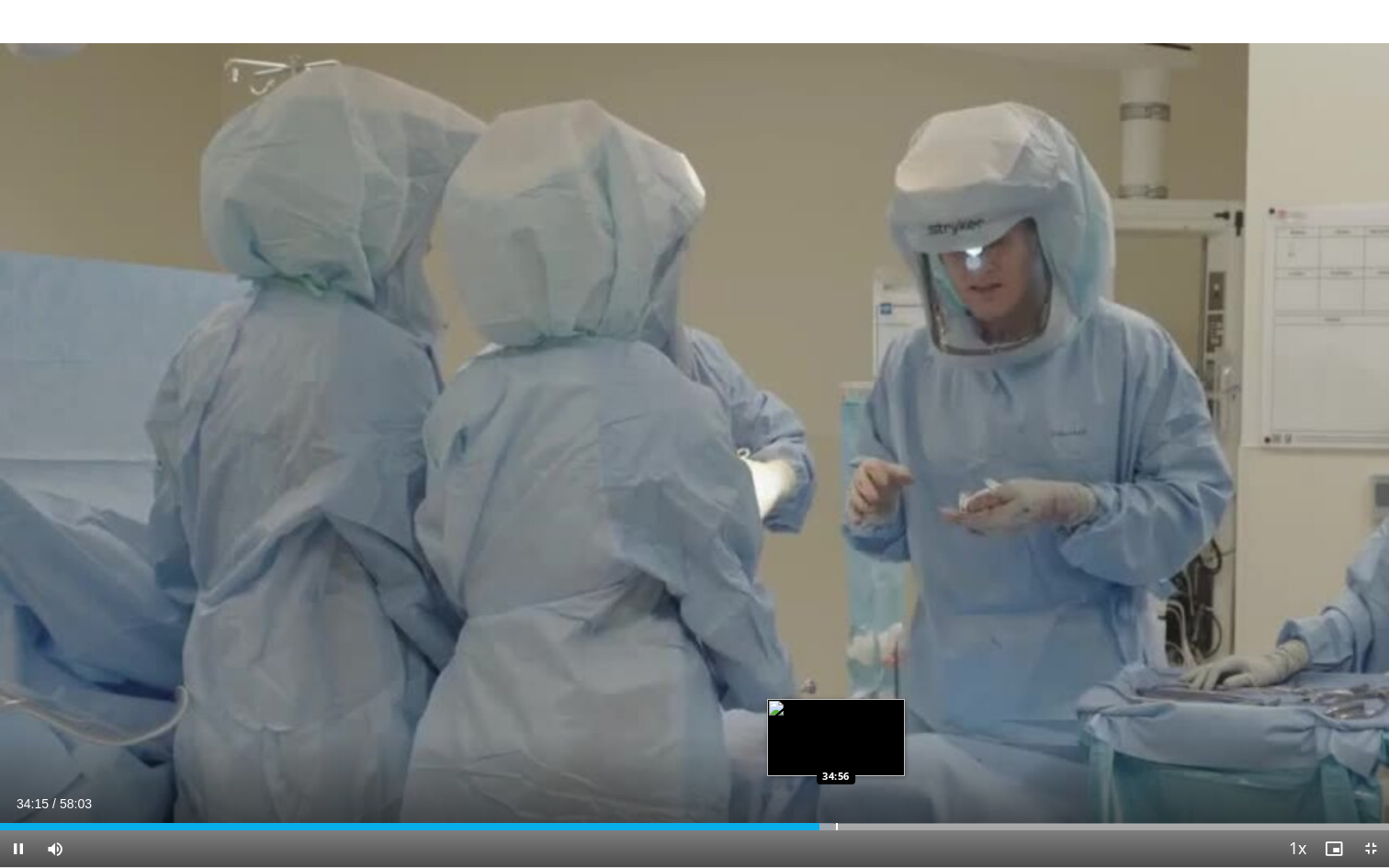 click on "Loaded :  60.00% 34:15 34:56" at bounding box center (694, 821) 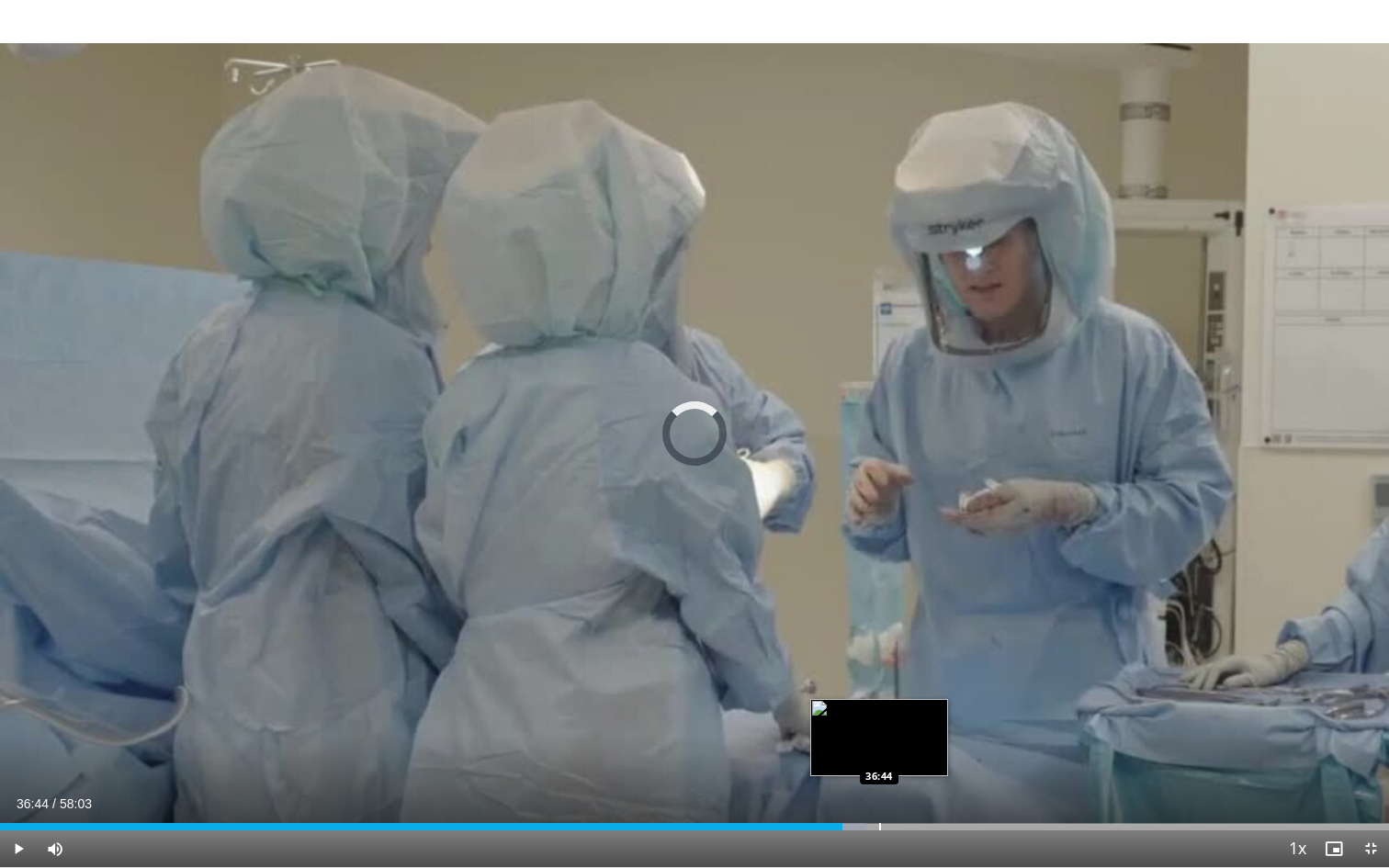 click at bounding box center [880, 827] 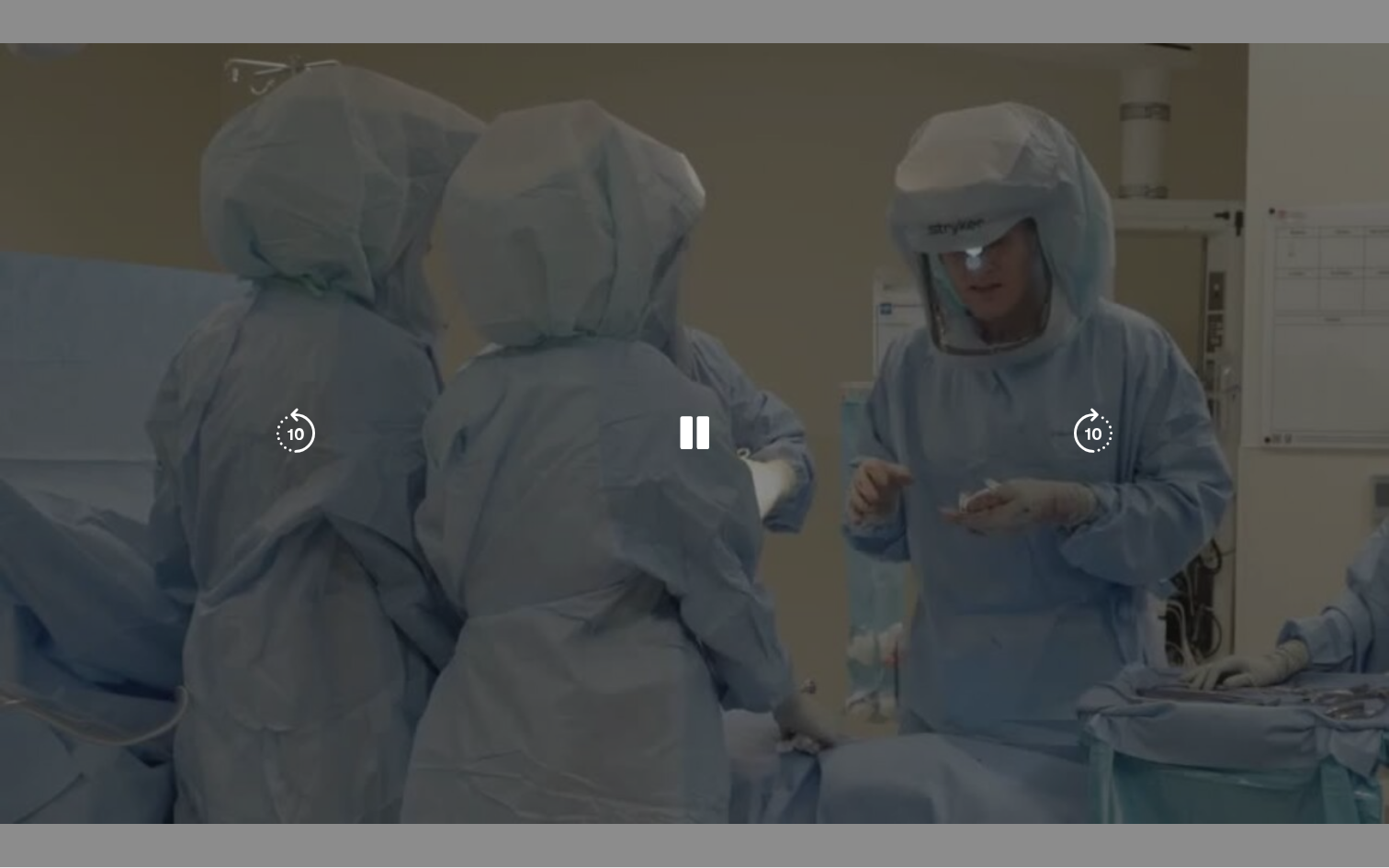 click on "10 seconds
Tap to unmute" at bounding box center (694, 434) 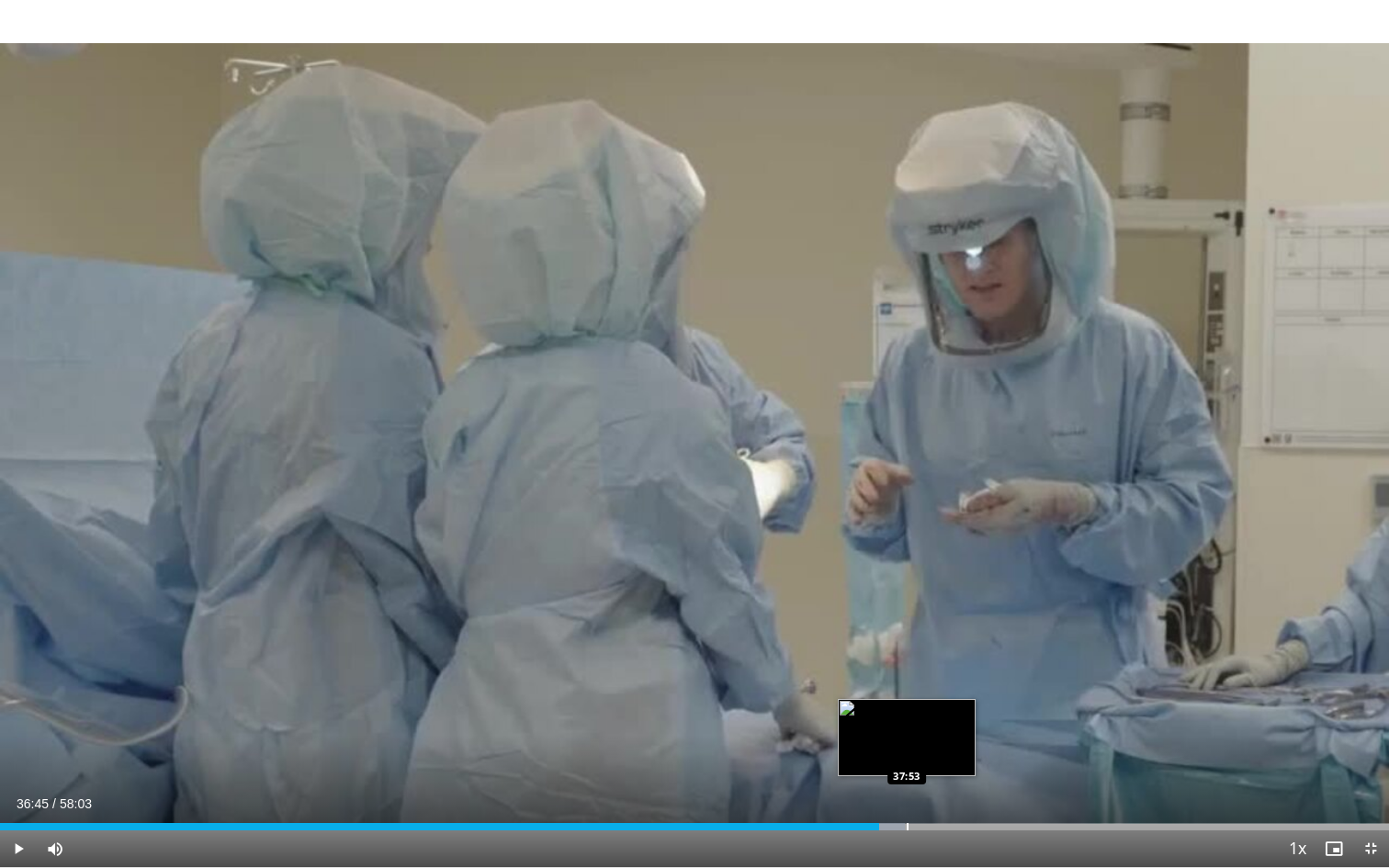click on "Loaded :  65.17% 36:45 37:53" at bounding box center [694, 821] 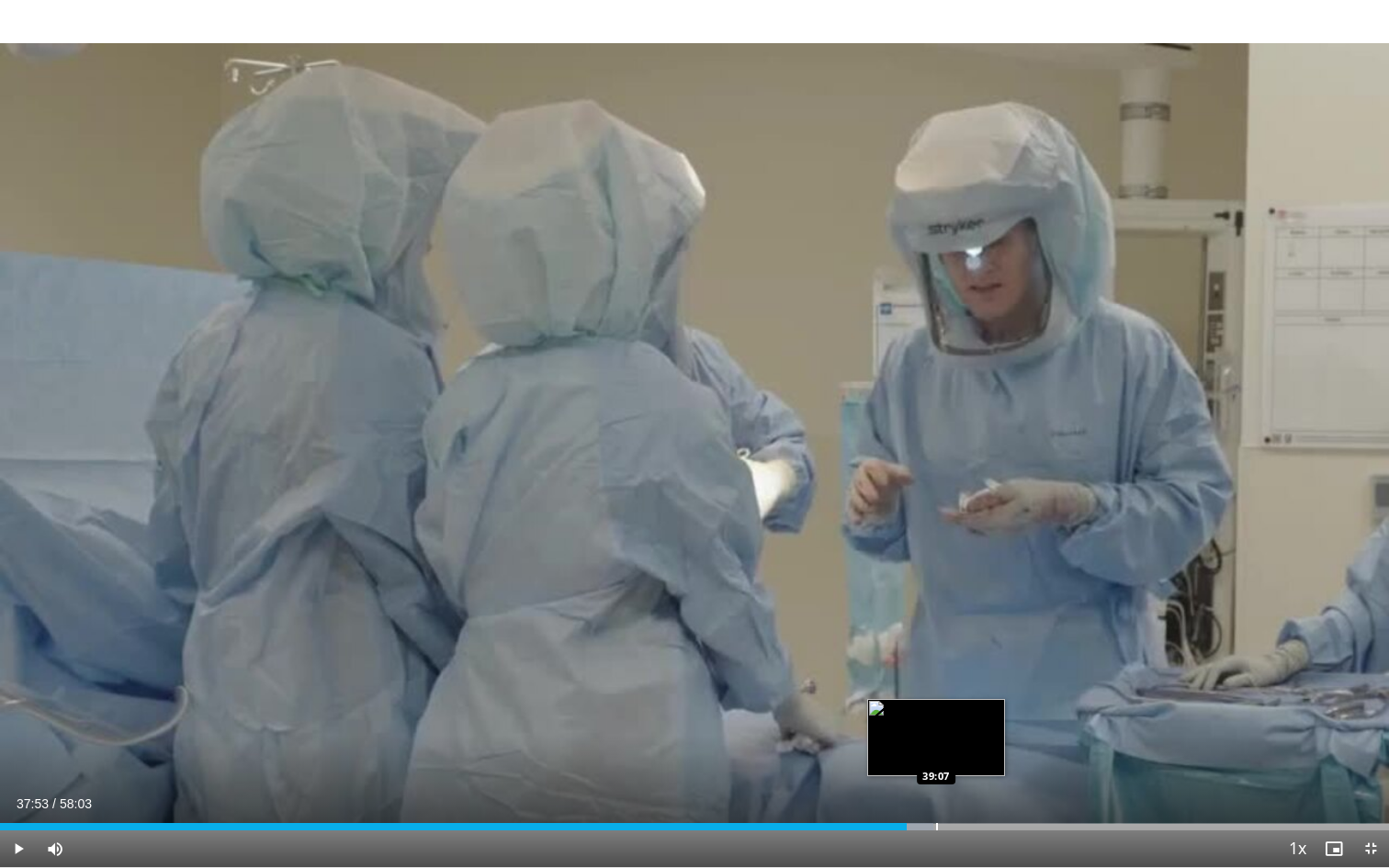 click on "Loaded :  67.18% 37:53 39:07" at bounding box center (694, 821) 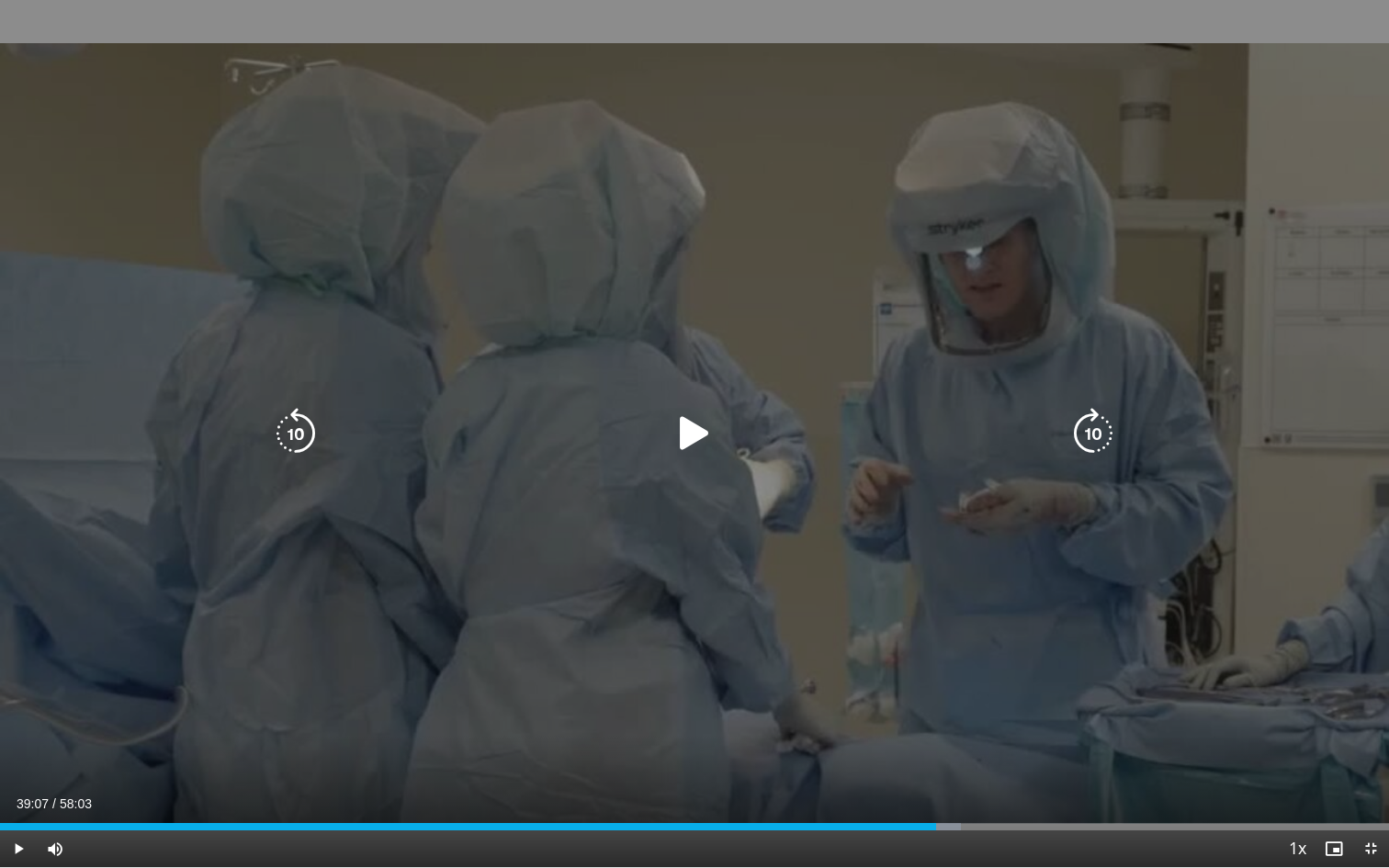 click on "10 seconds
Tap to unmute" at bounding box center (694, 434) 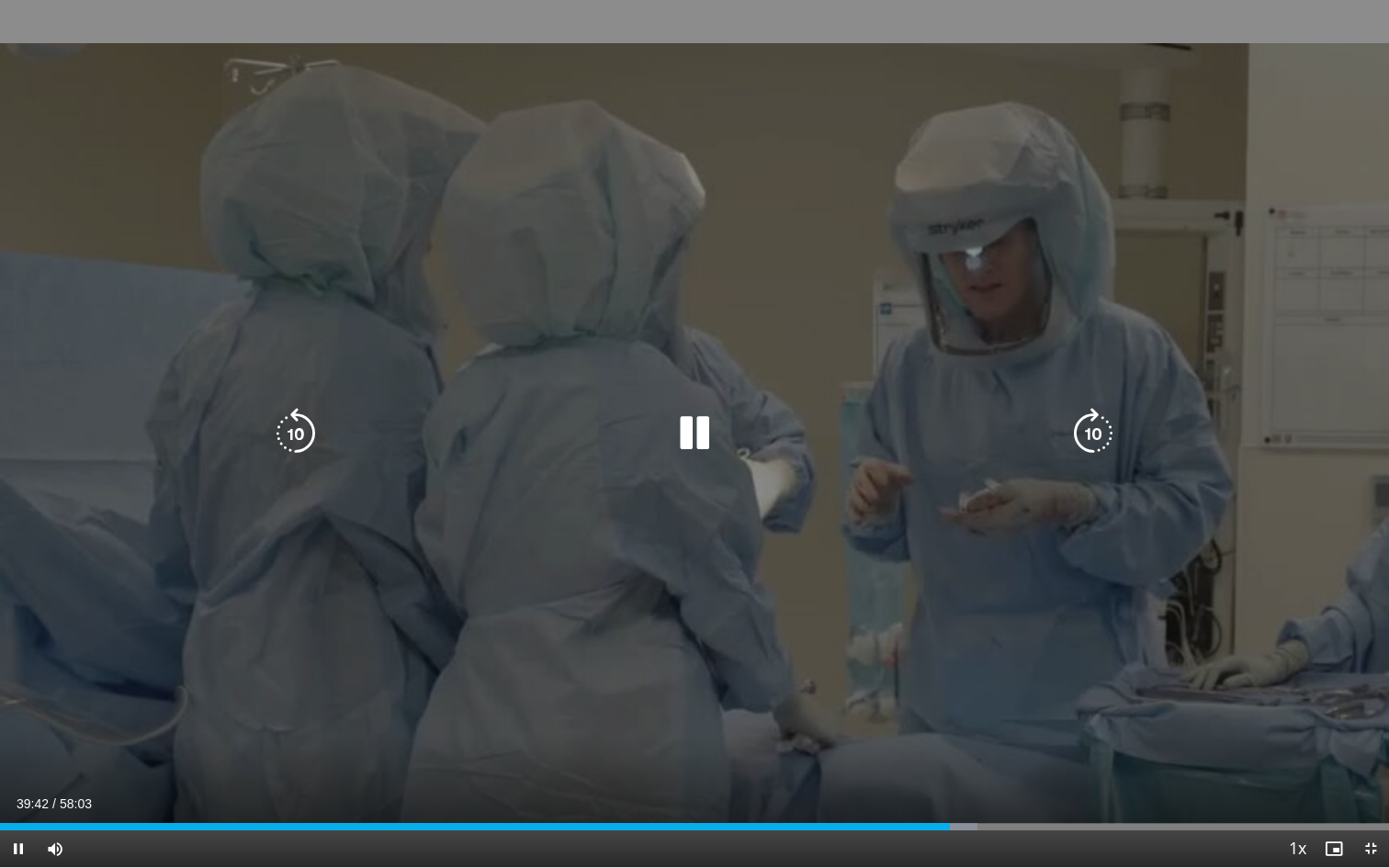click at bounding box center [694, 434] 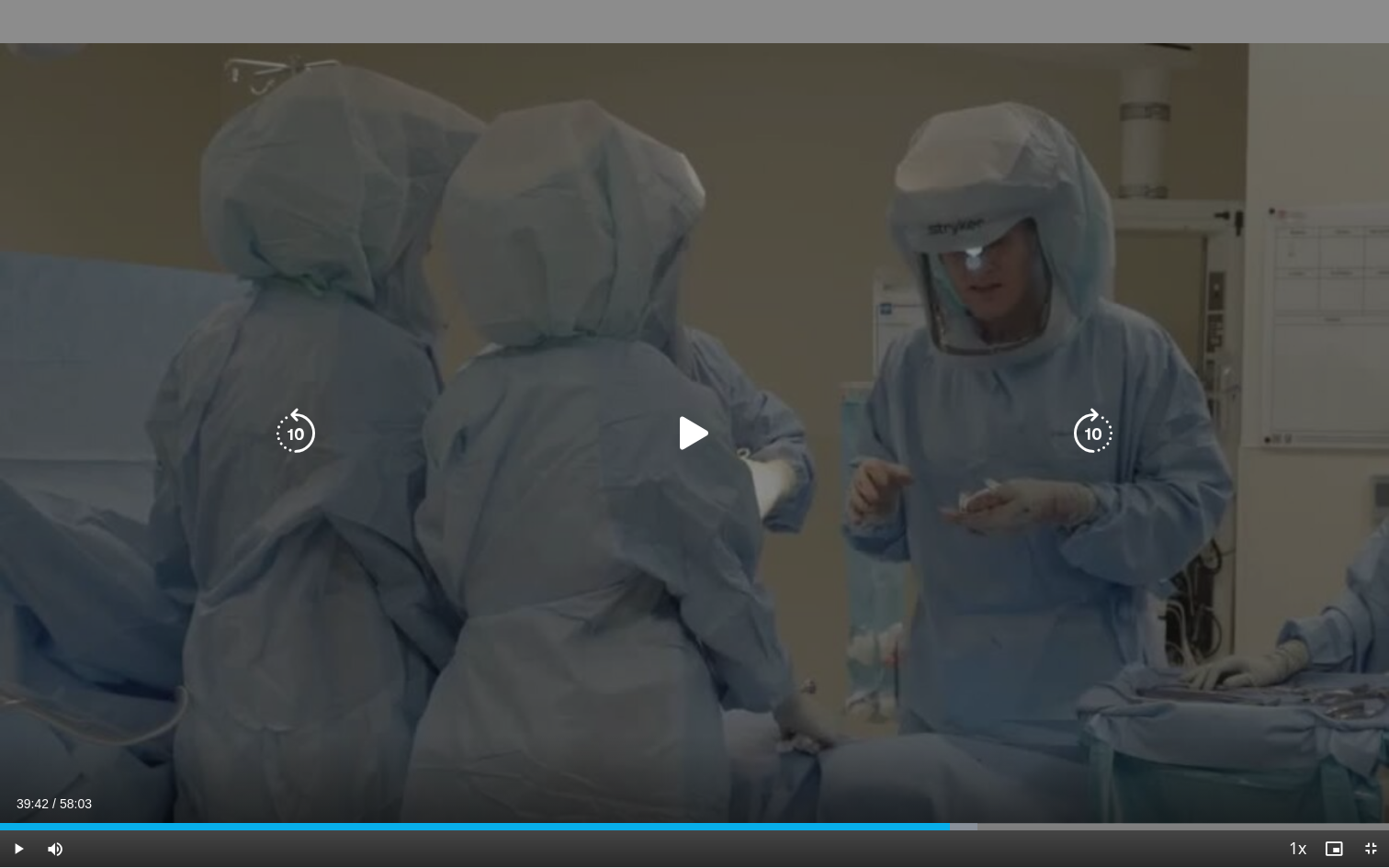 click on "10 seconds
Tap to unmute" at bounding box center [694, 434] 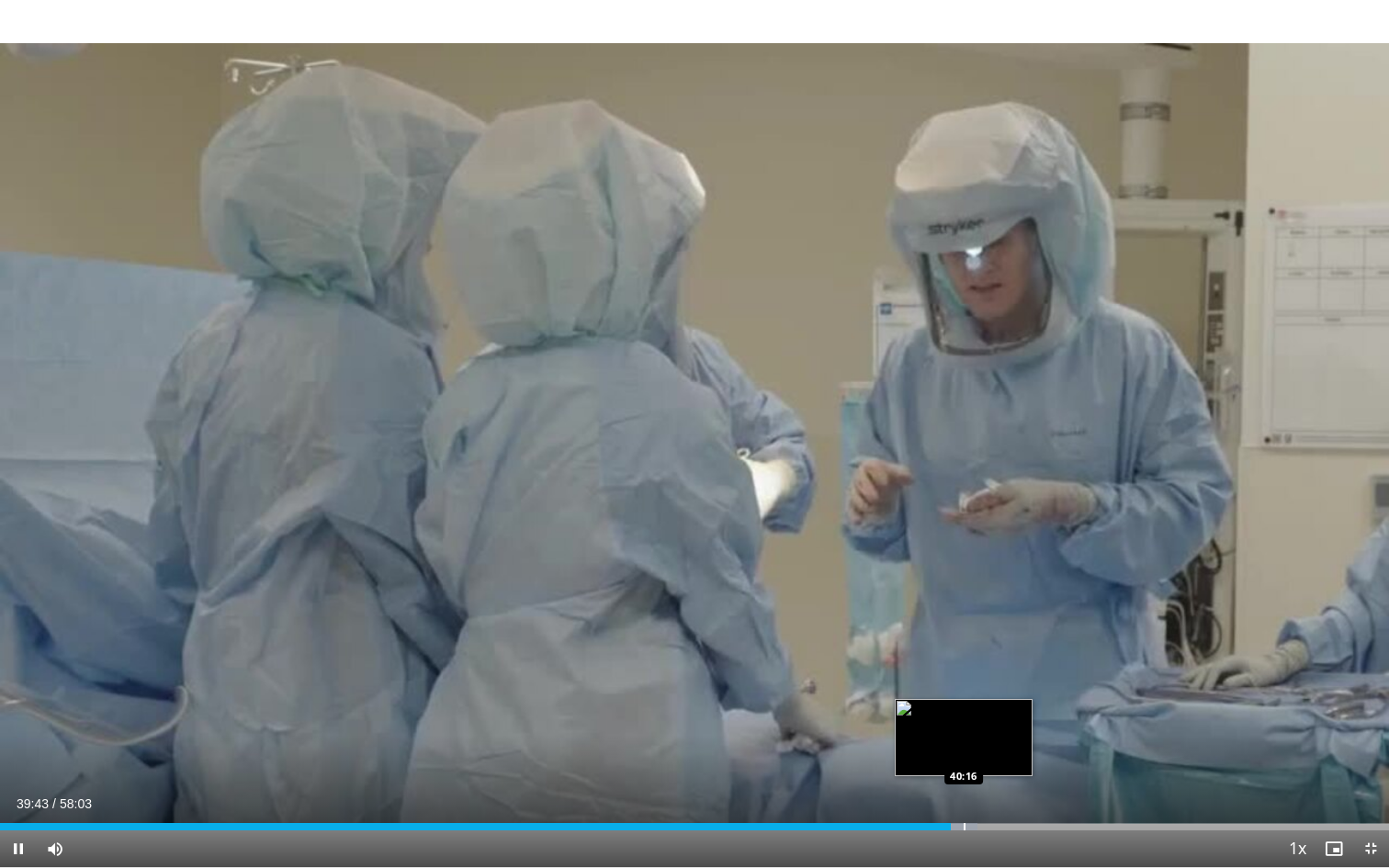 click at bounding box center (965, 827) 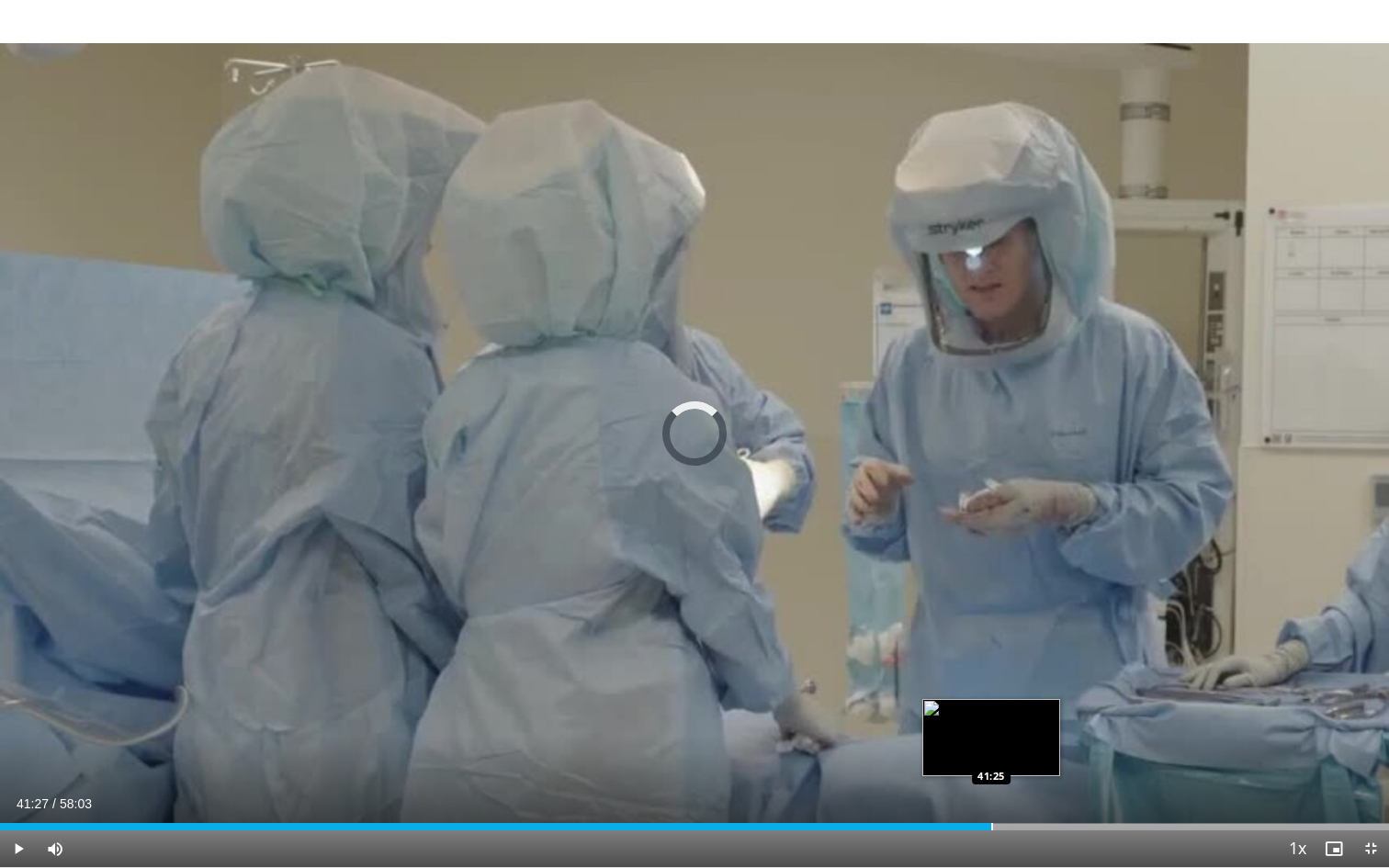 click on "Loaded :  70.34% 41:27 41:25" at bounding box center (694, 821) 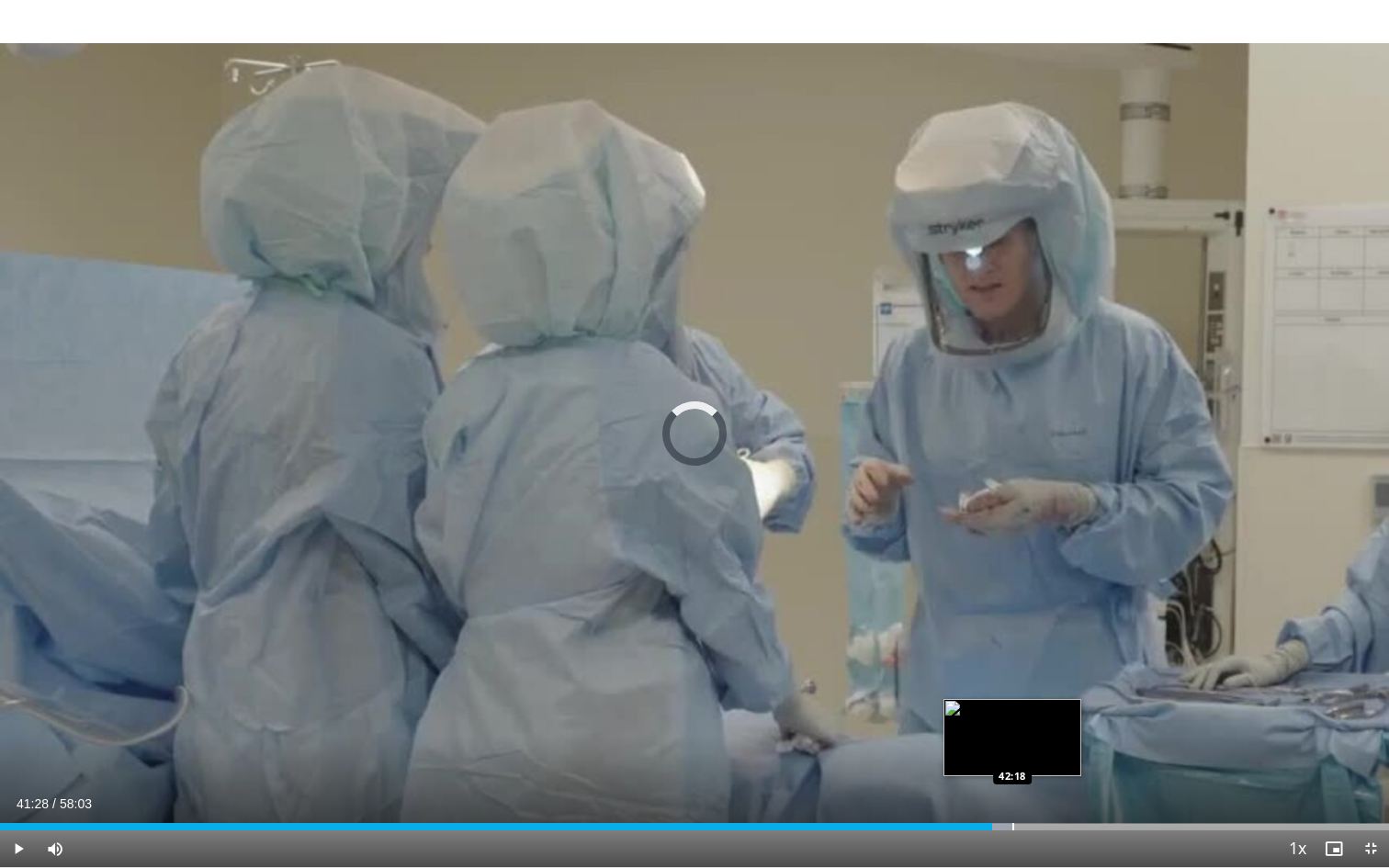 click on "Loaded :  72.92% 41:28 42:18" at bounding box center (694, 821) 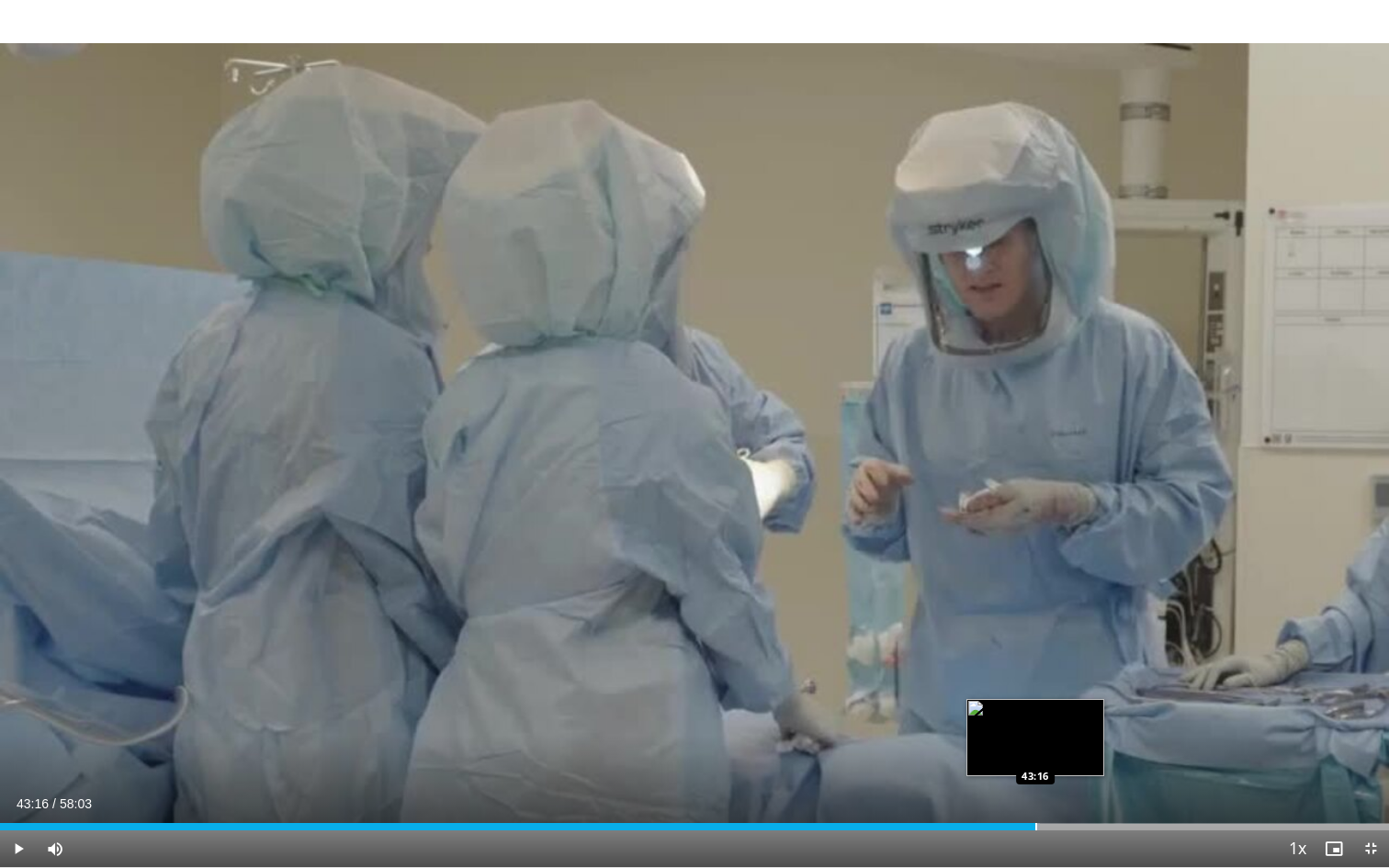 click at bounding box center [1036, 827] 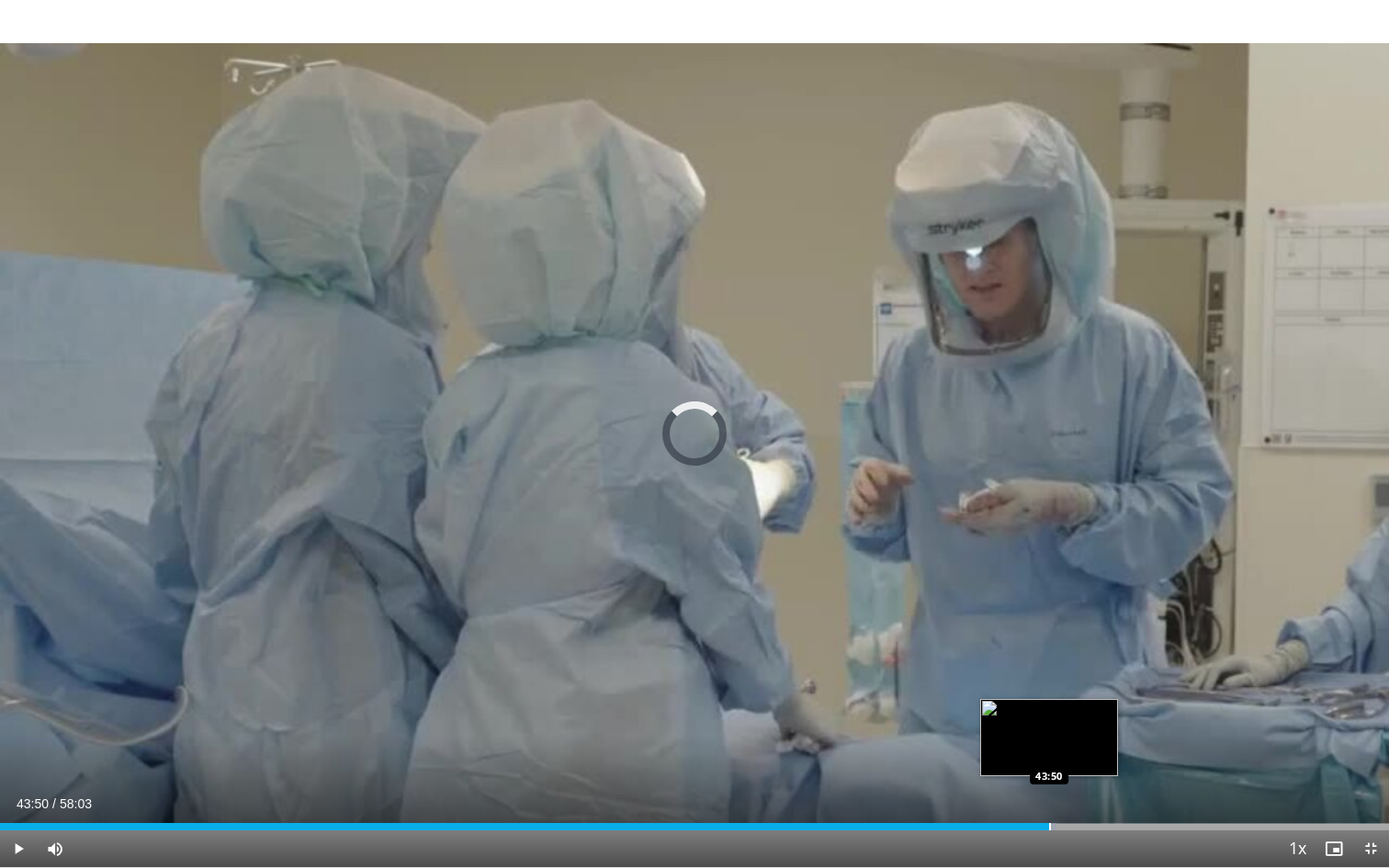click at bounding box center [1050, 827] 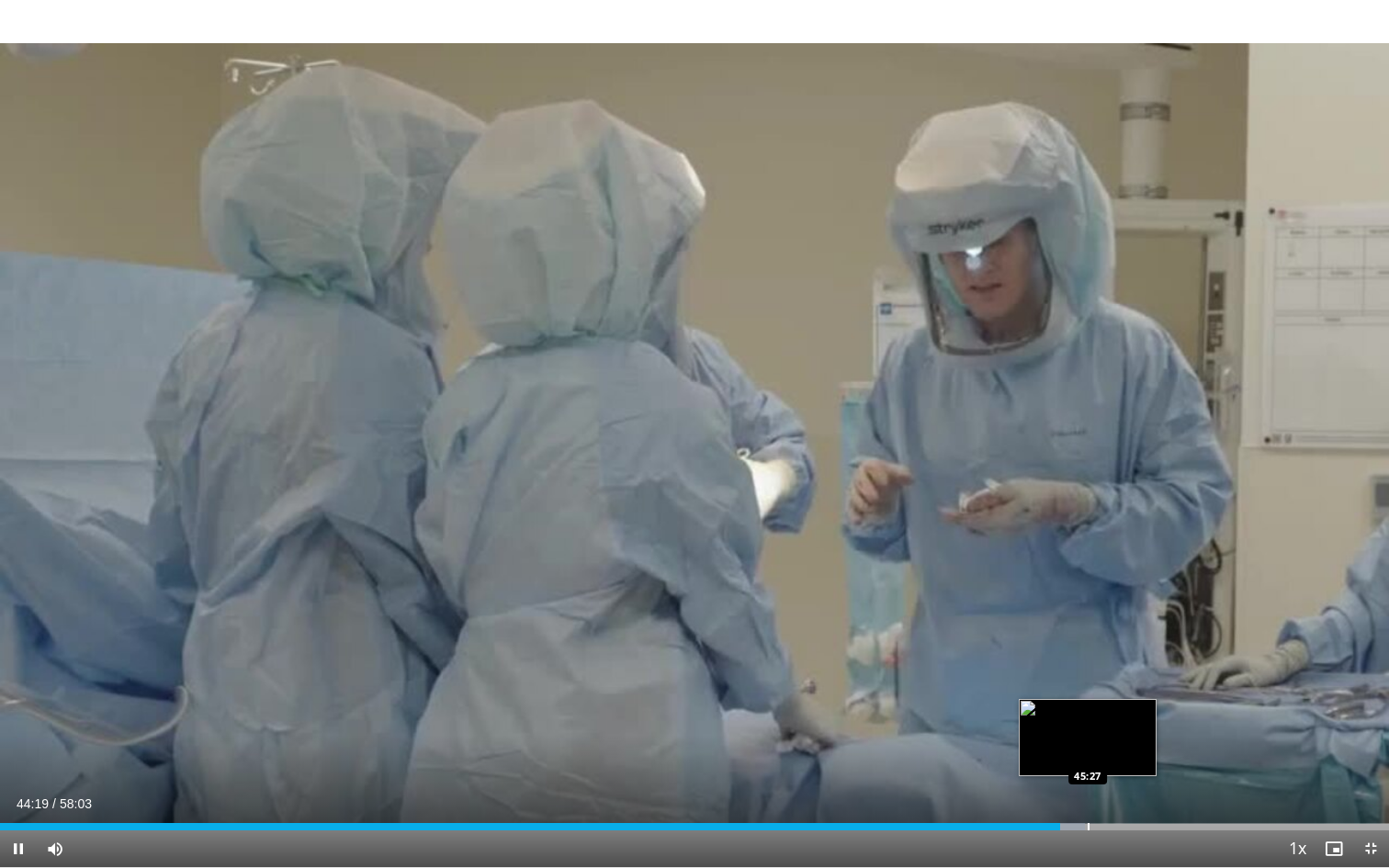 click on "Loaded :  78.09% 44:19 45:27" at bounding box center [694, 821] 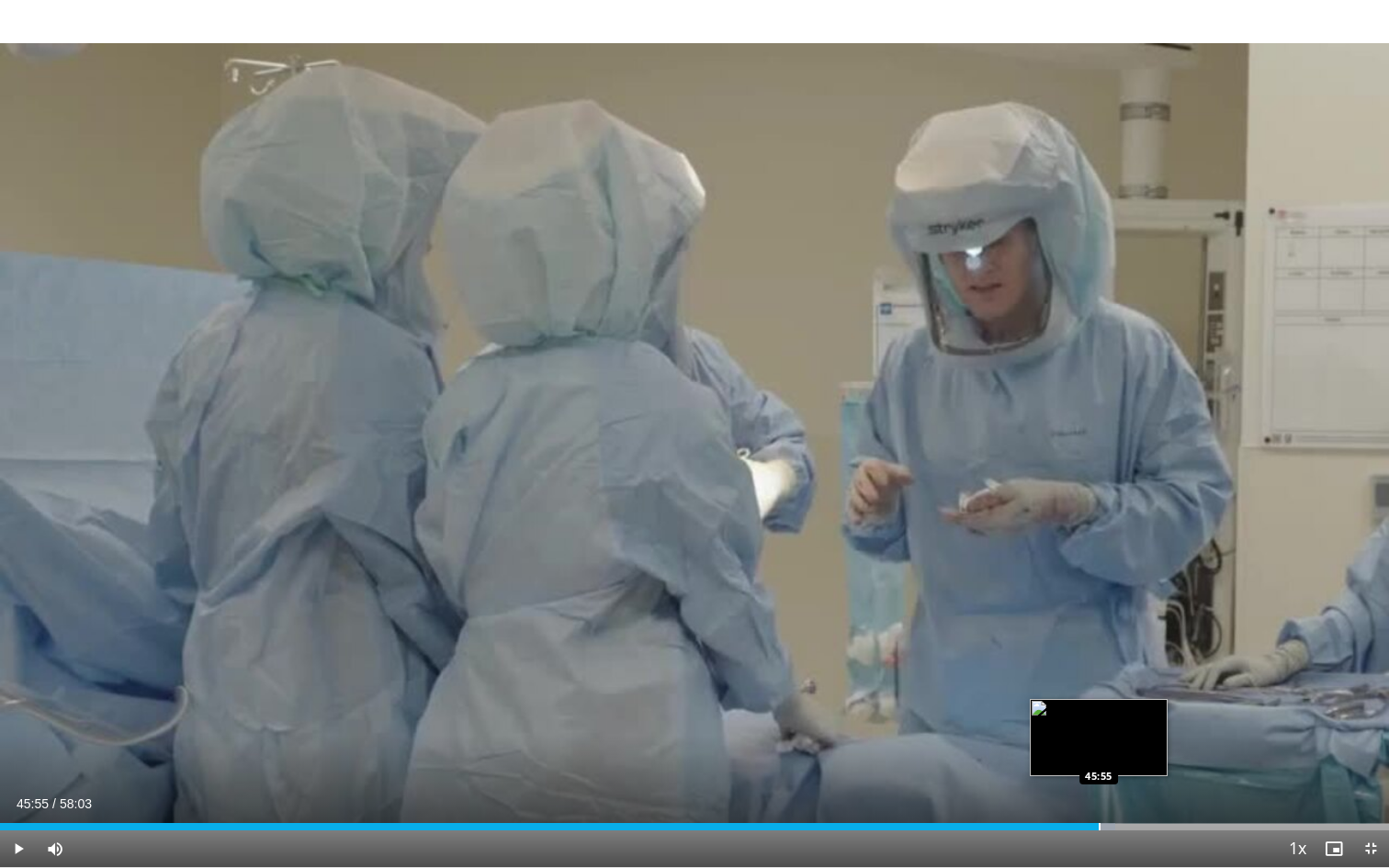 click on "Loaded :  80.31% 45:55 45:55" at bounding box center (694, 821) 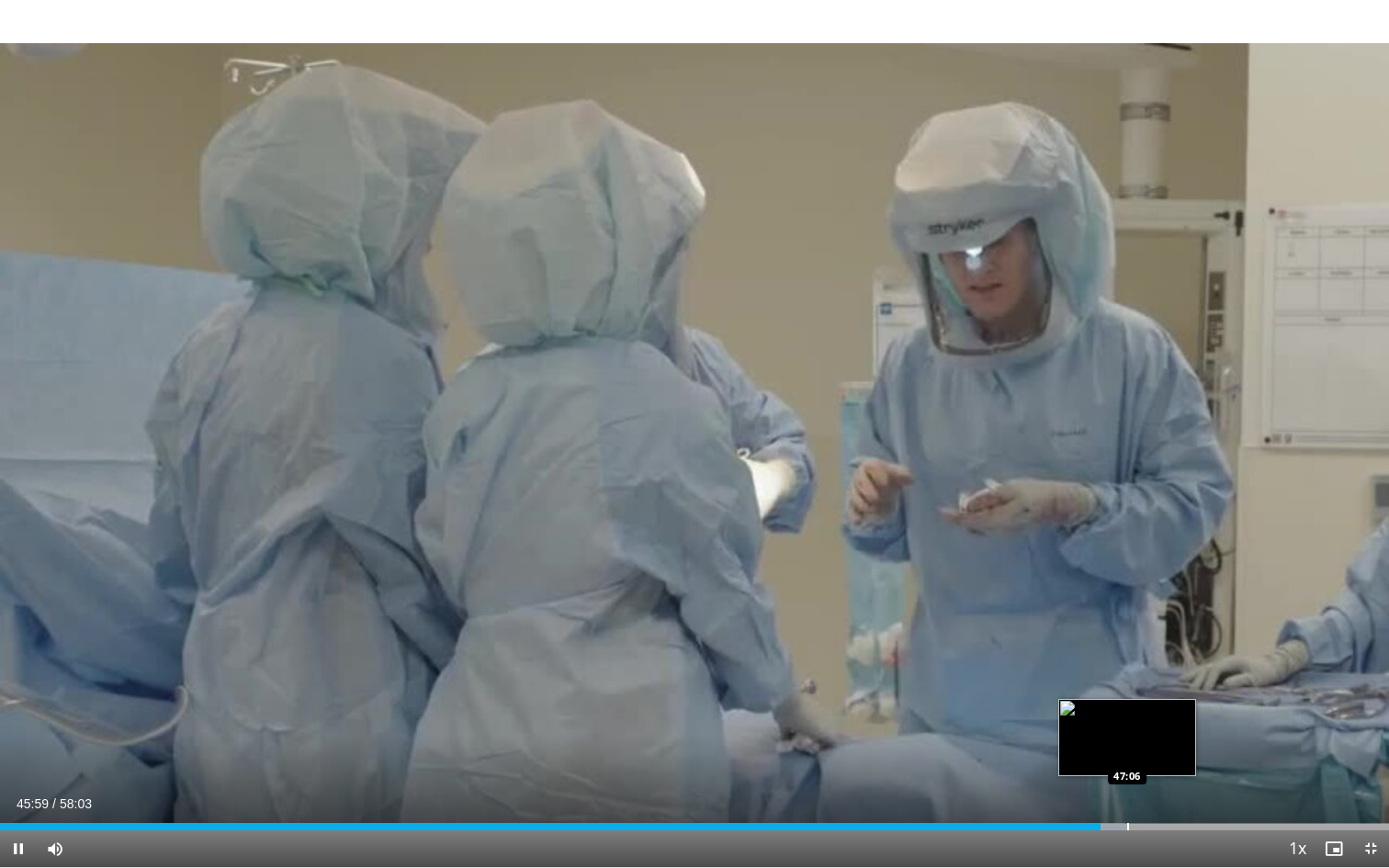 click at bounding box center [1128, 827] 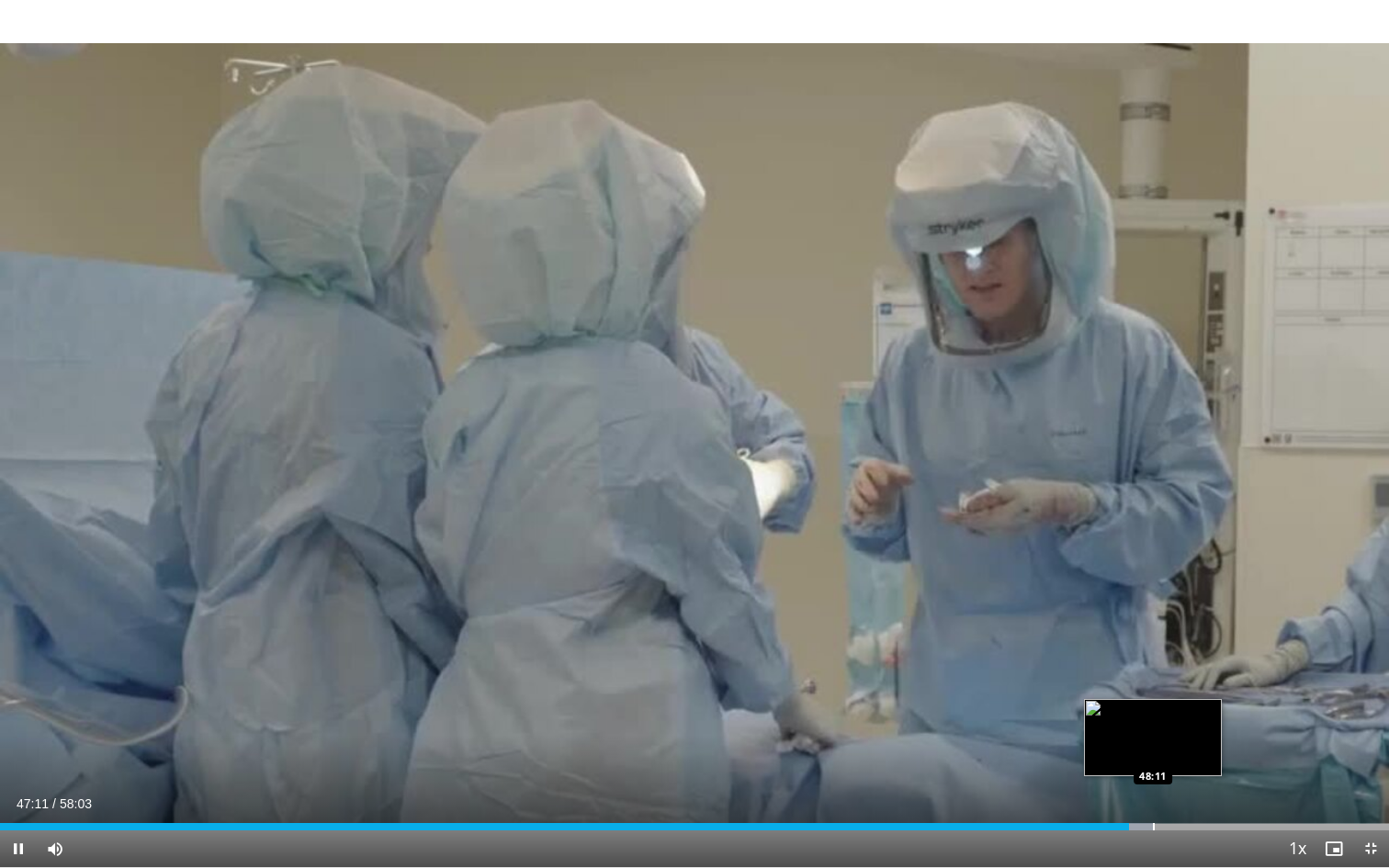 click at bounding box center [1154, 827] 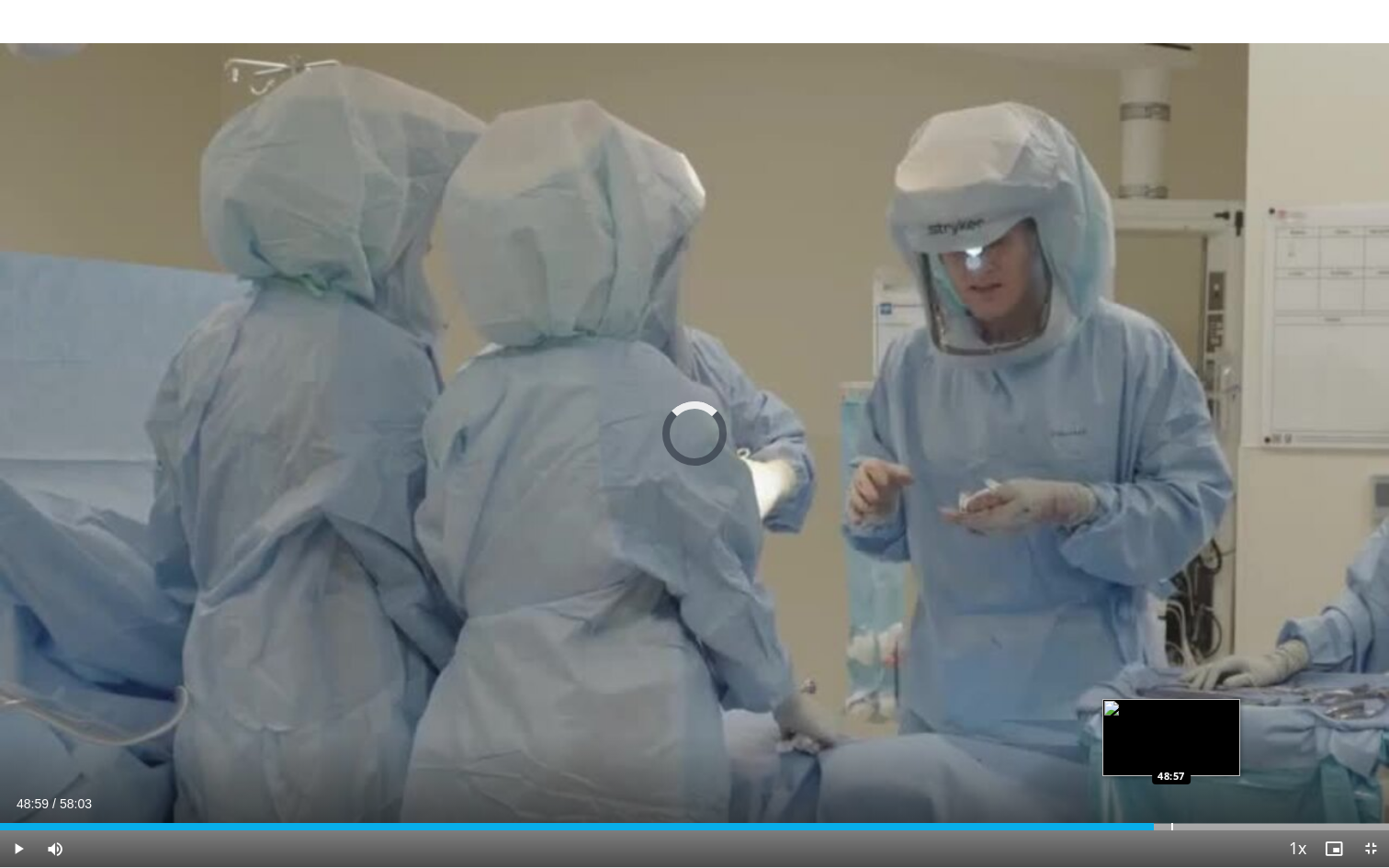 click at bounding box center (1172, 827) 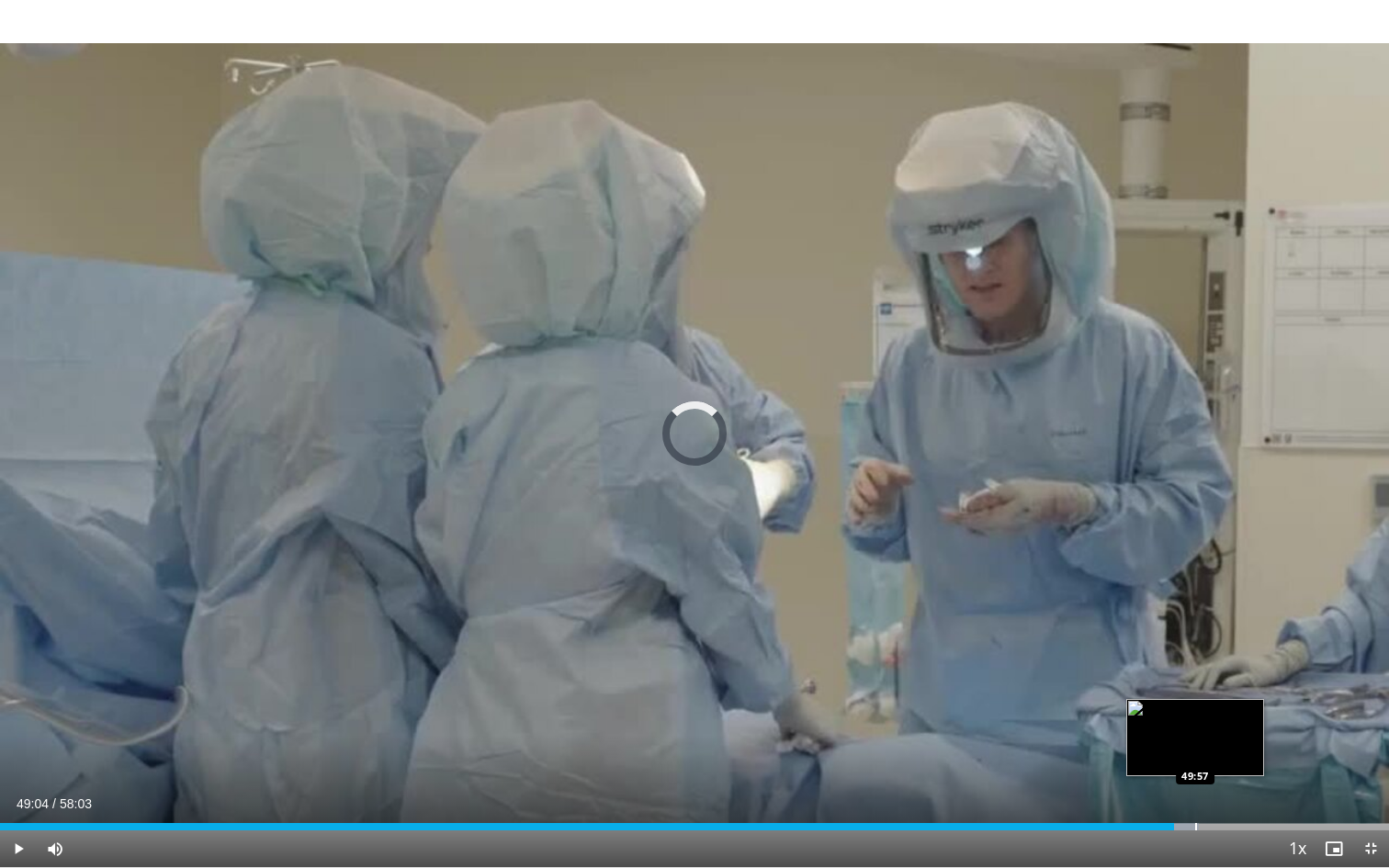 click at bounding box center (1196, 827) 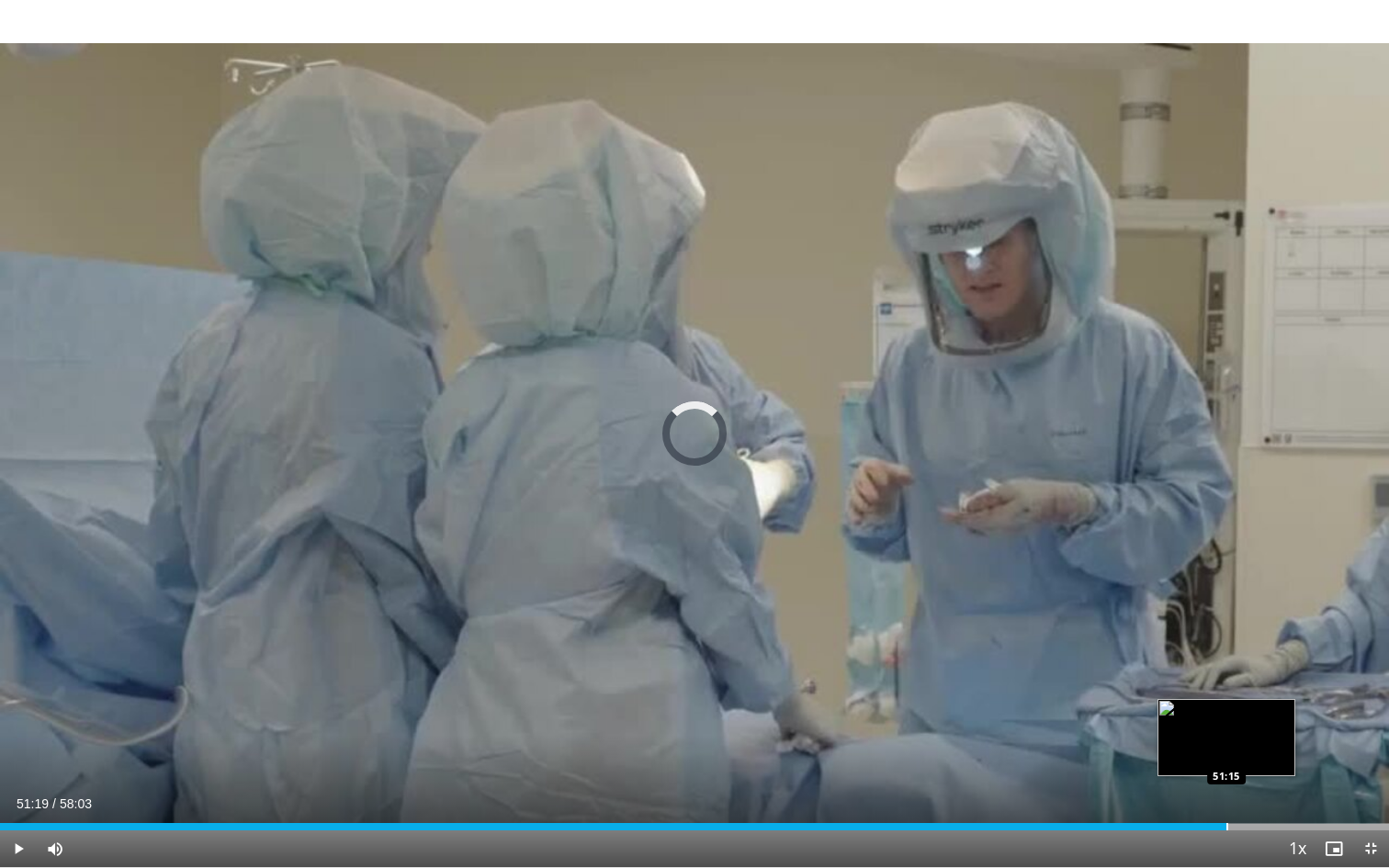 click at bounding box center (1227, 827) 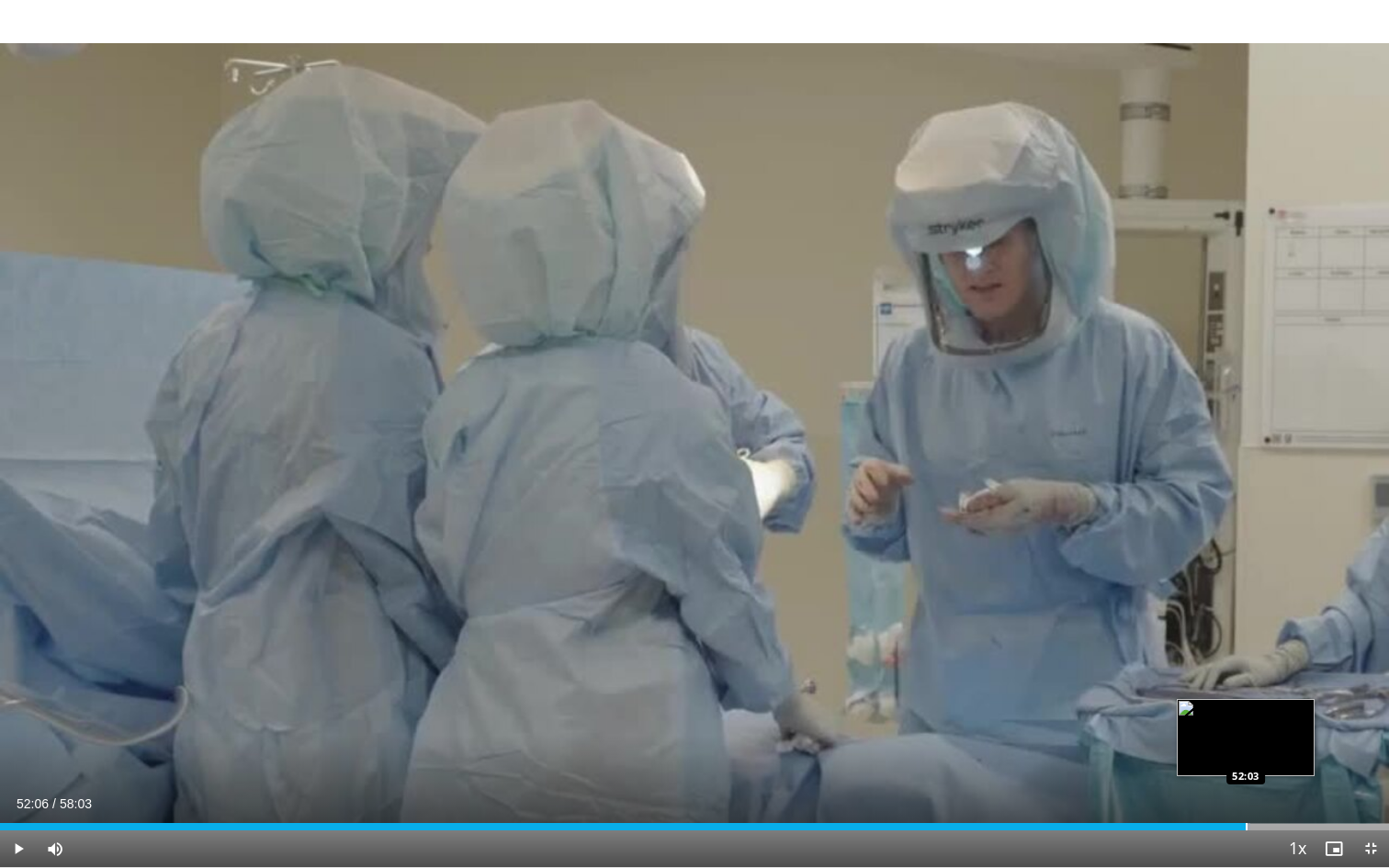 click at bounding box center (1247, 827) 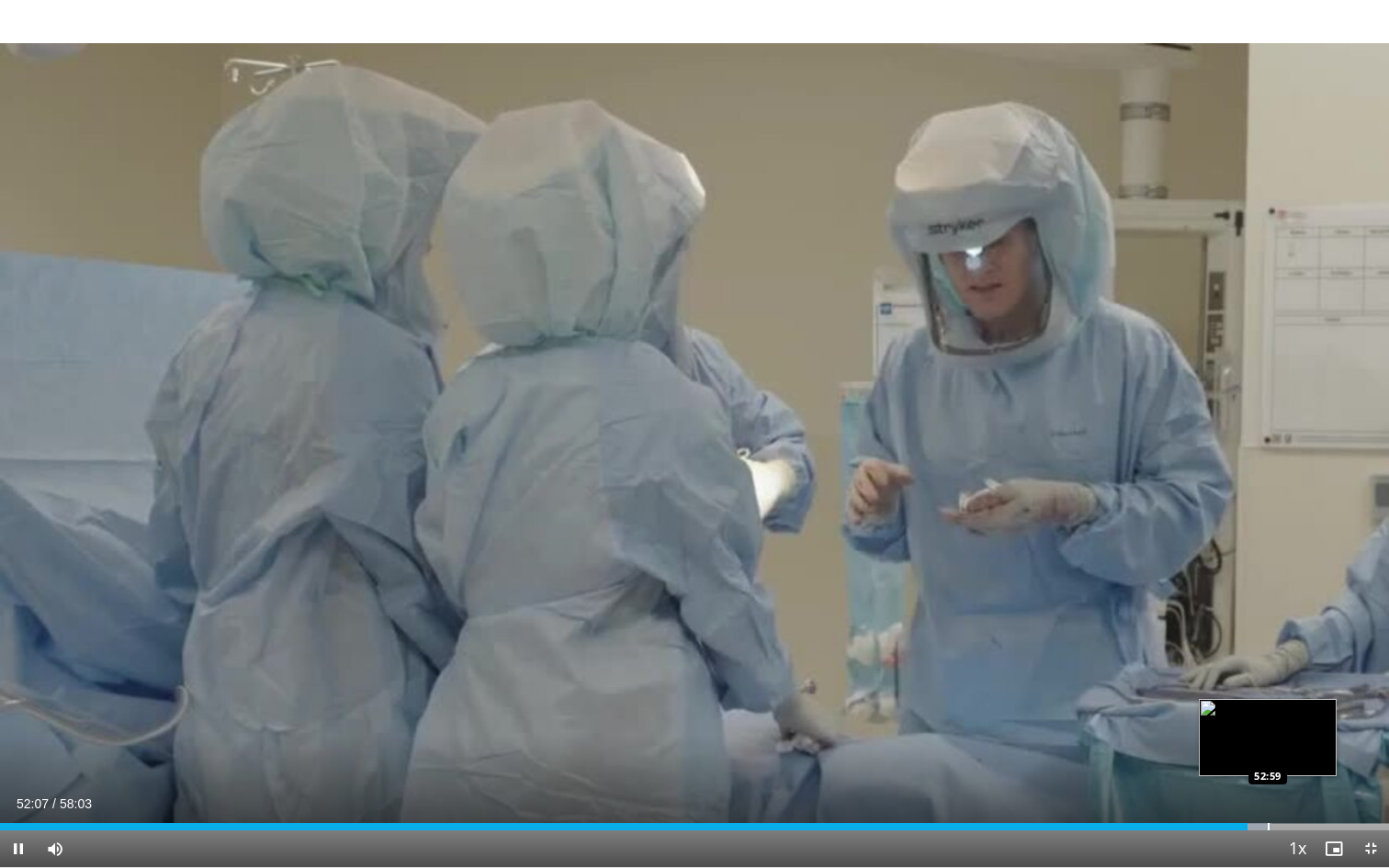 click at bounding box center (1269, 827) 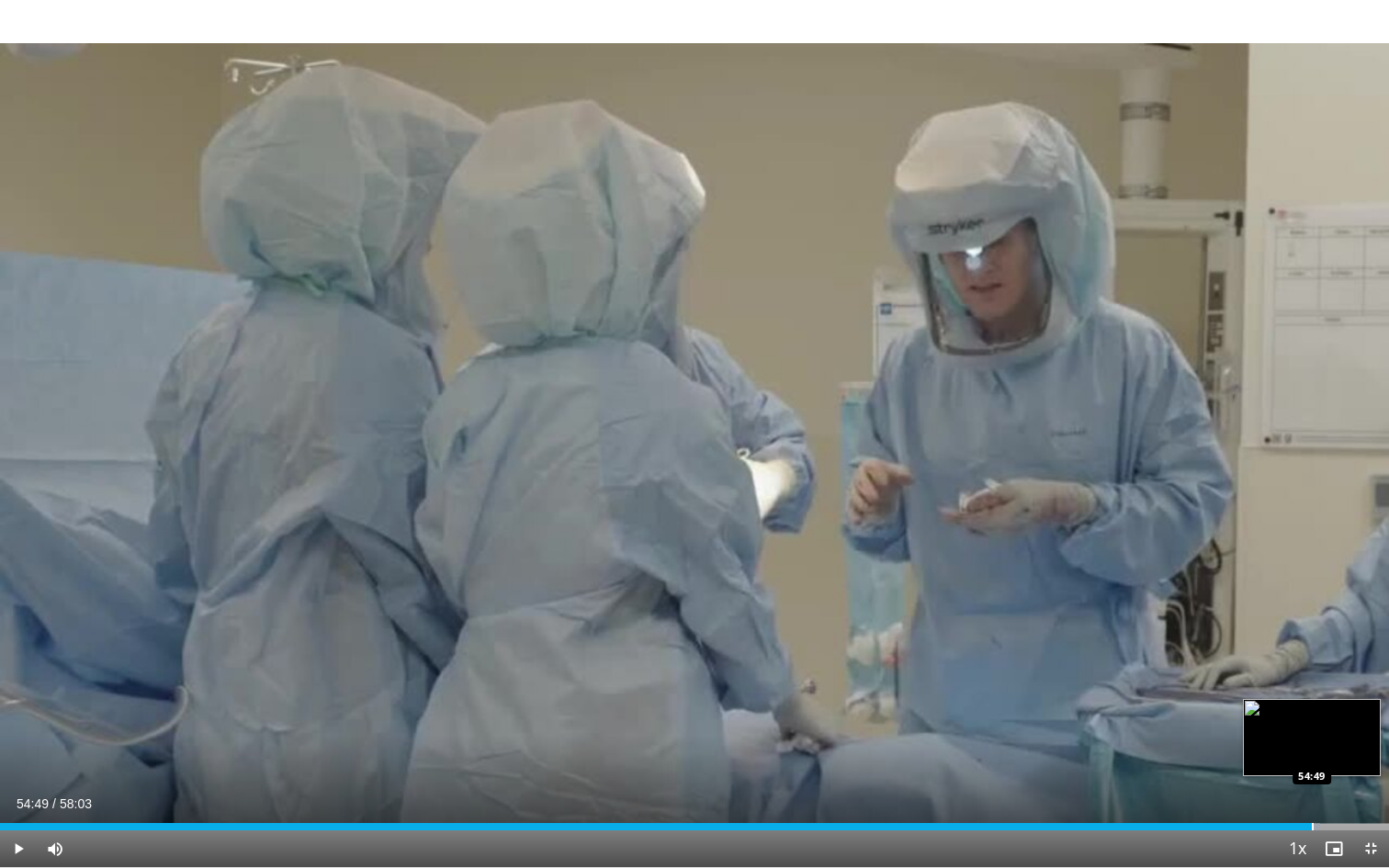 click at bounding box center (1313, 827) 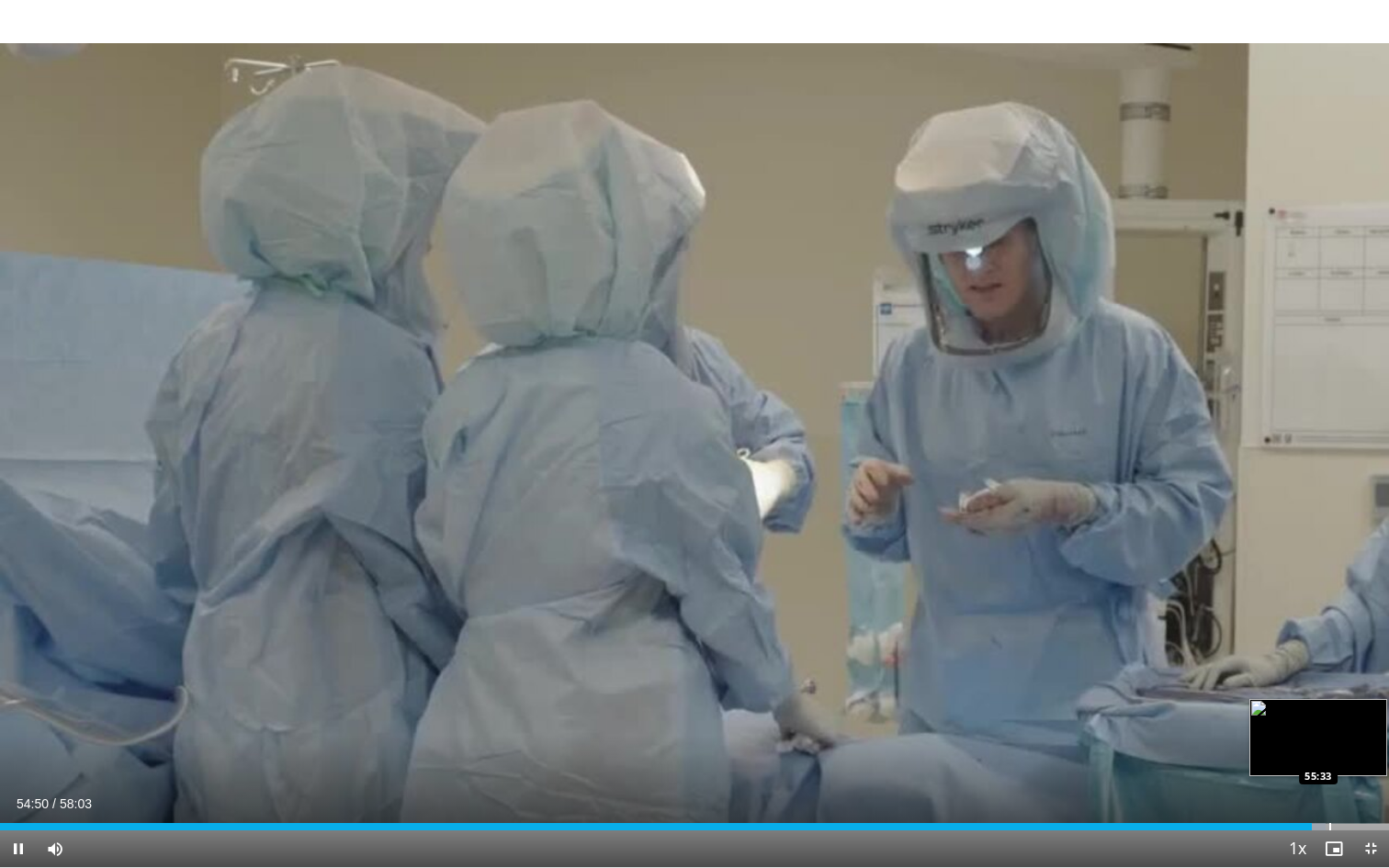 click at bounding box center (1330, 827) 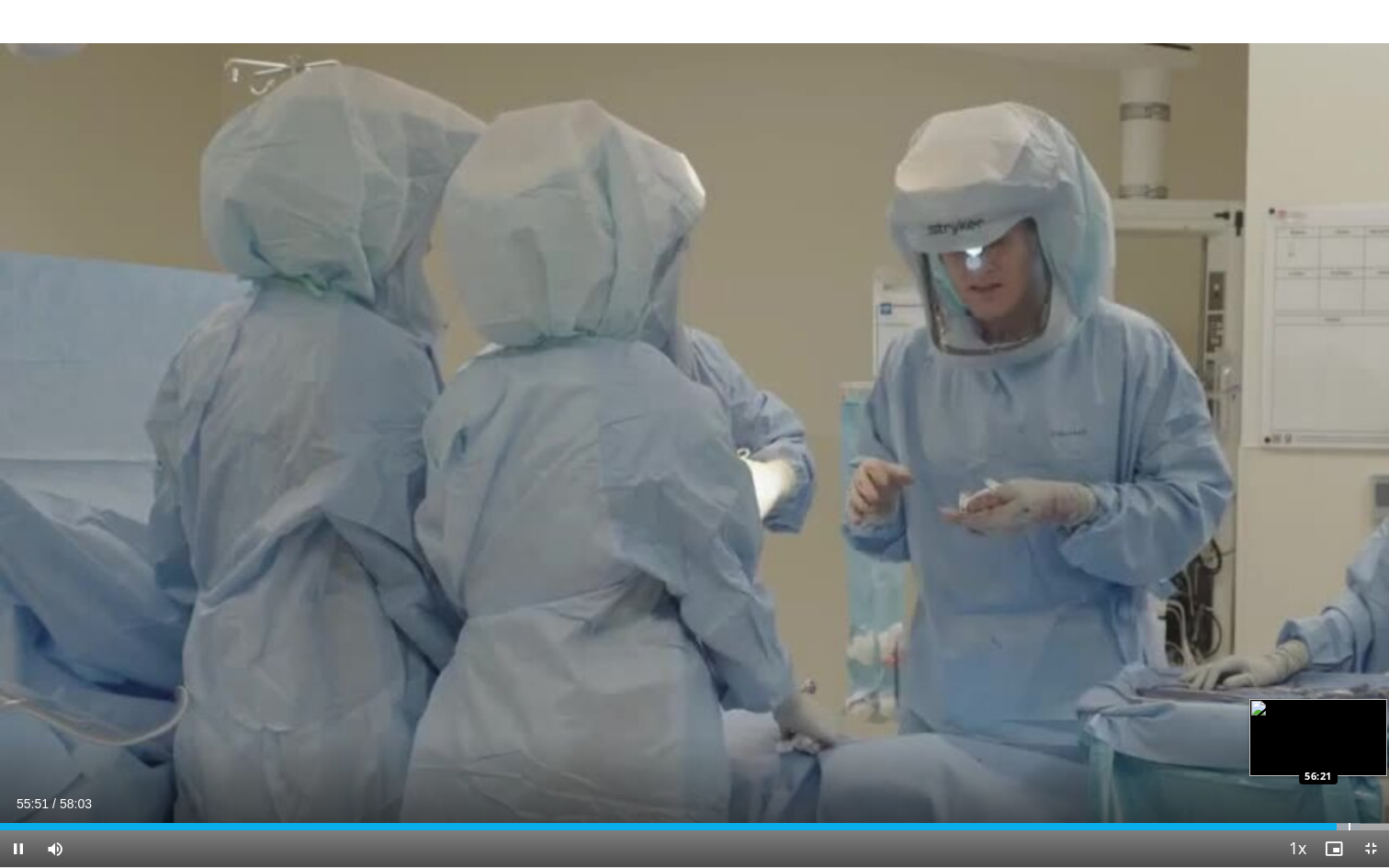 click at bounding box center (1349, 827) 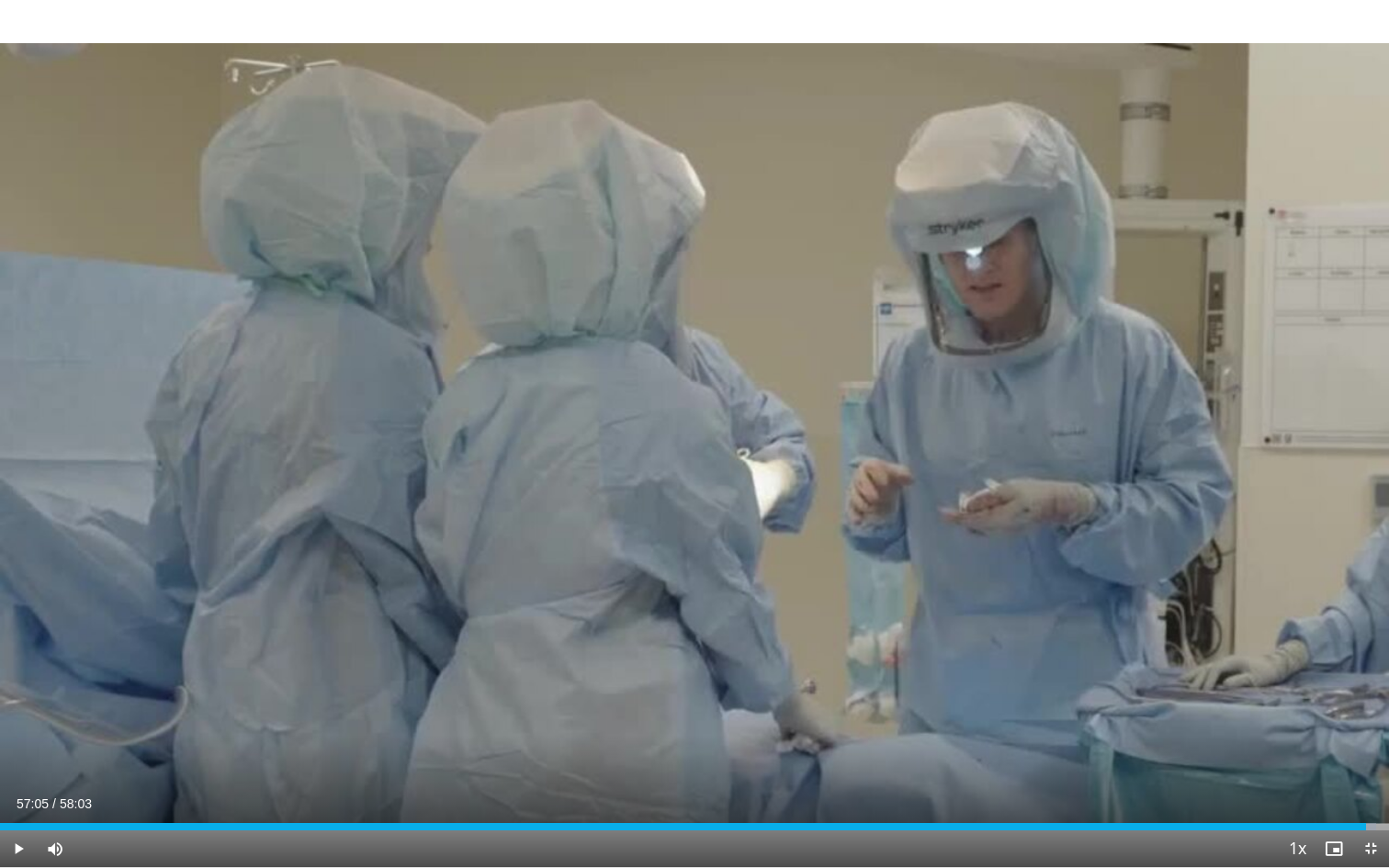 click at bounding box center (1367, 827) 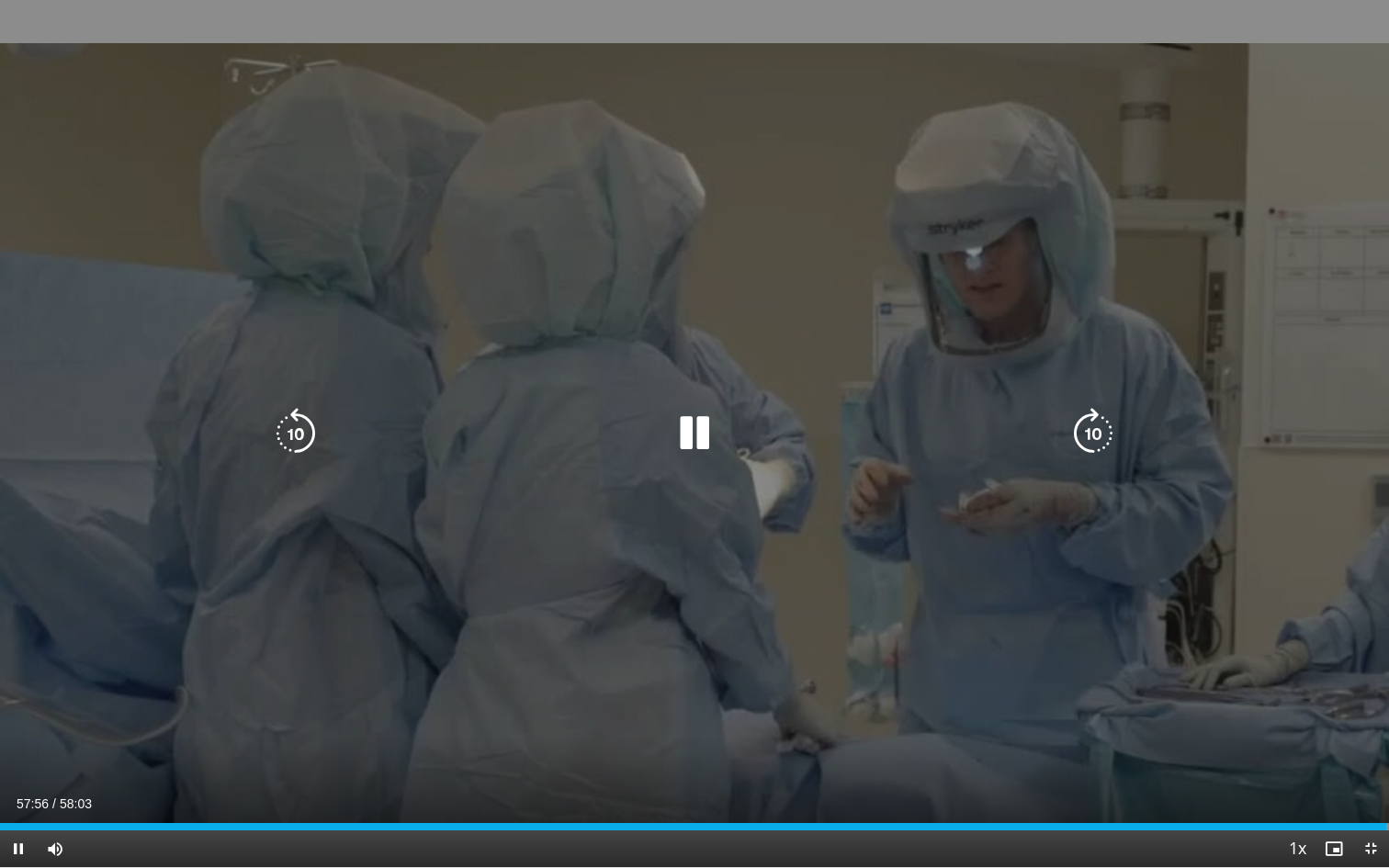 click on "10 seconds
Tap to unmute" at bounding box center (694, 434) 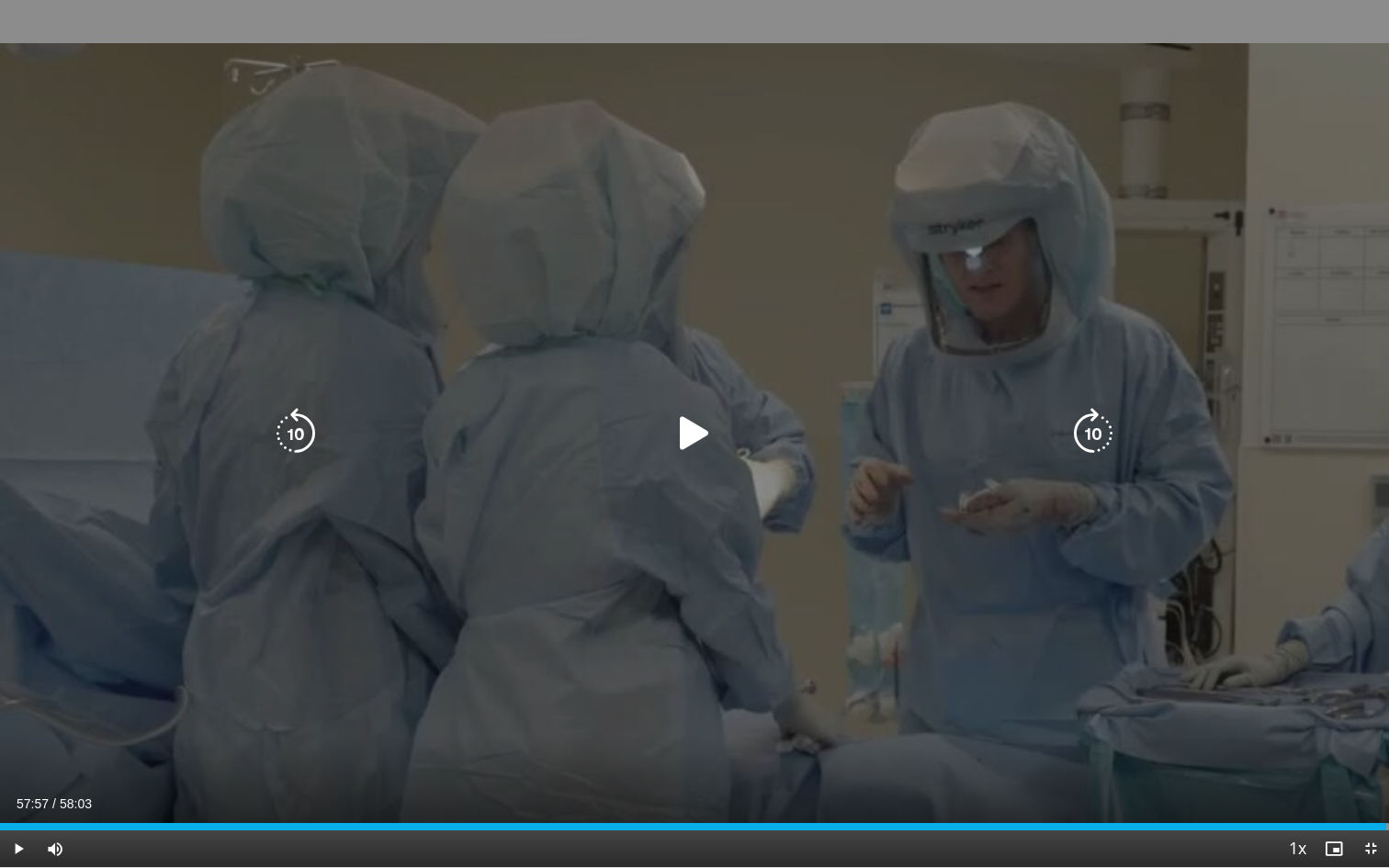 click on "10 seconds
Tap to unmute" at bounding box center (694, 434) 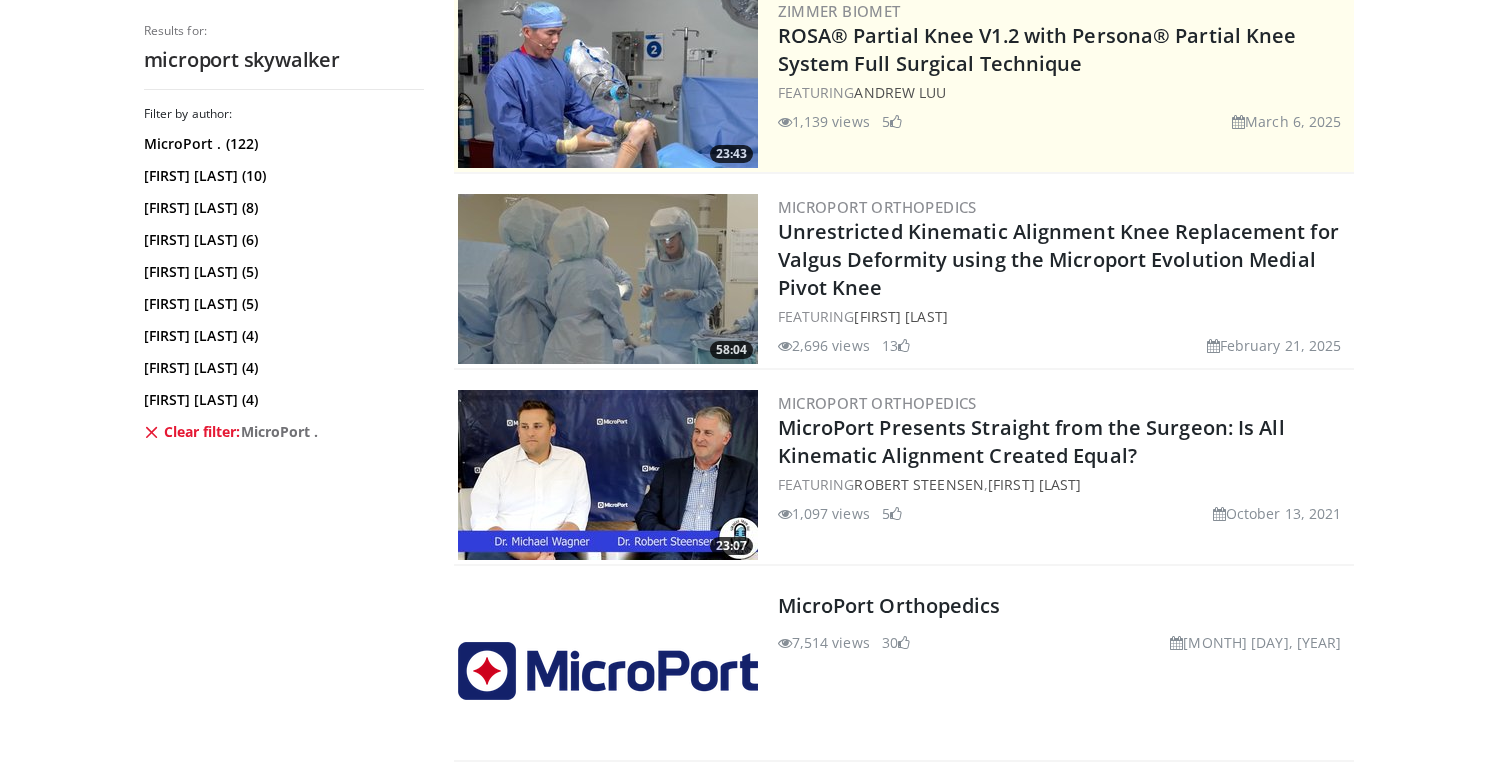 scroll, scrollTop: 0, scrollLeft: 0, axis: both 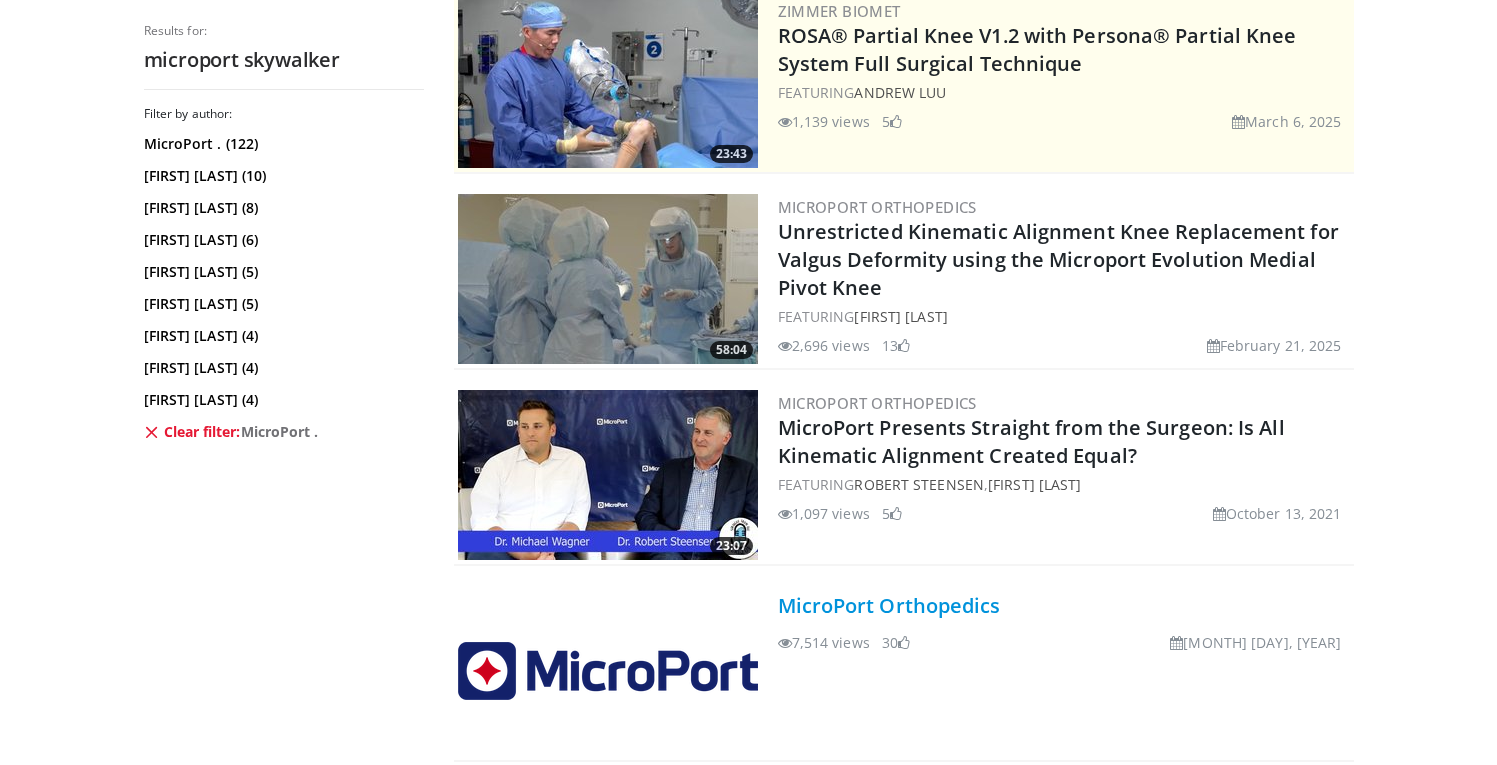 click on "MicroPort Orthopedics" at bounding box center (889, 605) 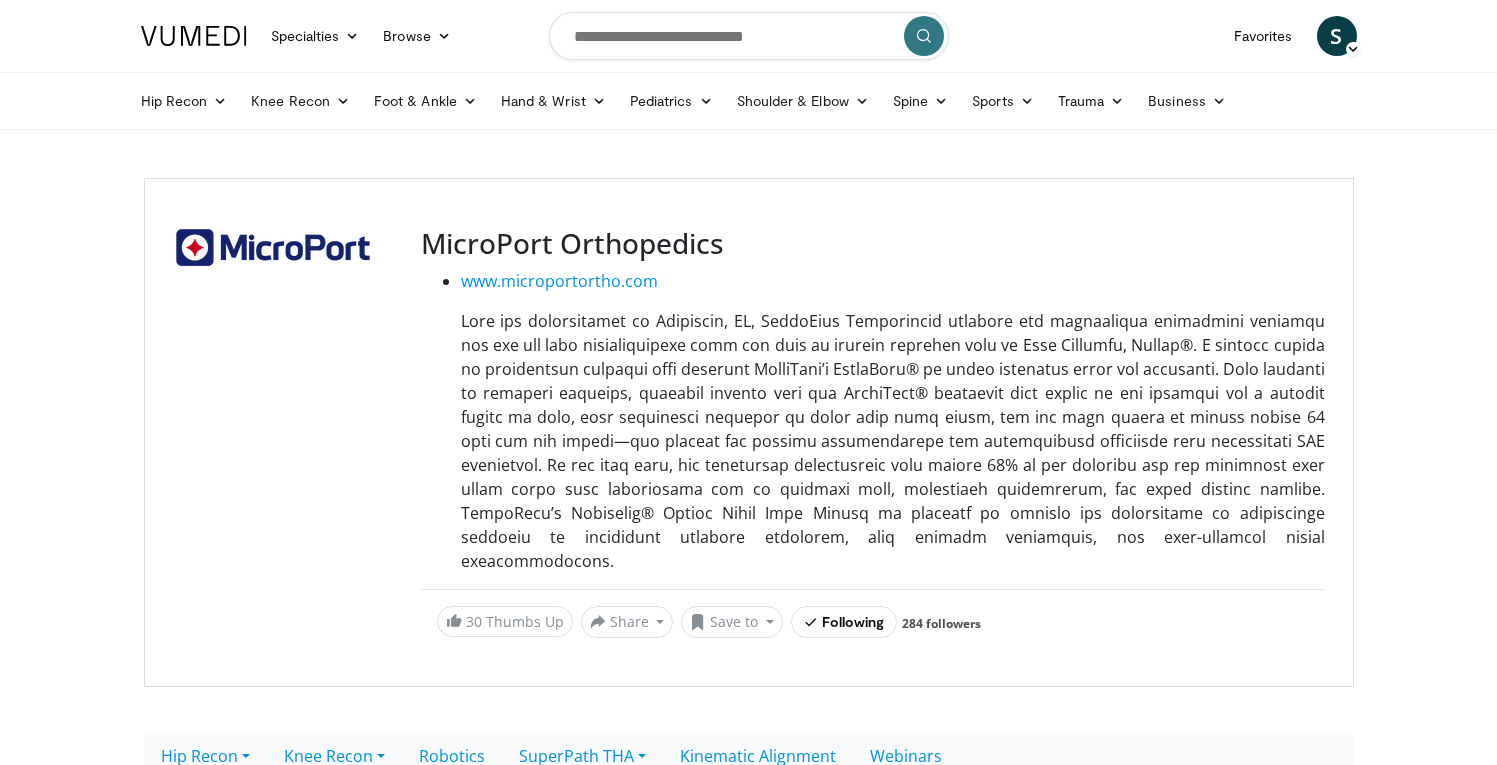 scroll, scrollTop: 0, scrollLeft: 0, axis: both 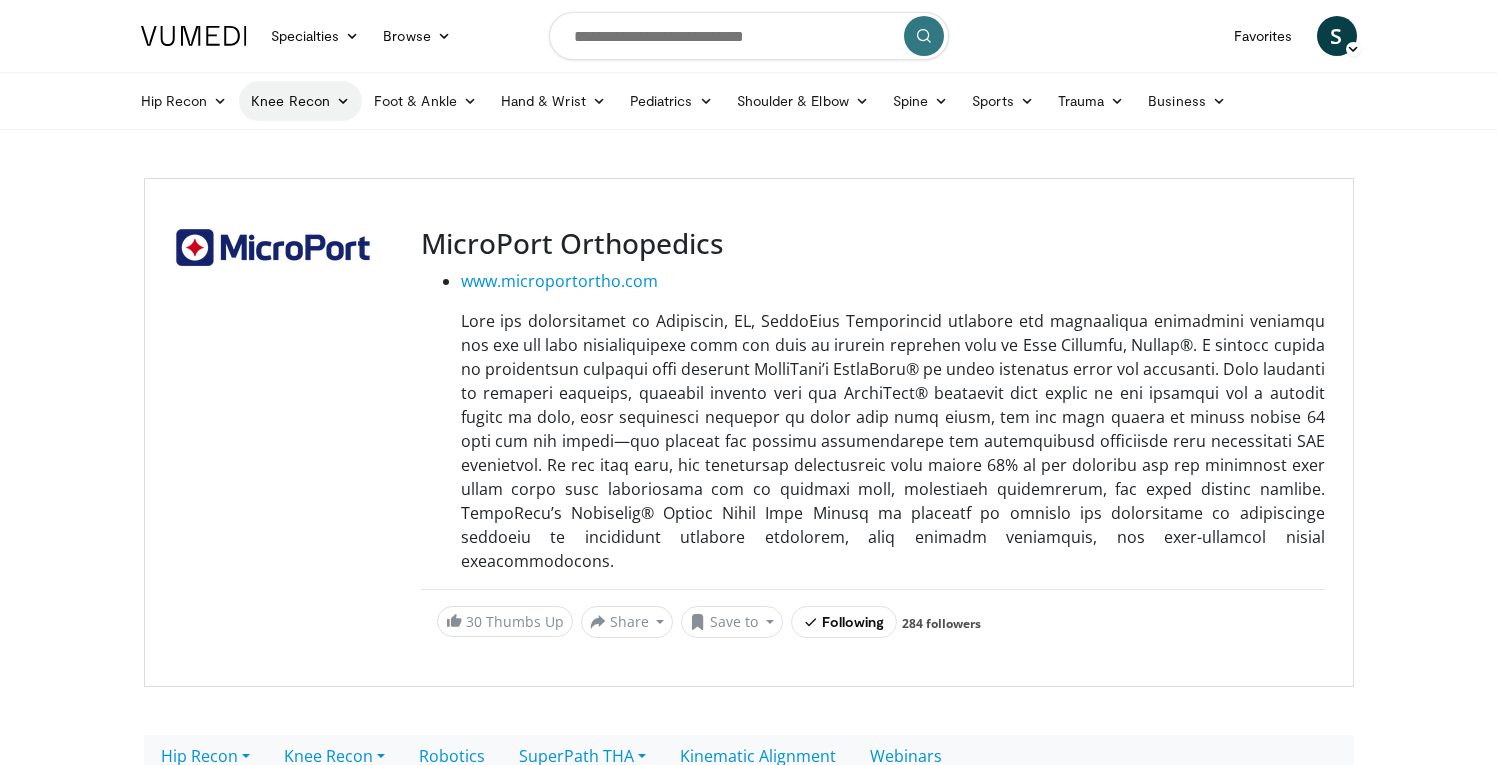 click on "Knee Recon" at bounding box center (300, 101) 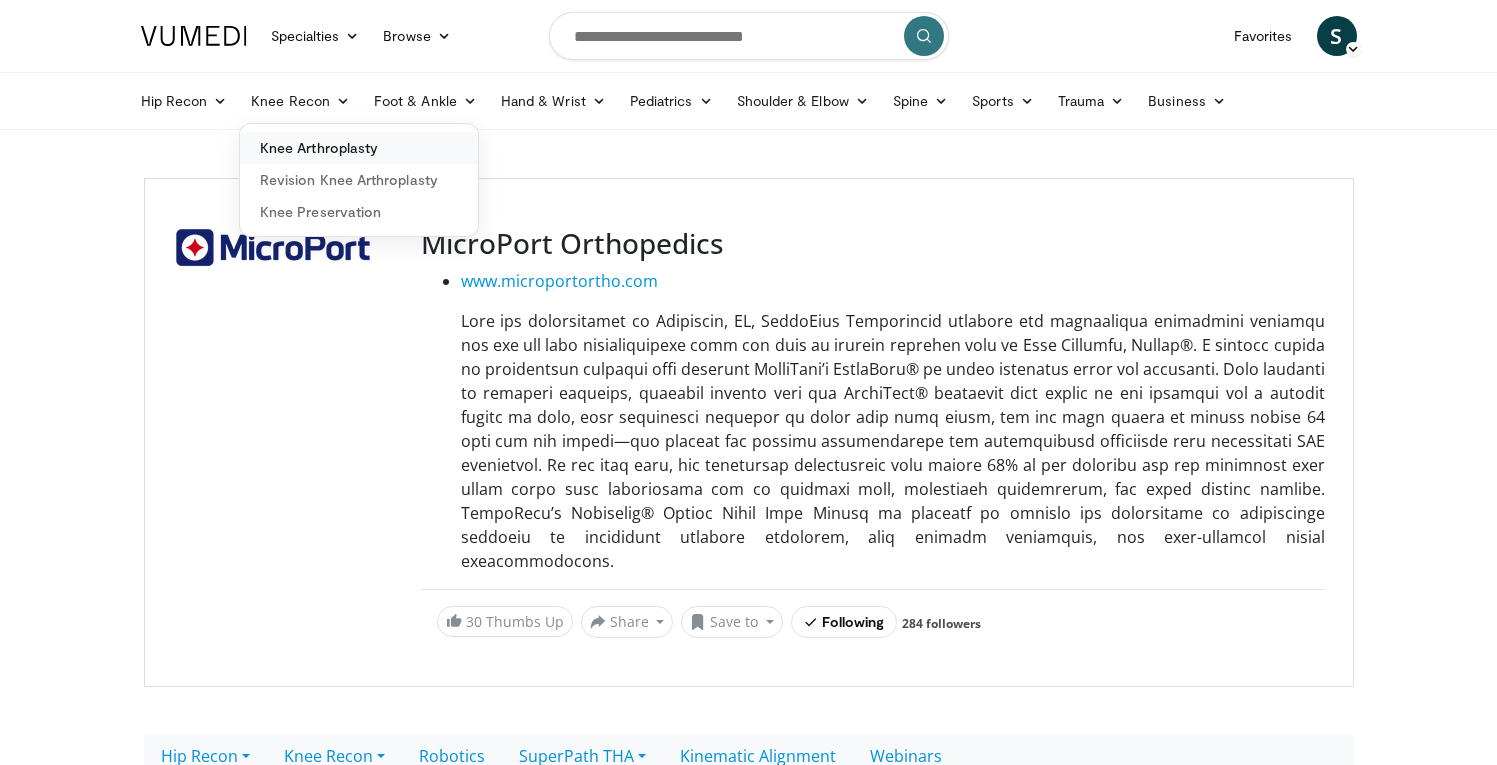 click on "Knee Arthroplasty" at bounding box center [359, 148] 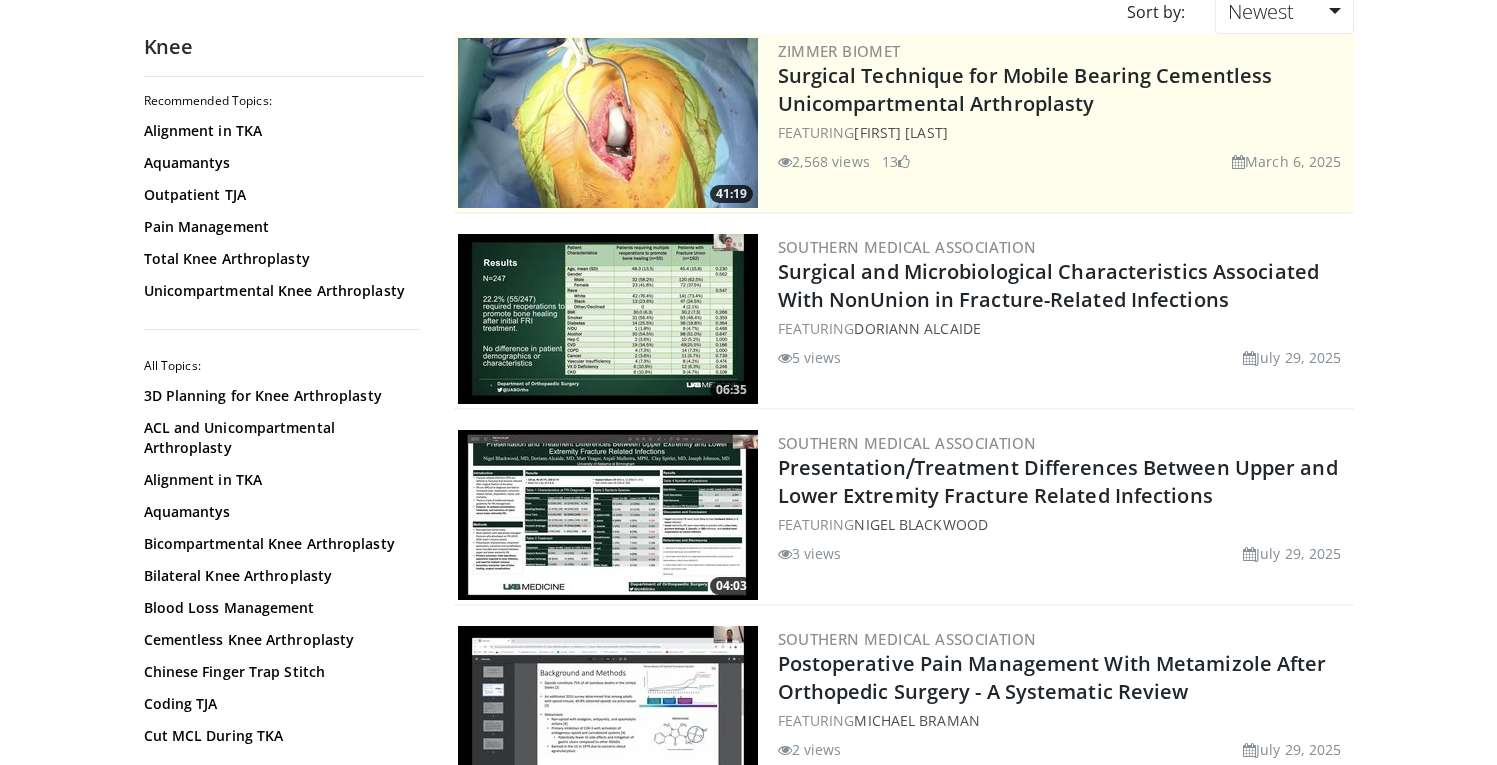 scroll, scrollTop: 190, scrollLeft: 0, axis: vertical 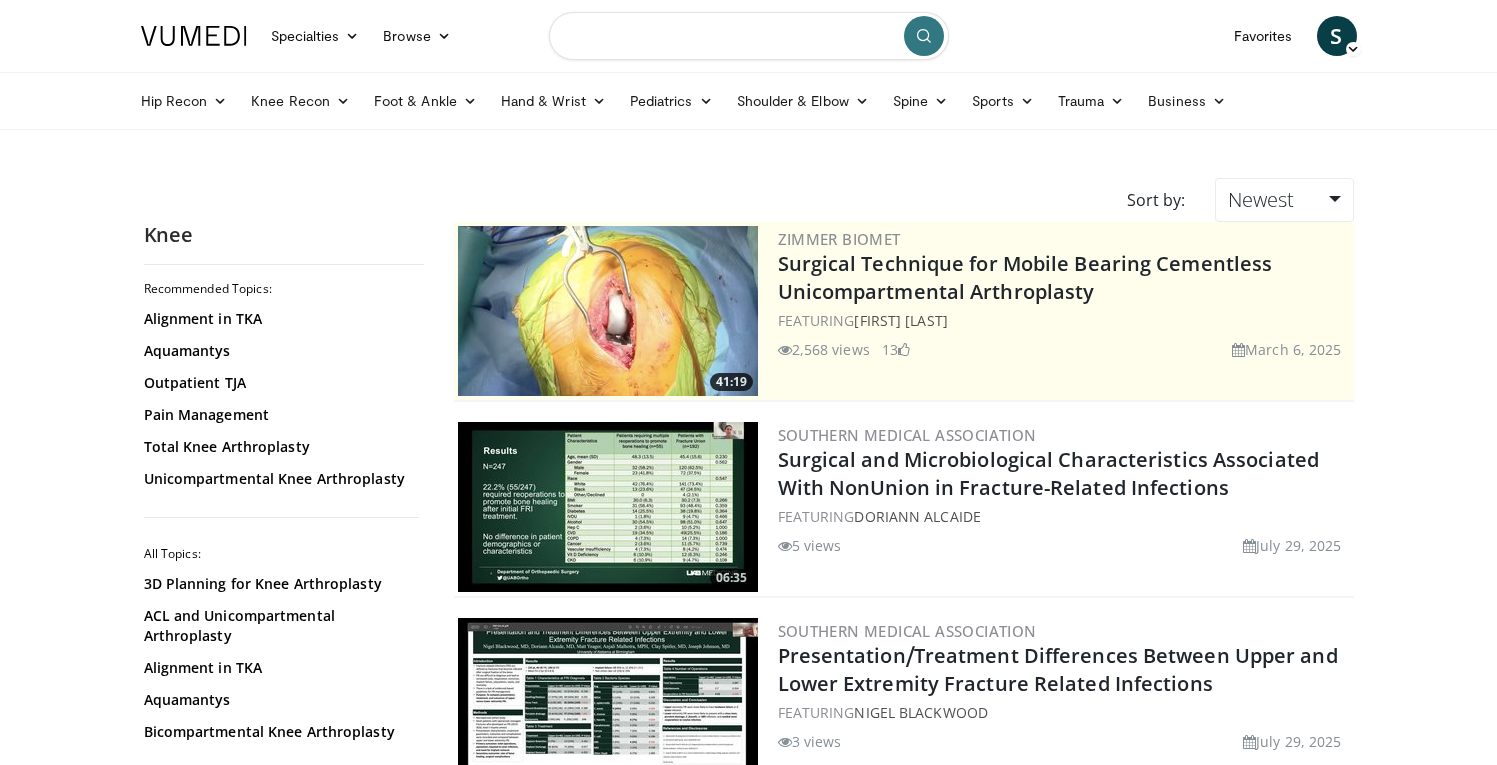 click at bounding box center [749, 36] 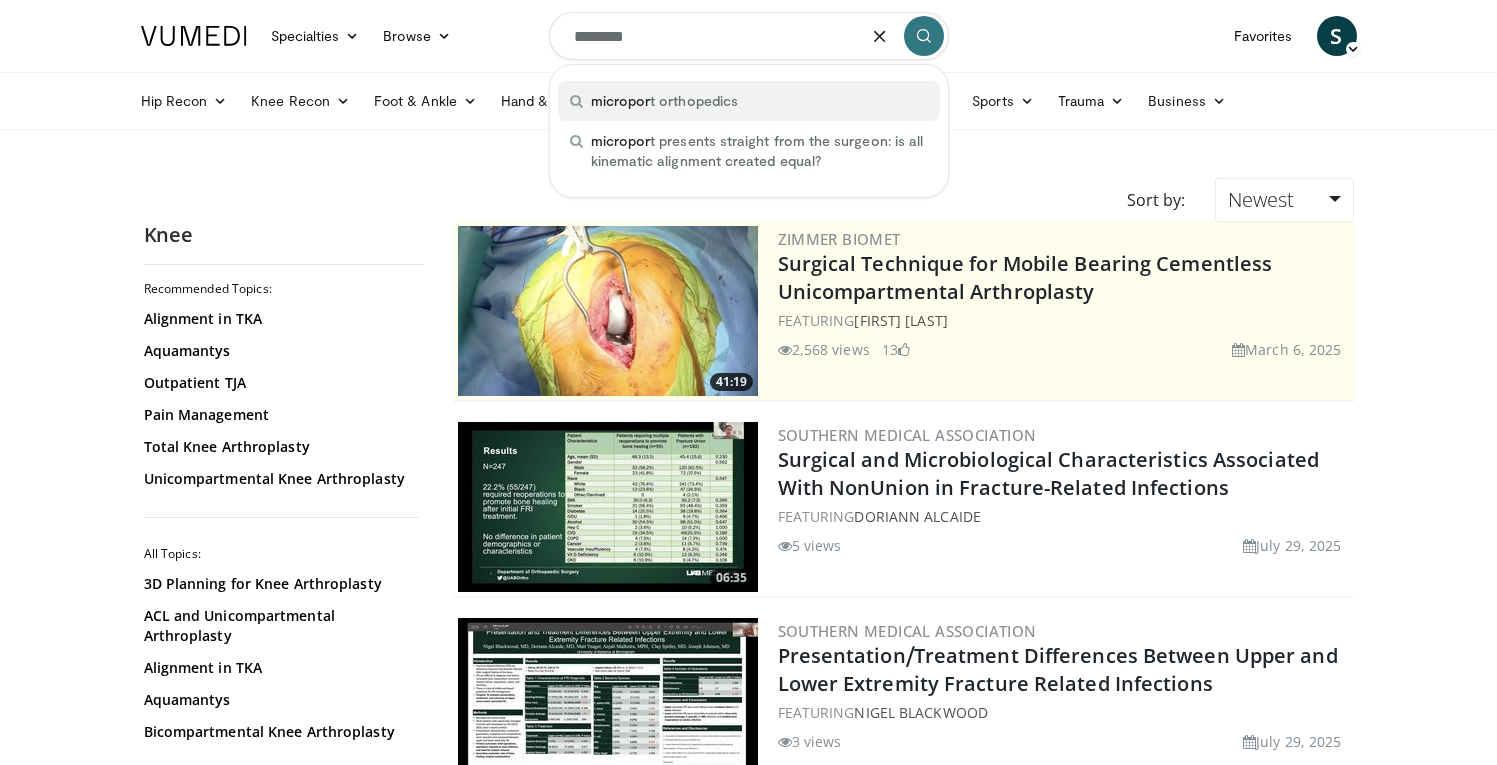 click on "micropor" at bounding box center [621, 100] 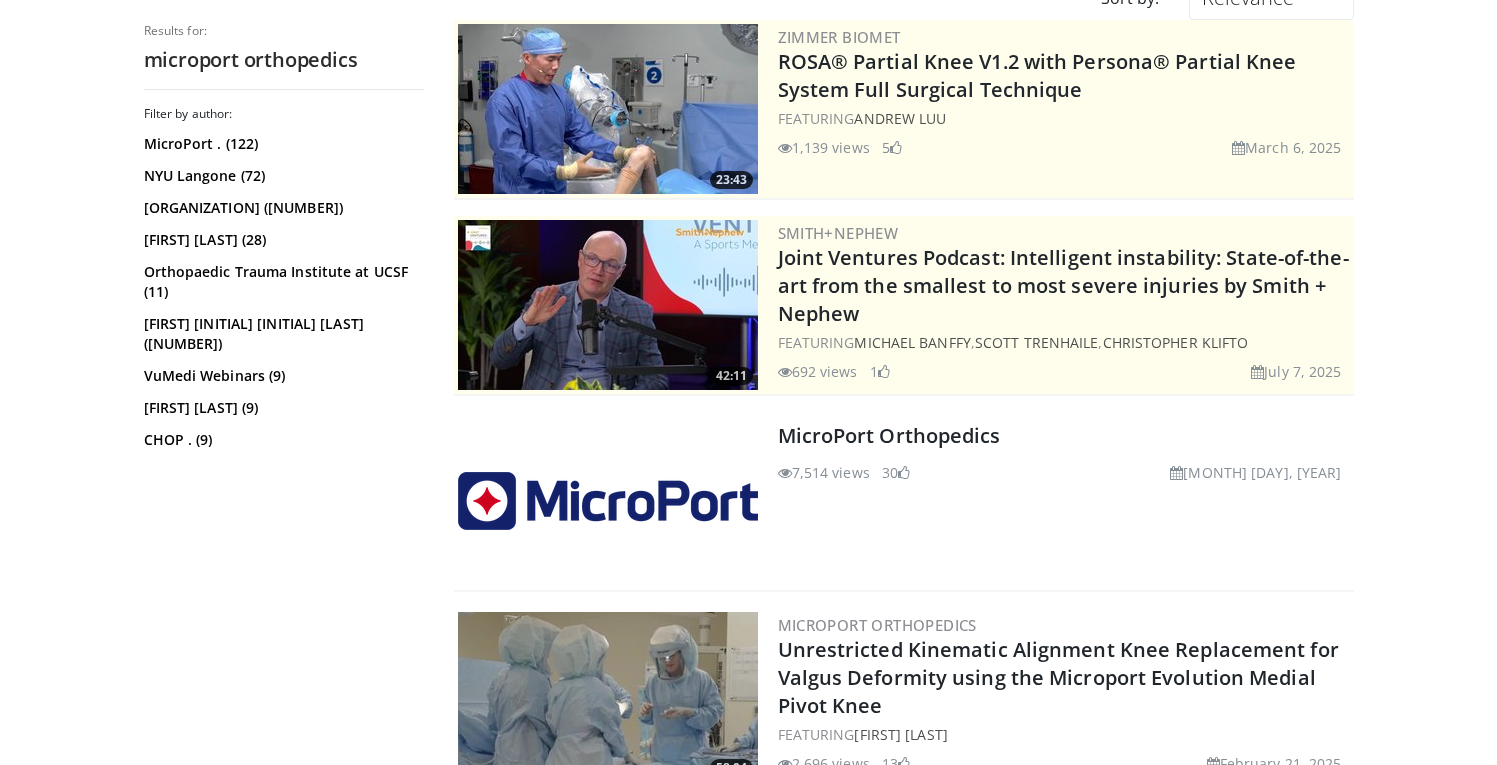 scroll, scrollTop: 211, scrollLeft: 0, axis: vertical 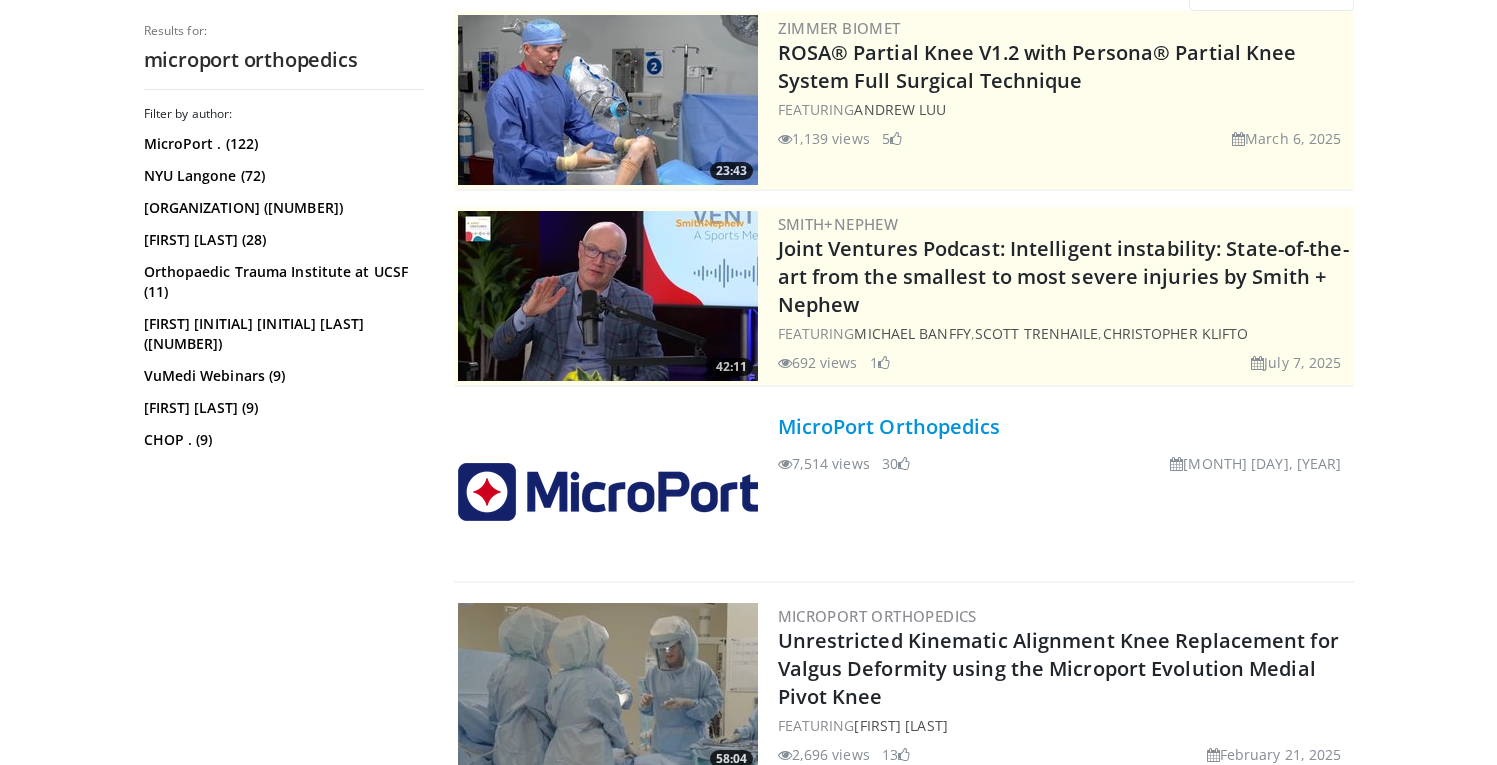 click on "MicroPort Orthopedics" at bounding box center (889, 426) 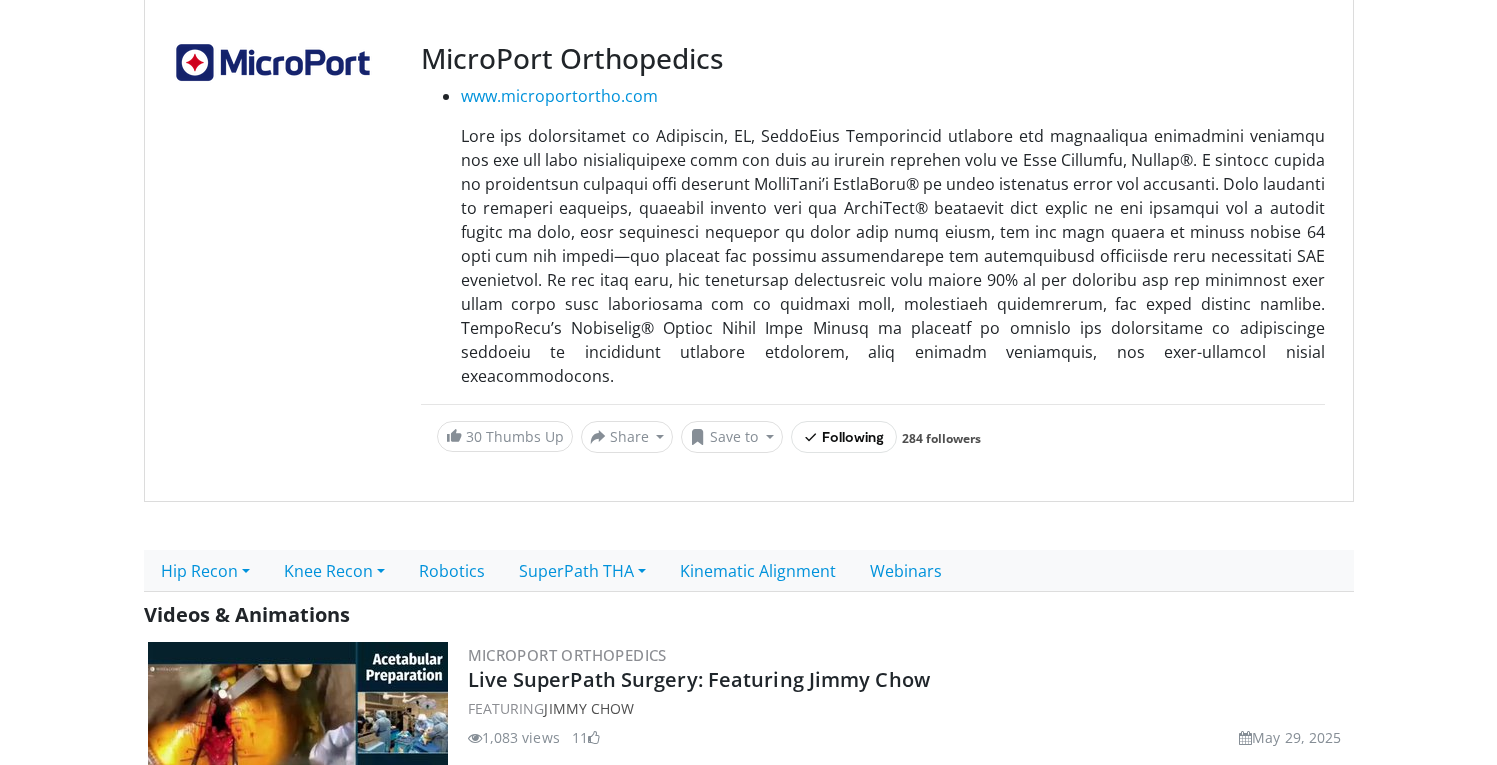 scroll, scrollTop: 250, scrollLeft: 0, axis: vertical 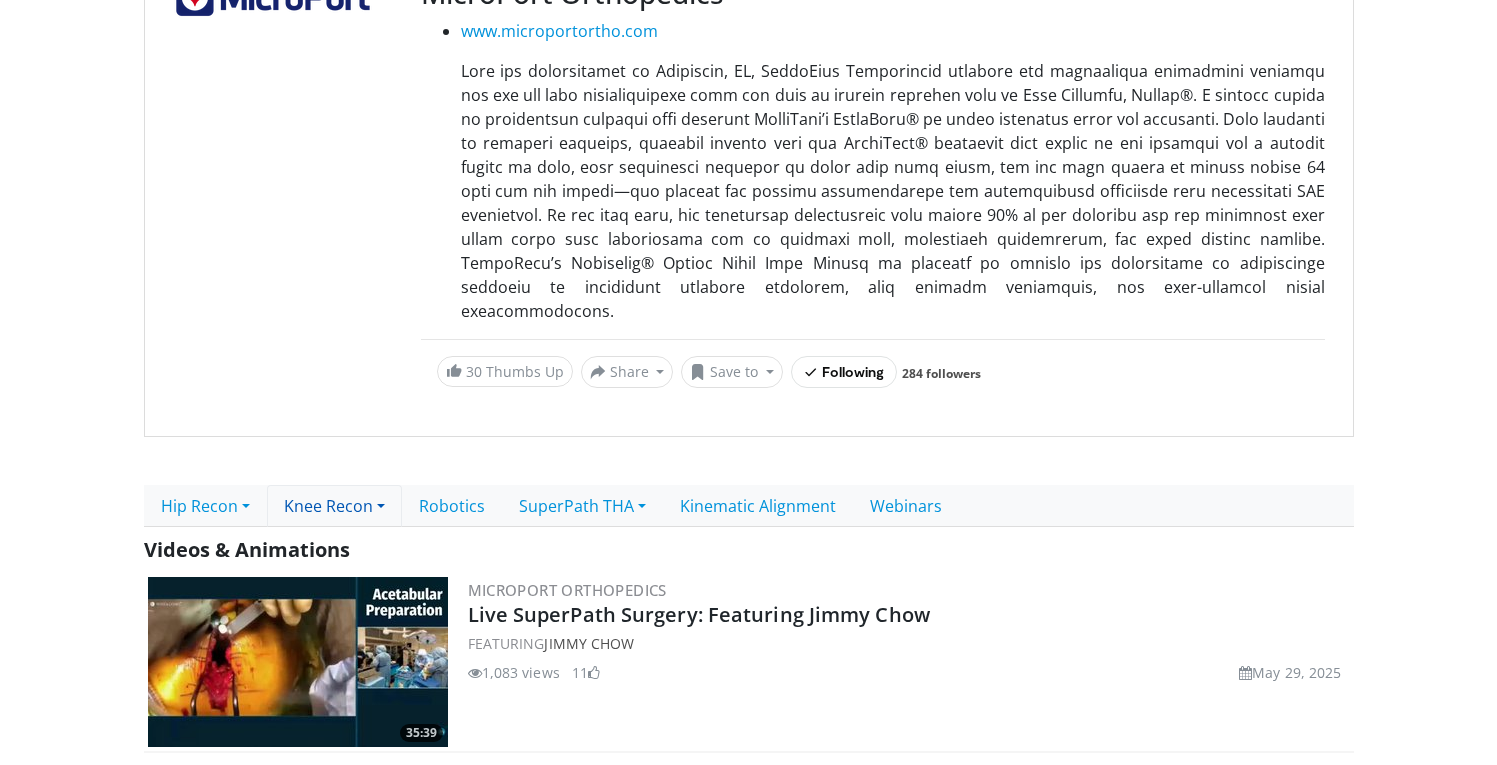 click on "Knee Recon" at bounding box center (334, 506) 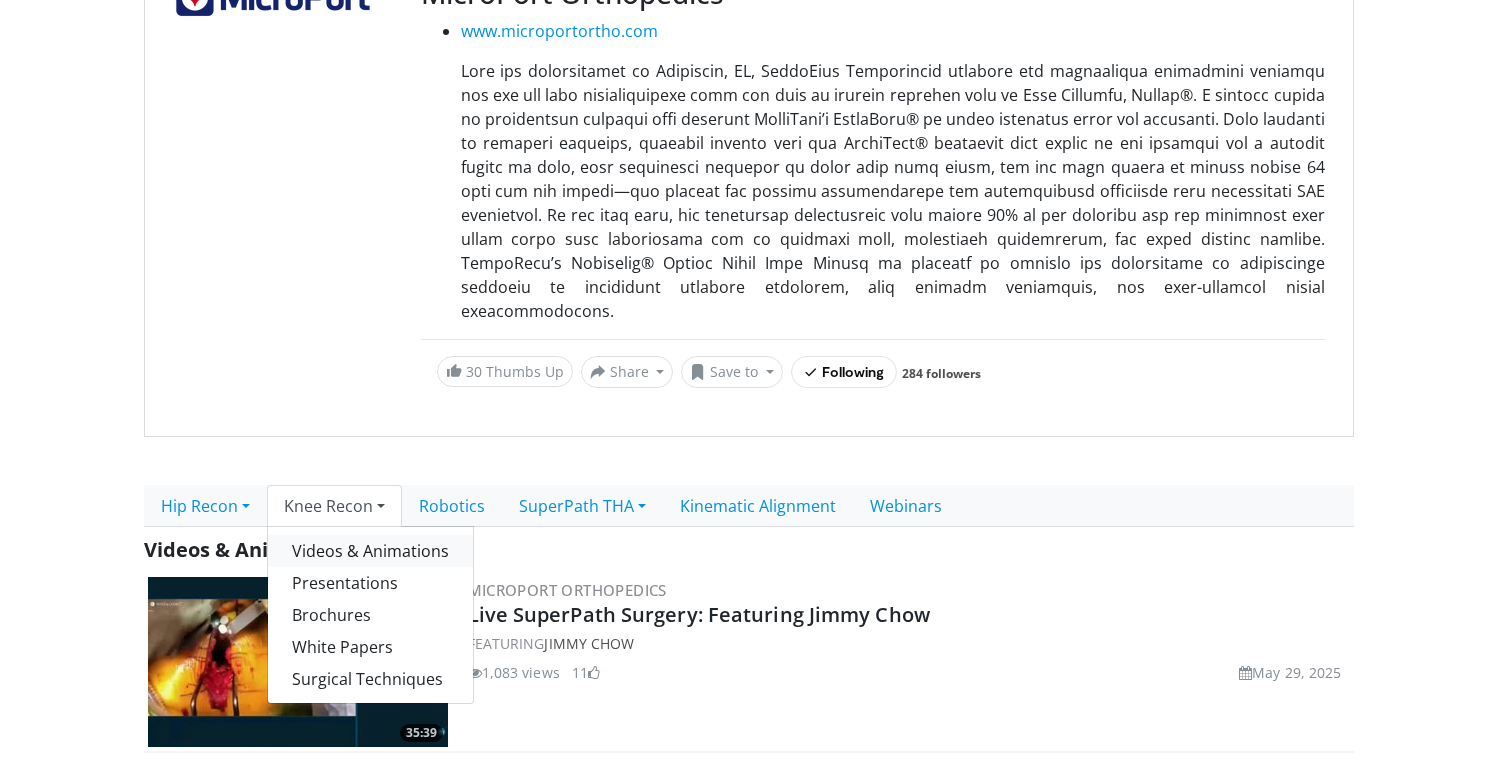 click on "Videos & Animations" at bounding box center [370, 551] 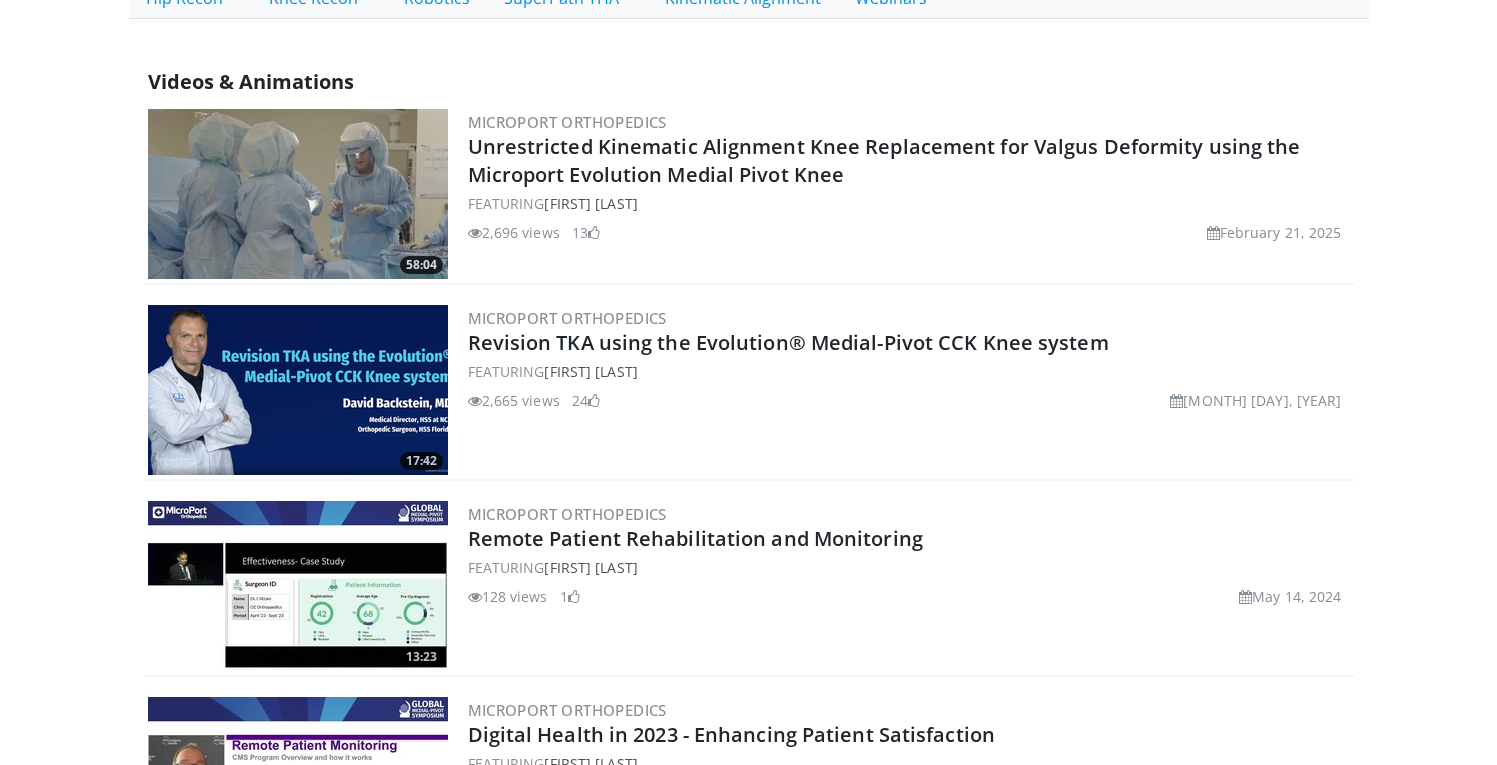 scroll, scrollTop: 752, scrollLeft: 0, axis: vertical 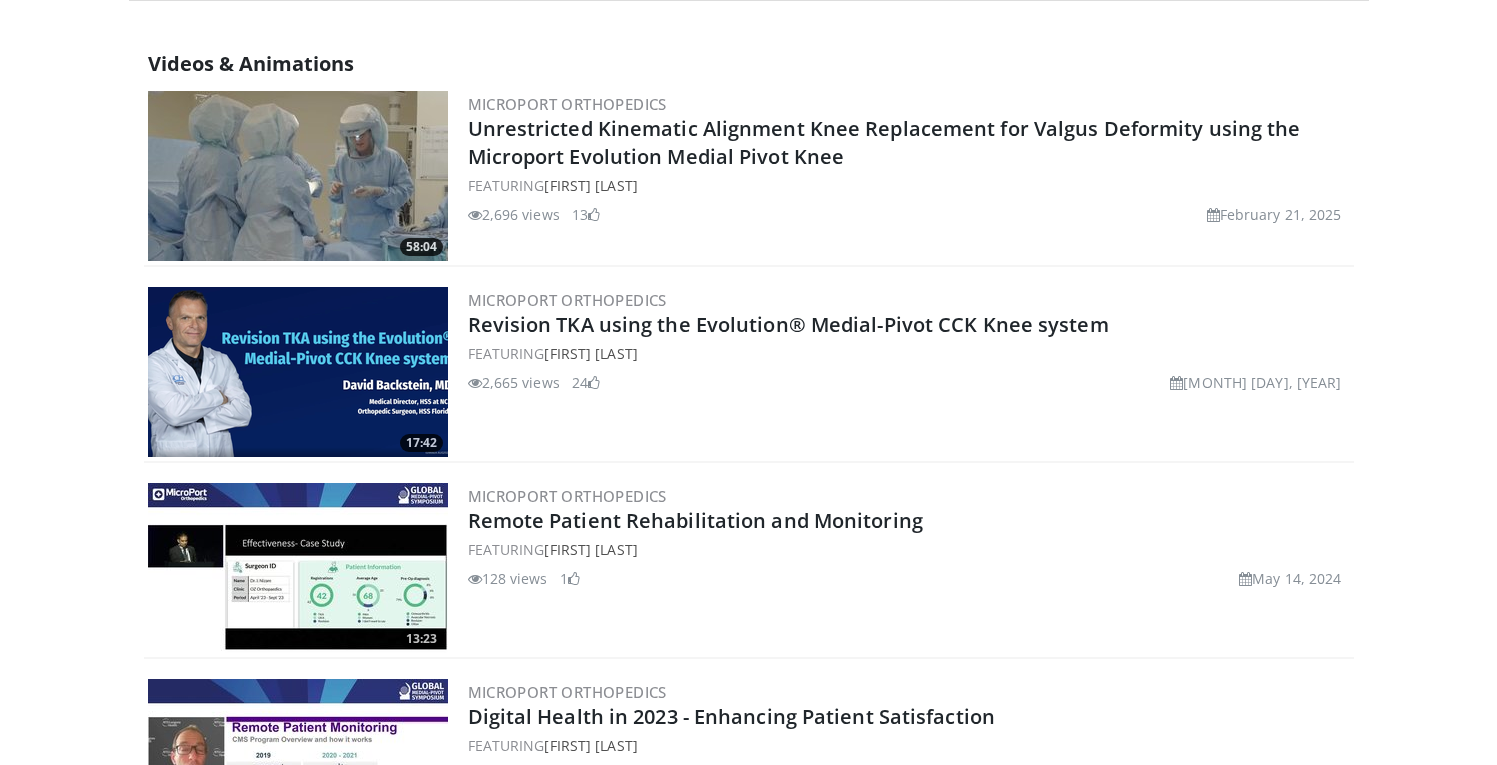 click at bounding box center (298, 372) 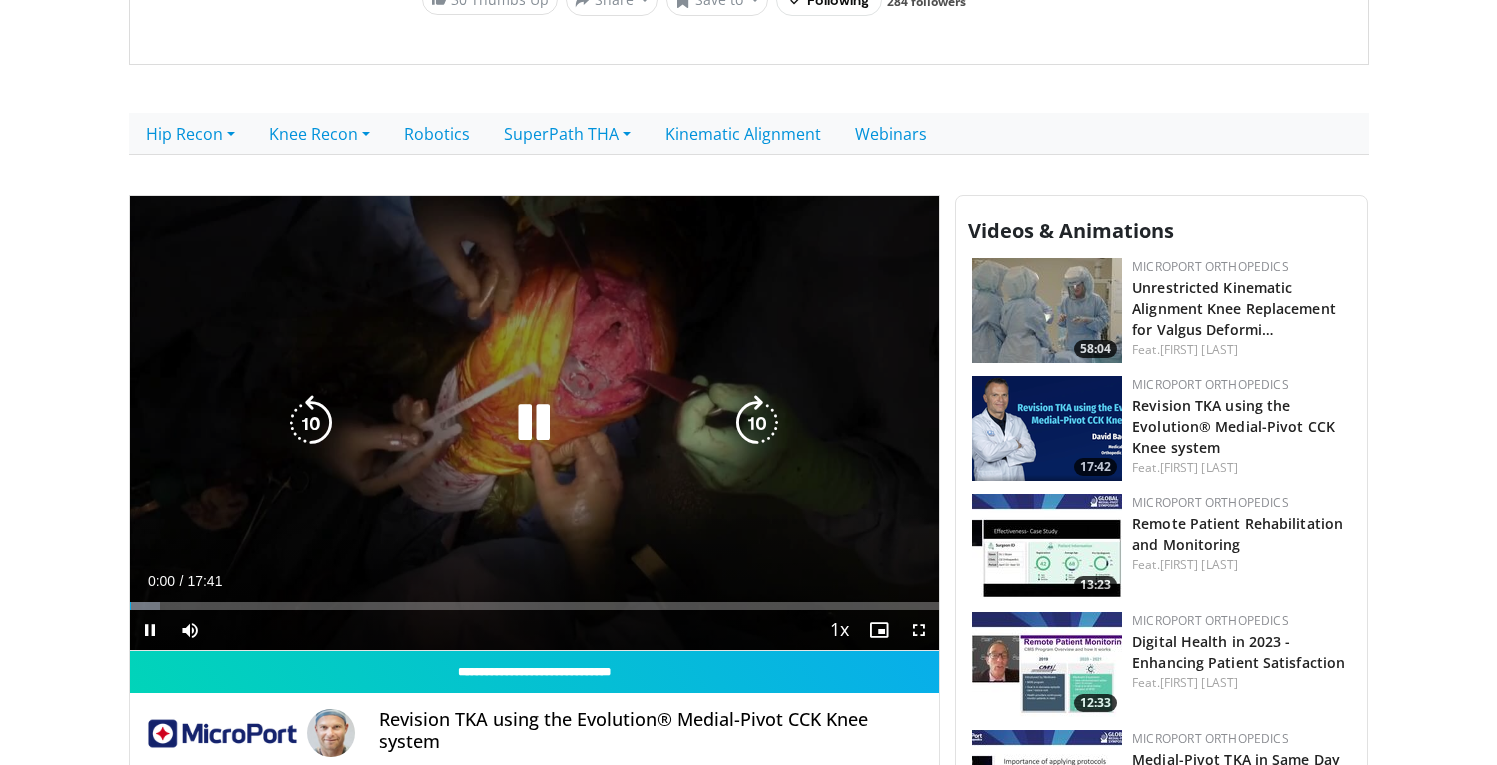 scroll, scrollTop: 619, scrollLeft: 0, axis: vertical 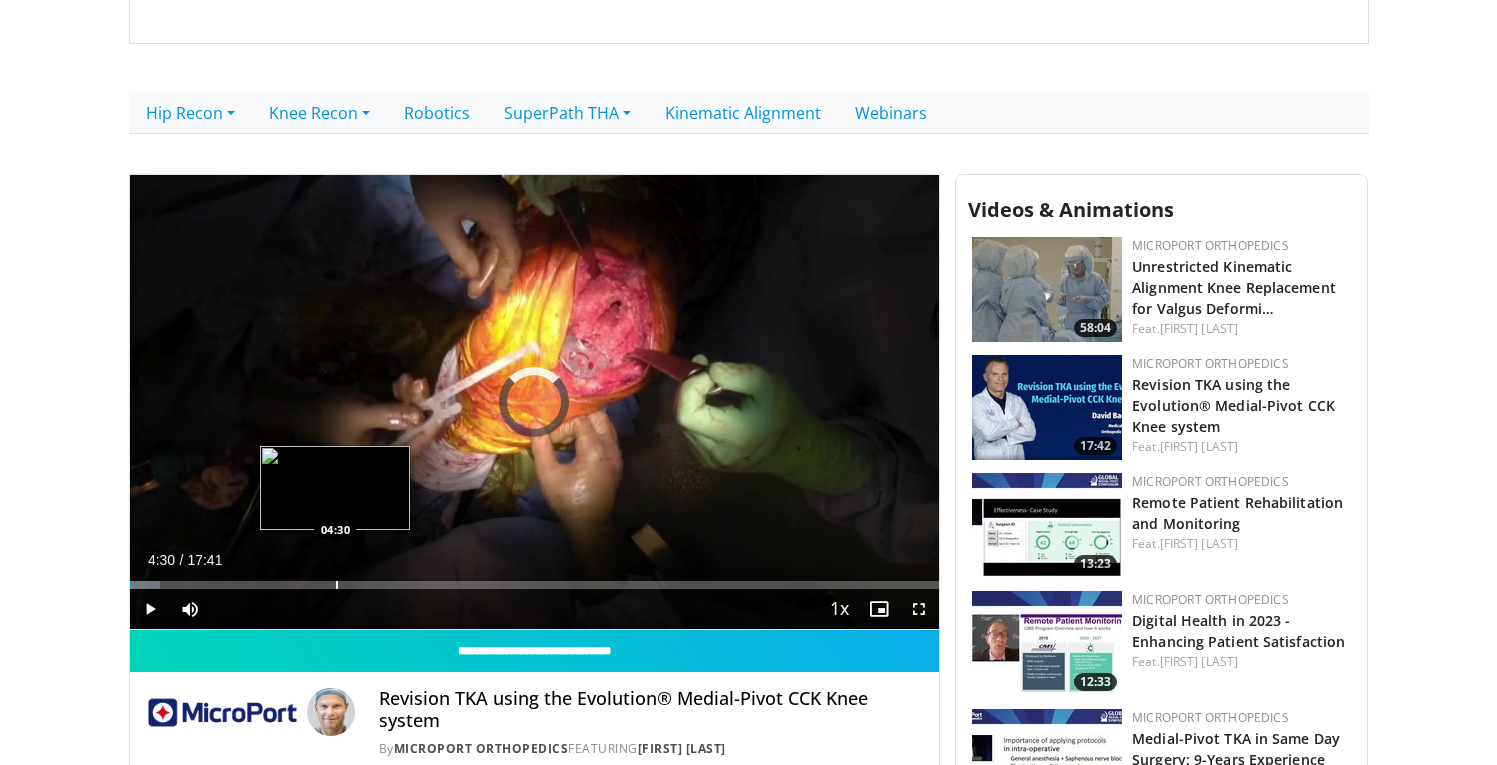 click on "Loaded :  3.73% 04:30 04:30" at bounding box center [535, 579] 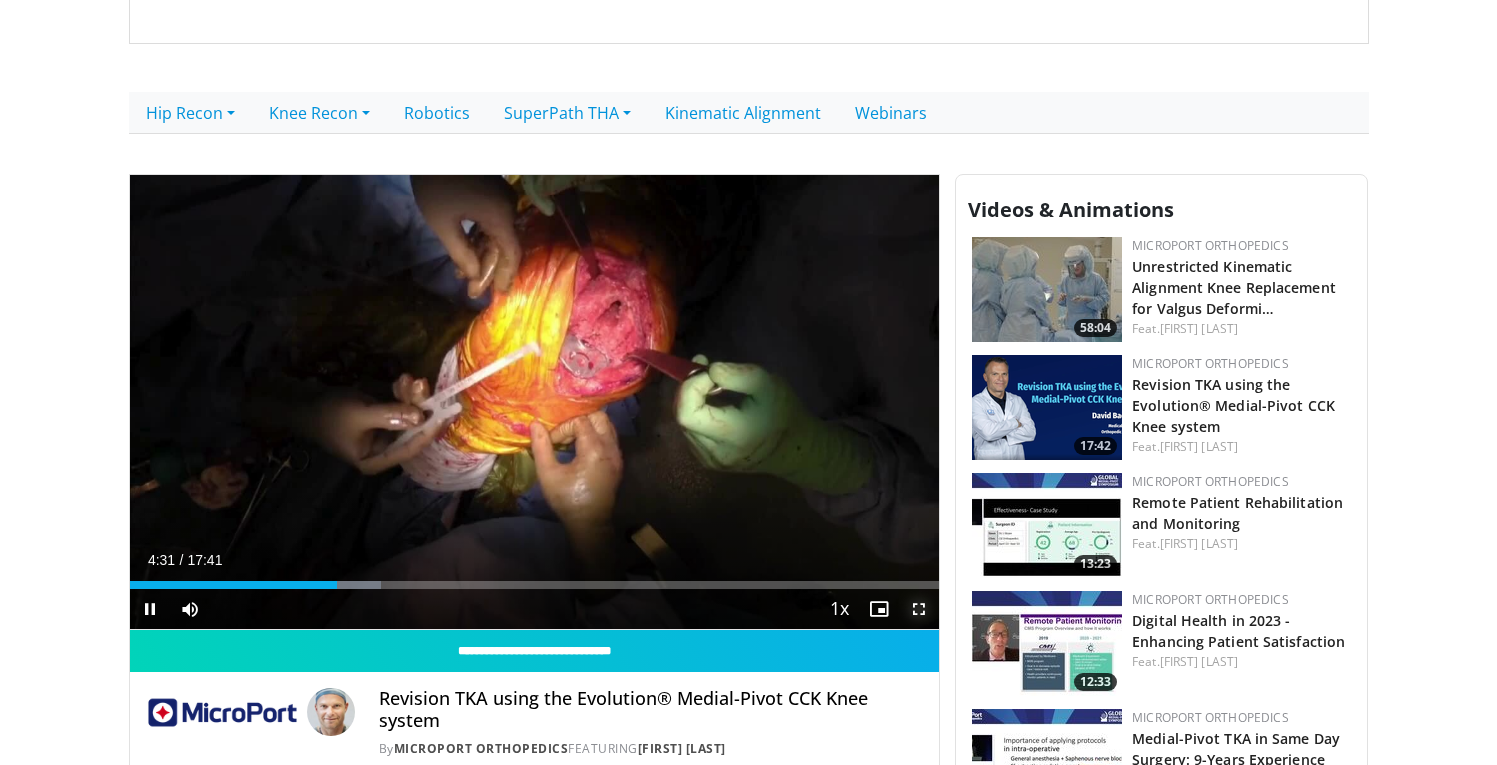click at bounding box center [919, 609] 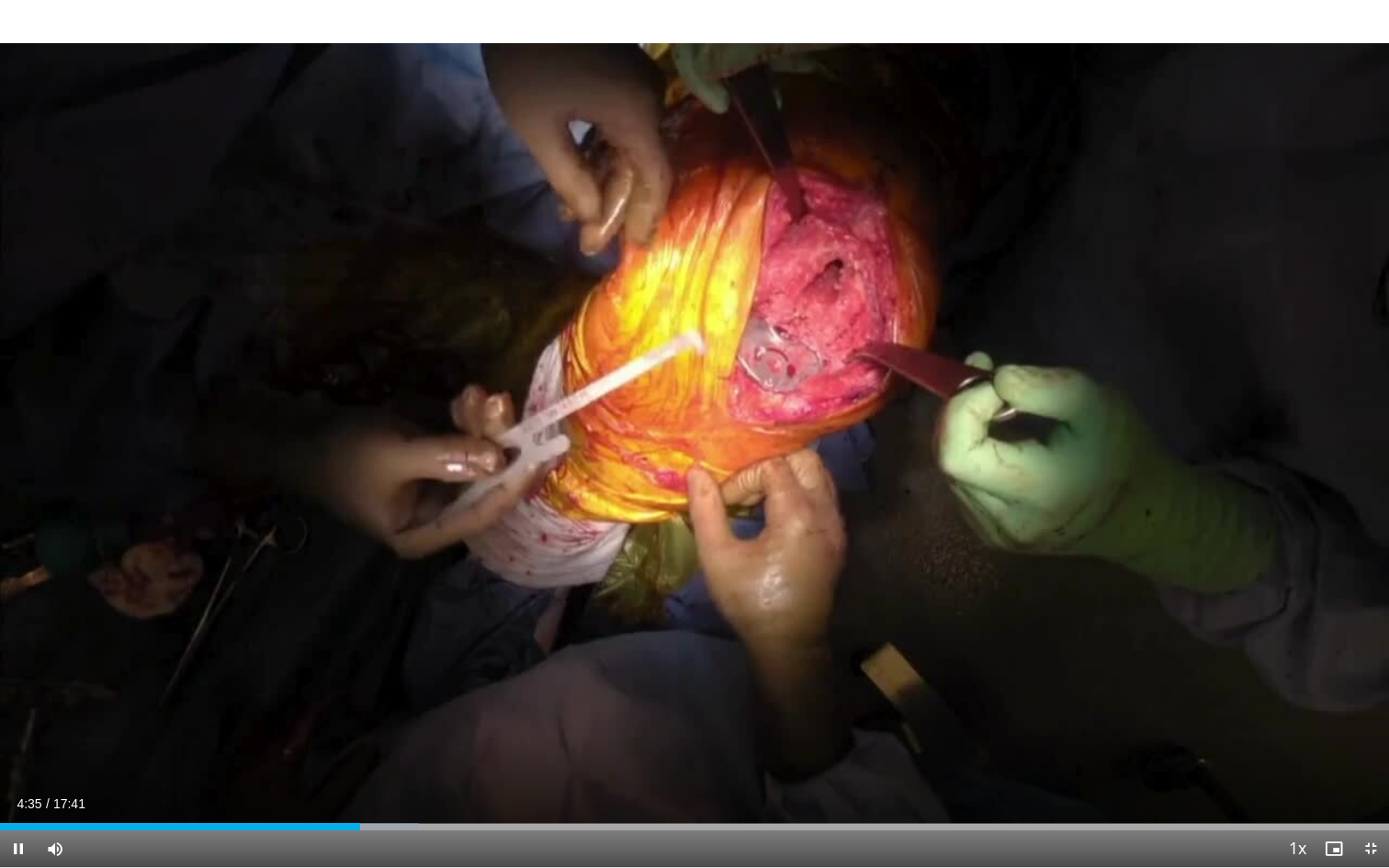 click on "Current Time  4:35 / Duration  17:41 Pause Skip Backward Skip Forward Mute Loaded :  30.16% 04:35 06:45 Stream Type  LIVE Seek to live, currently behind live LIVE   1x Playback Rate 0.5x 0.75x 1x , selected 1.25x 1.5x 1.75x 2x Chapters Chapters Descriptions descriptions off , selected Captions captions settings , opens captions settings dialog captions off , selected Audio Track en (Main) , selected Exit Fullscreen Enable picture-in-picture mode" at bounding box center (694, 849) 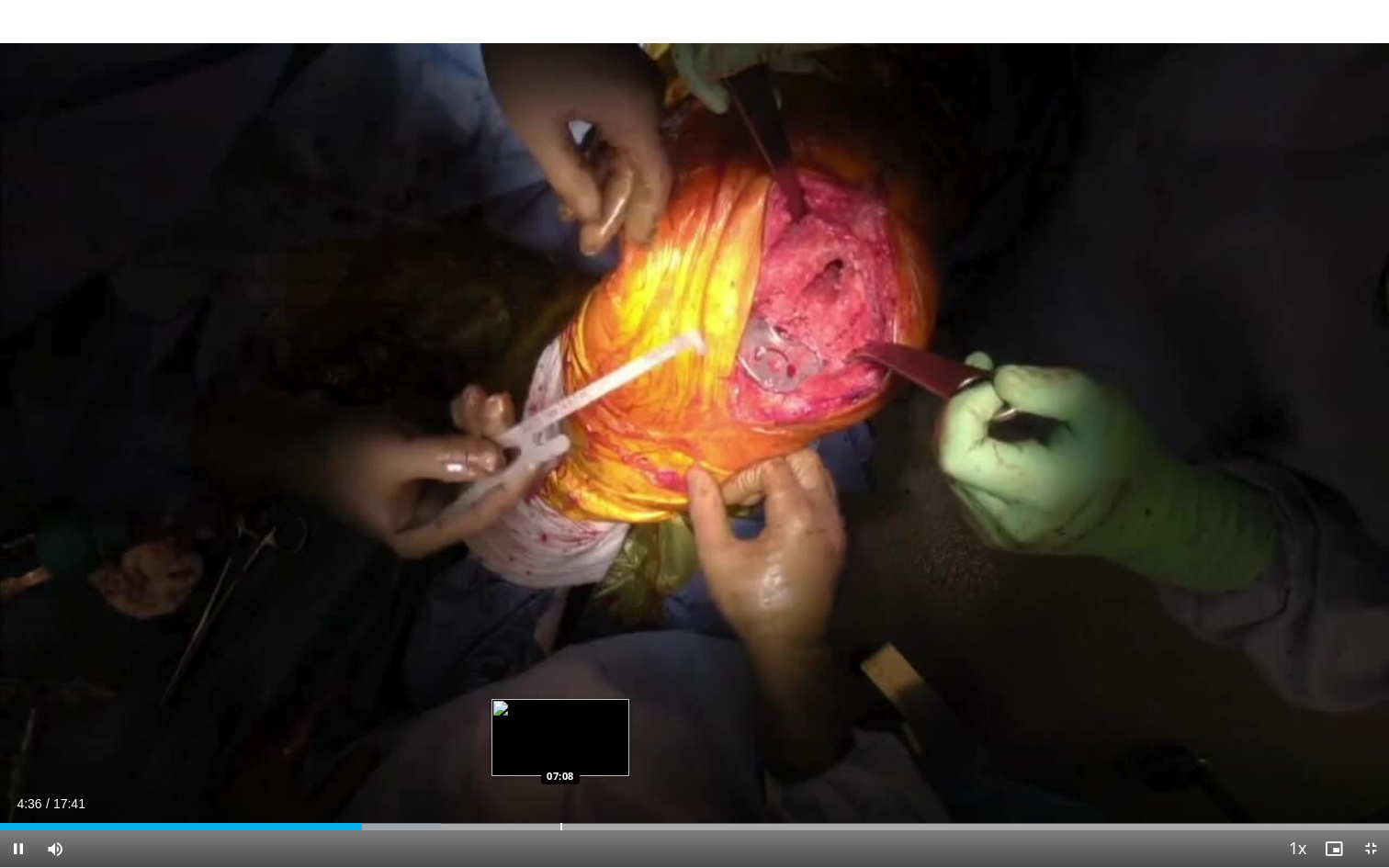 click on "Loaded :  31.76% 04:36 07:08" at bounding box center [694, 821] 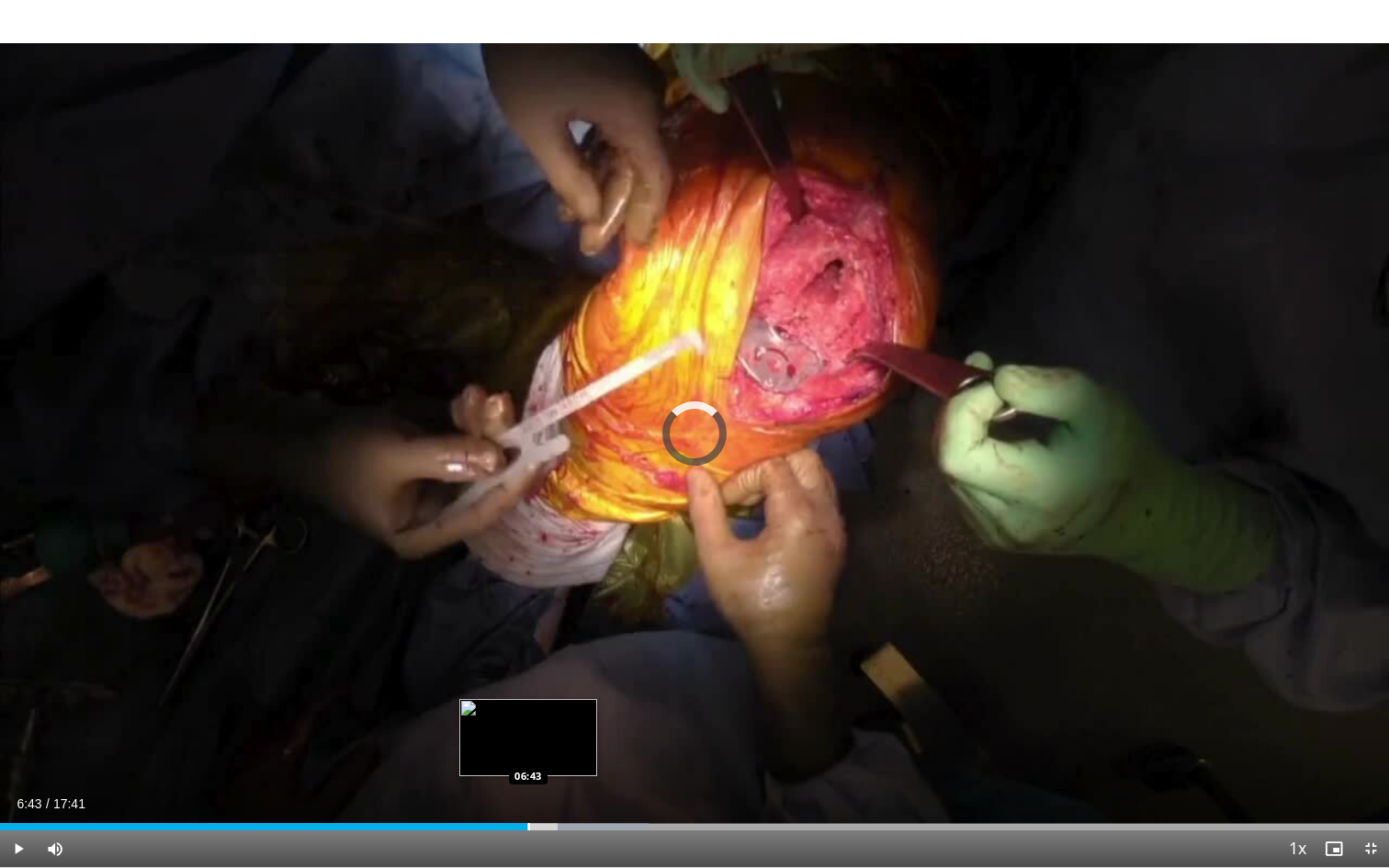 click on "Loaded :  46.70% 07:16 06:43" at bounding box center (694, 821) 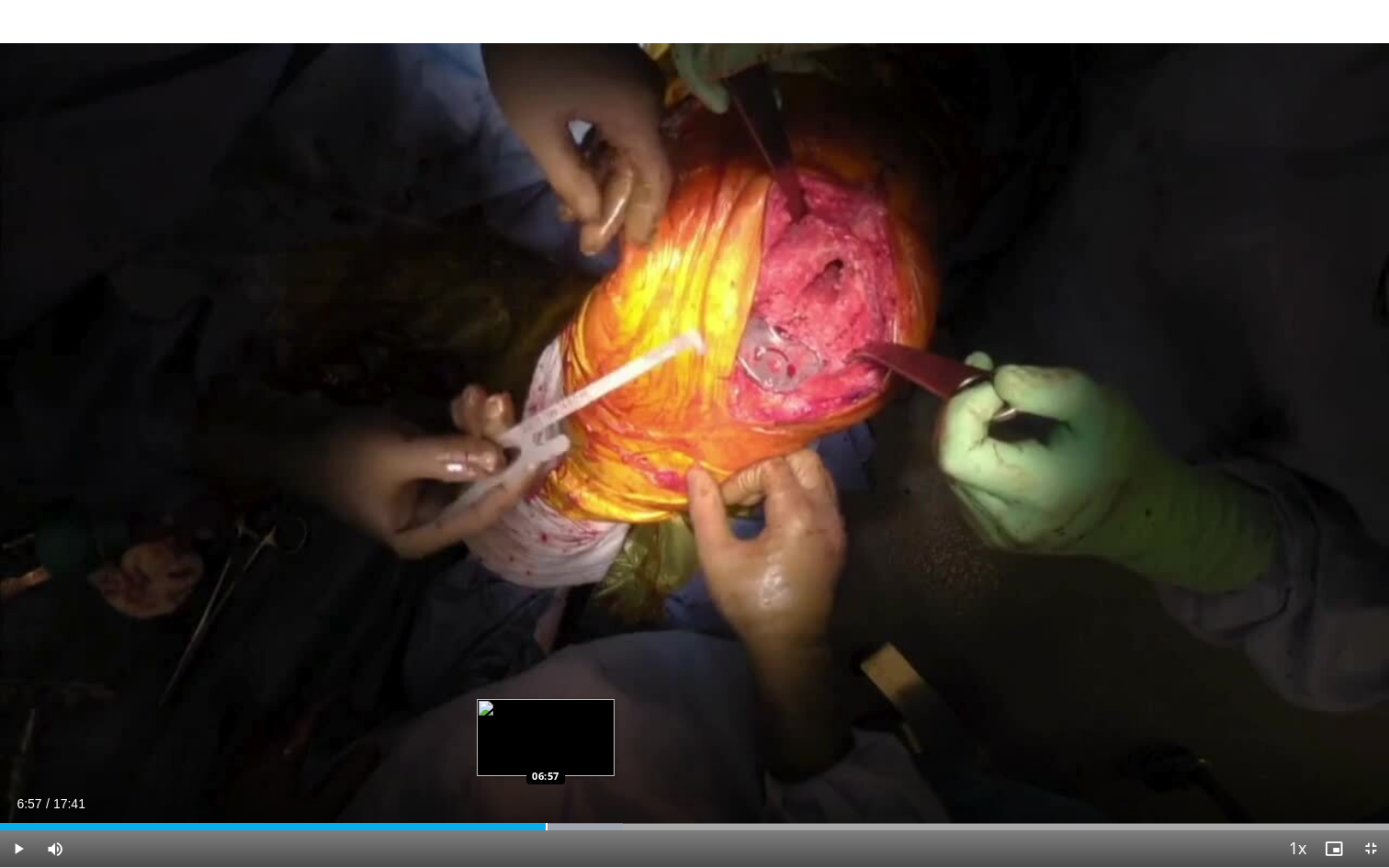 click at bounding box center [547, 827] 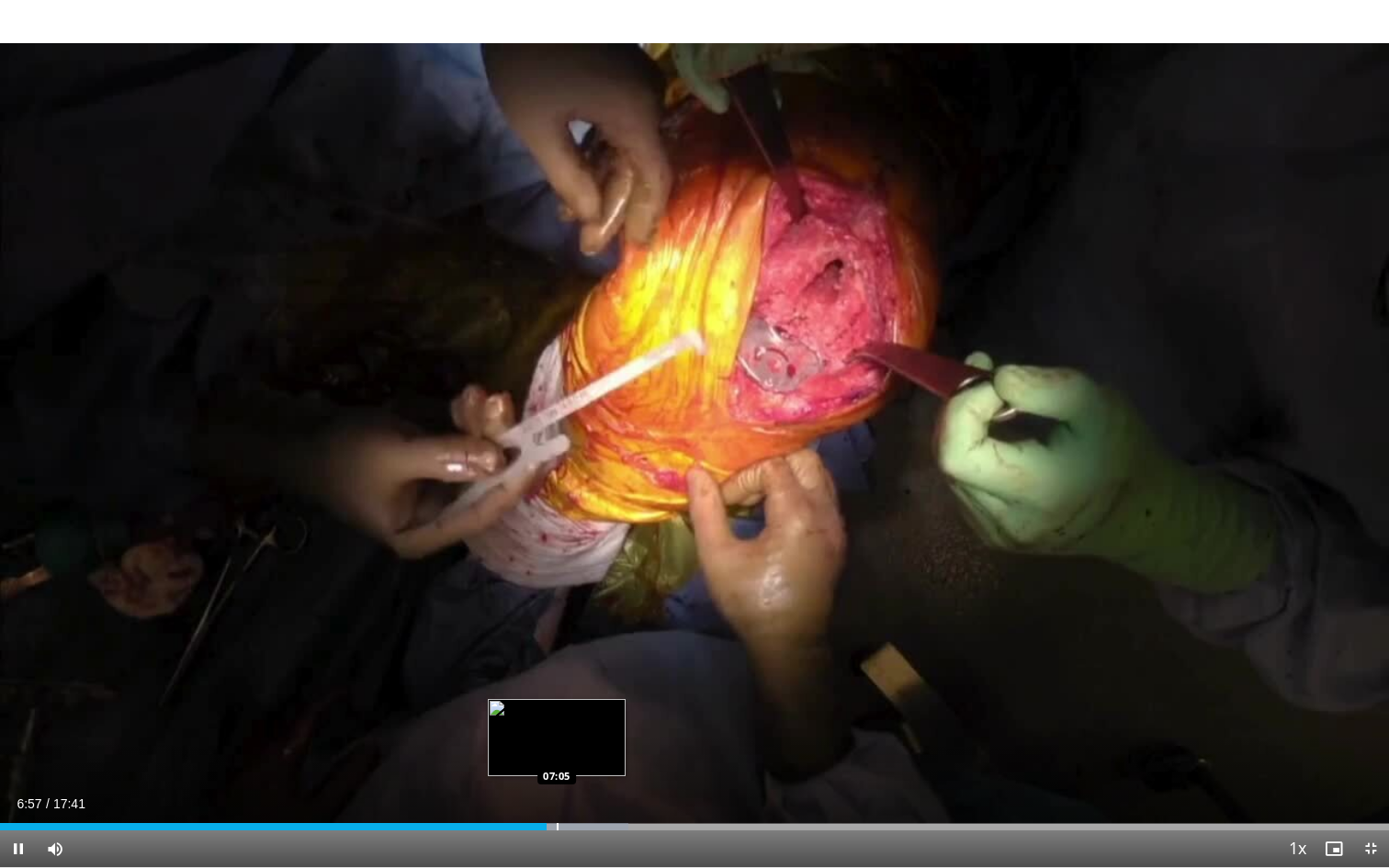 click at bounding box center (558, 827) 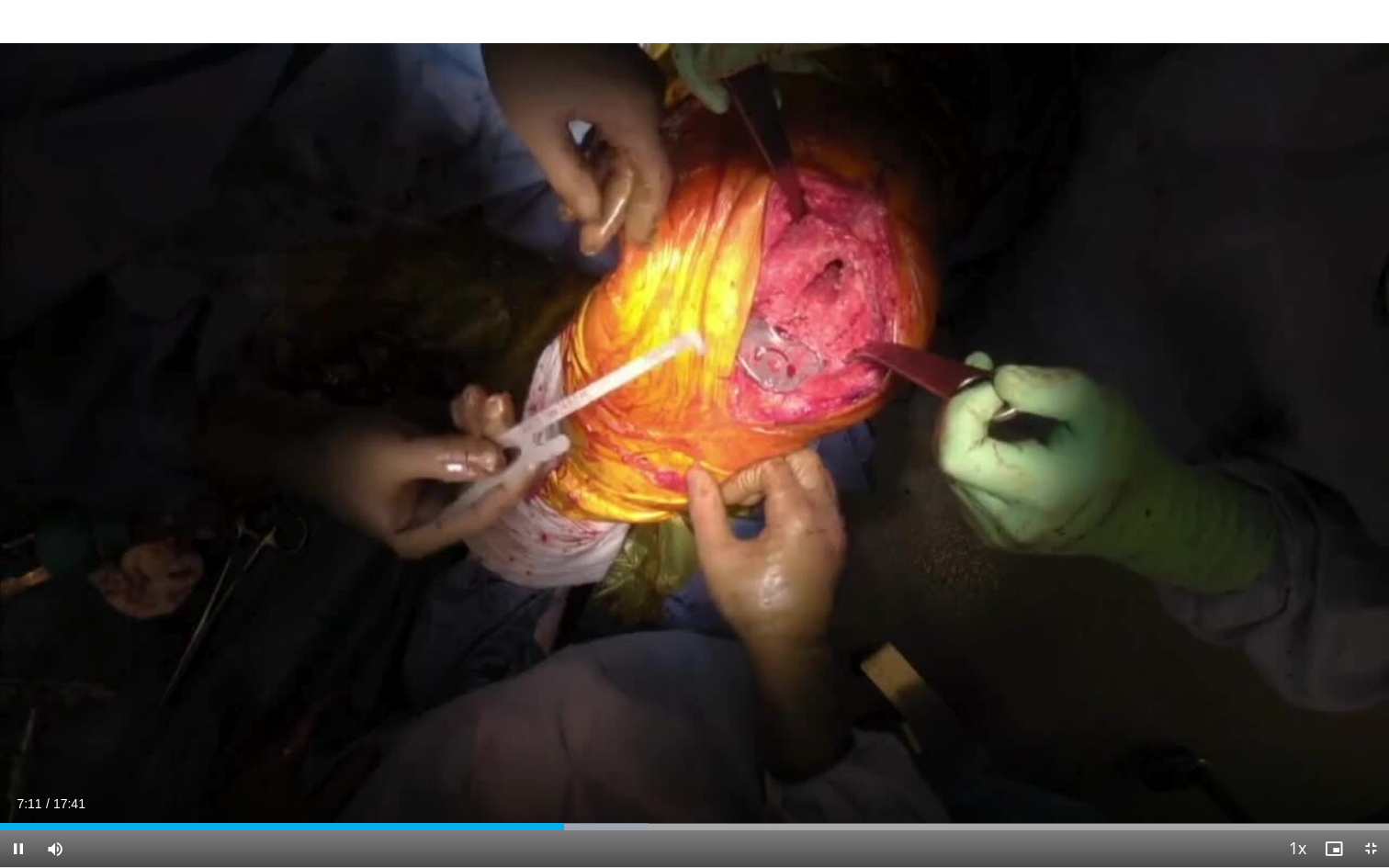 click on "Current Time  7:11 / Duration  17:41 Pause Skip Backward Skip Forward Mute Loaded :  46.70% 07:11 07:20 Stream Type  LIVE Seek to live, currently behind live LIVE   1x Playback Rate 0.5x 0.75x 1x , selected 1.25x 1.5x 1.75x 2x Chapters Chapters Descriptions descriptions off , selected Captions captions settings , opens captions settings dialog captions off , selected Audio Track en (Main) , selected Exit Fullscreen Enable picture-in-picture mode" at bounding box center (694, 849) 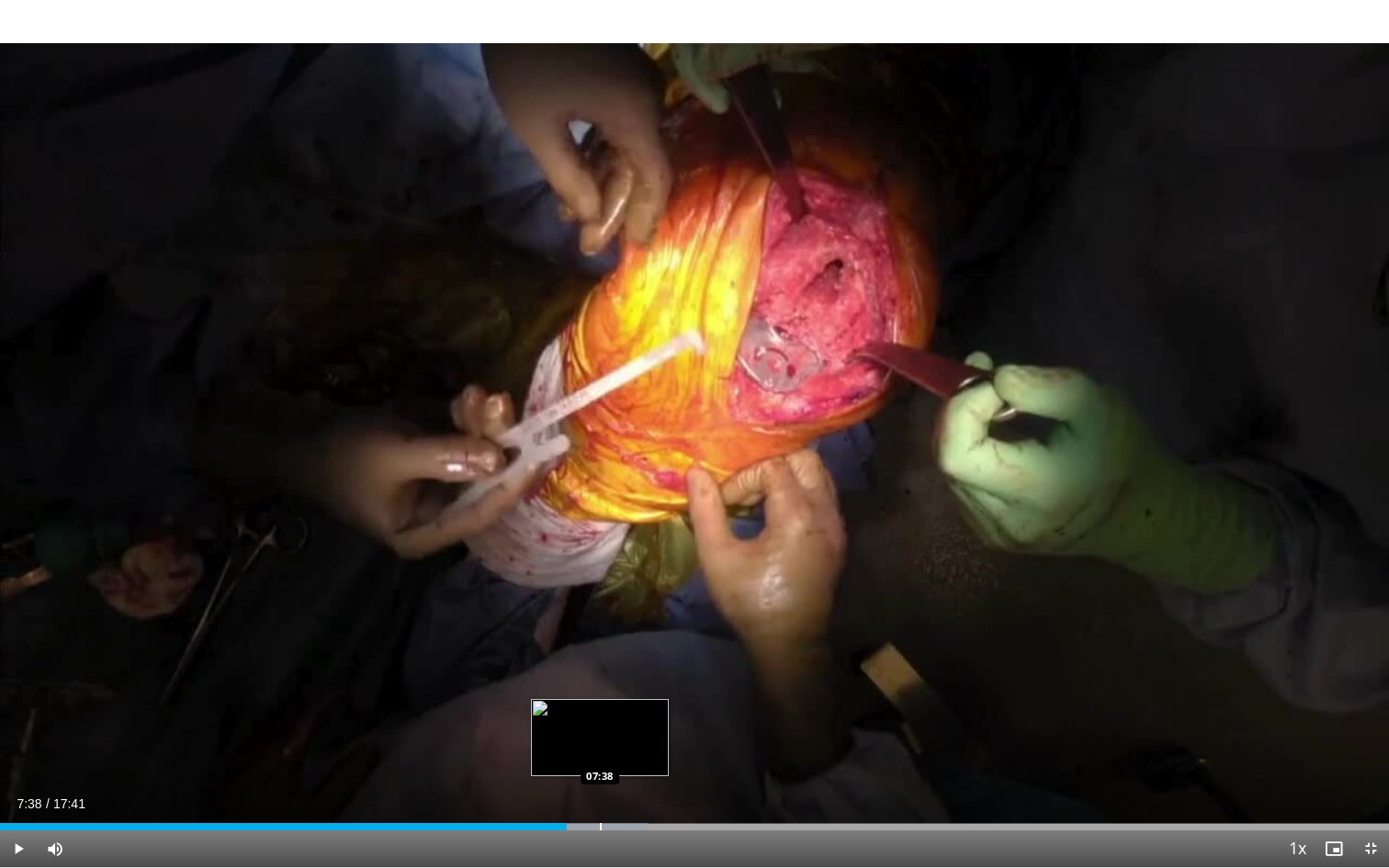 click at bounding box center (601, 827) 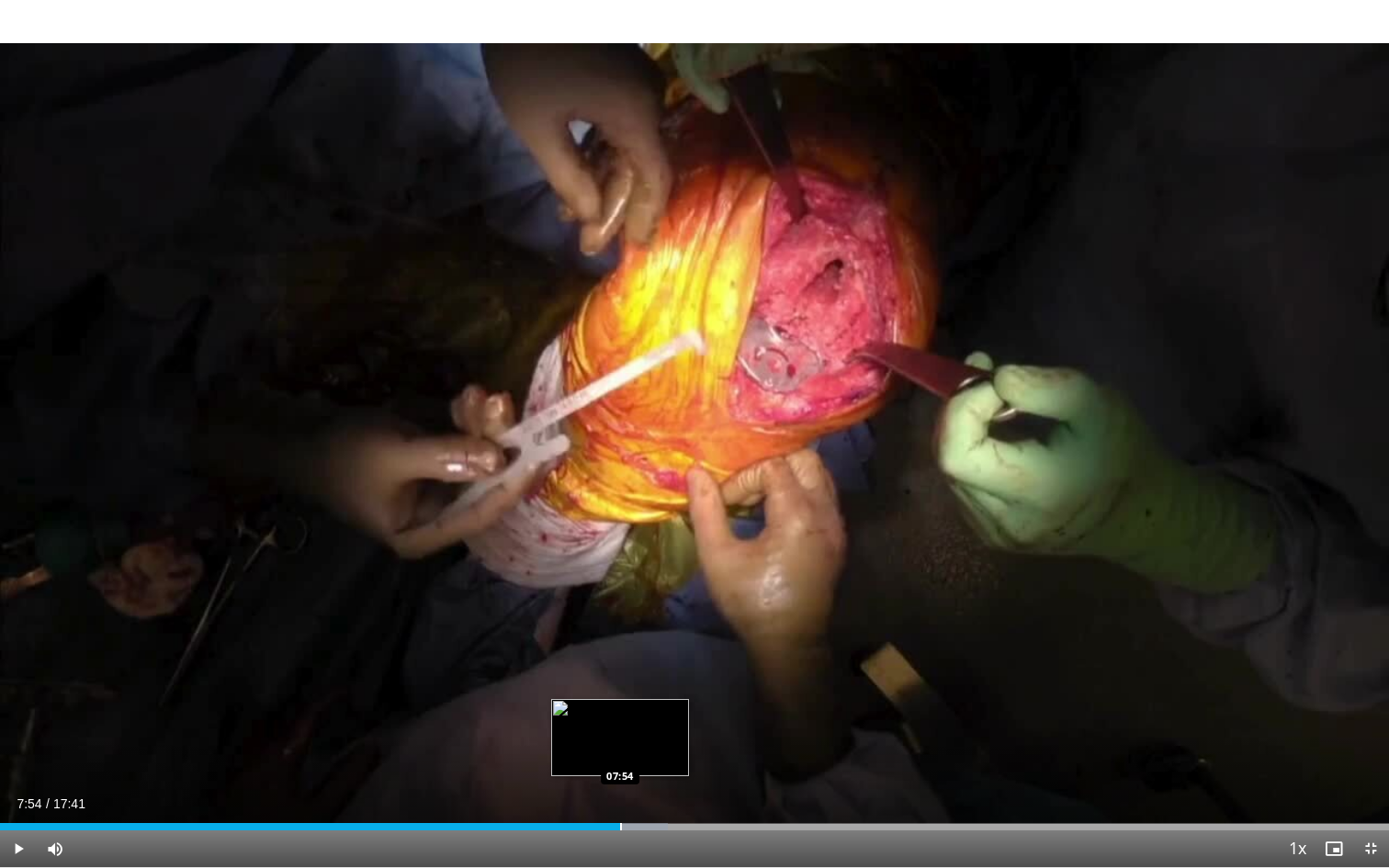 click on "Loaded :  48.08% 07:53 07:54" at bounding box center (694, 827) 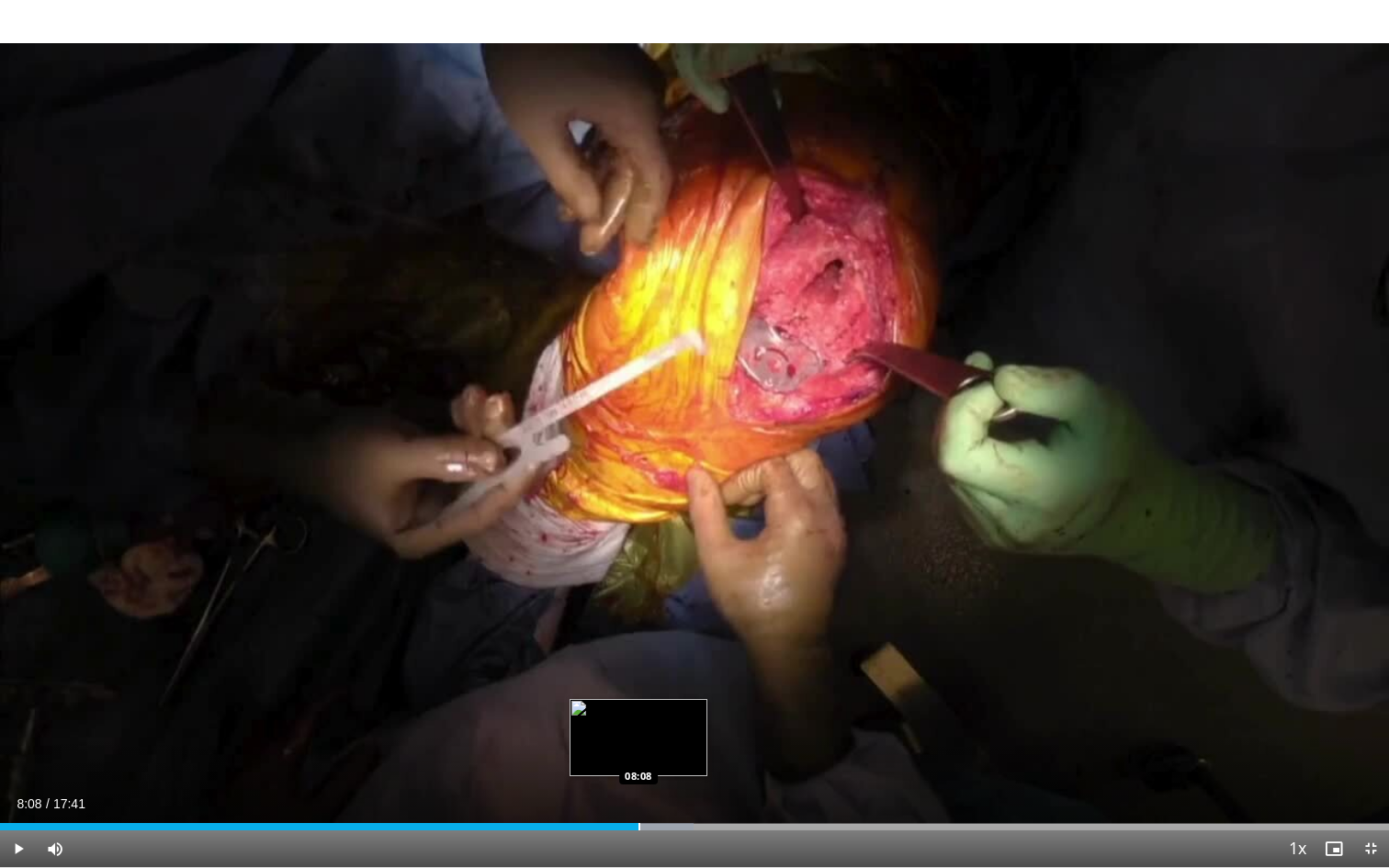 click at bounding box center (639, 827) 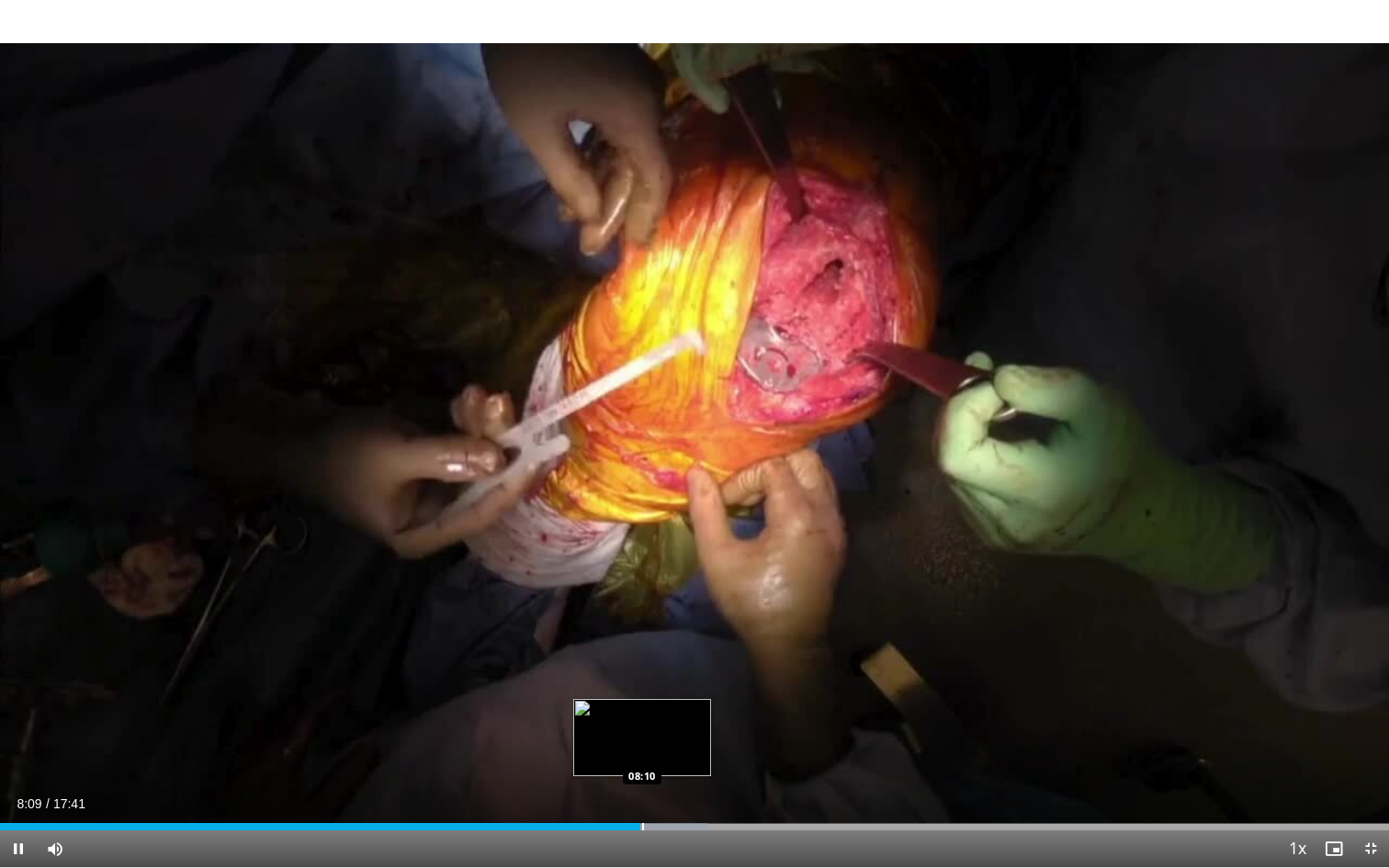 click at bounding box center (655, 827) 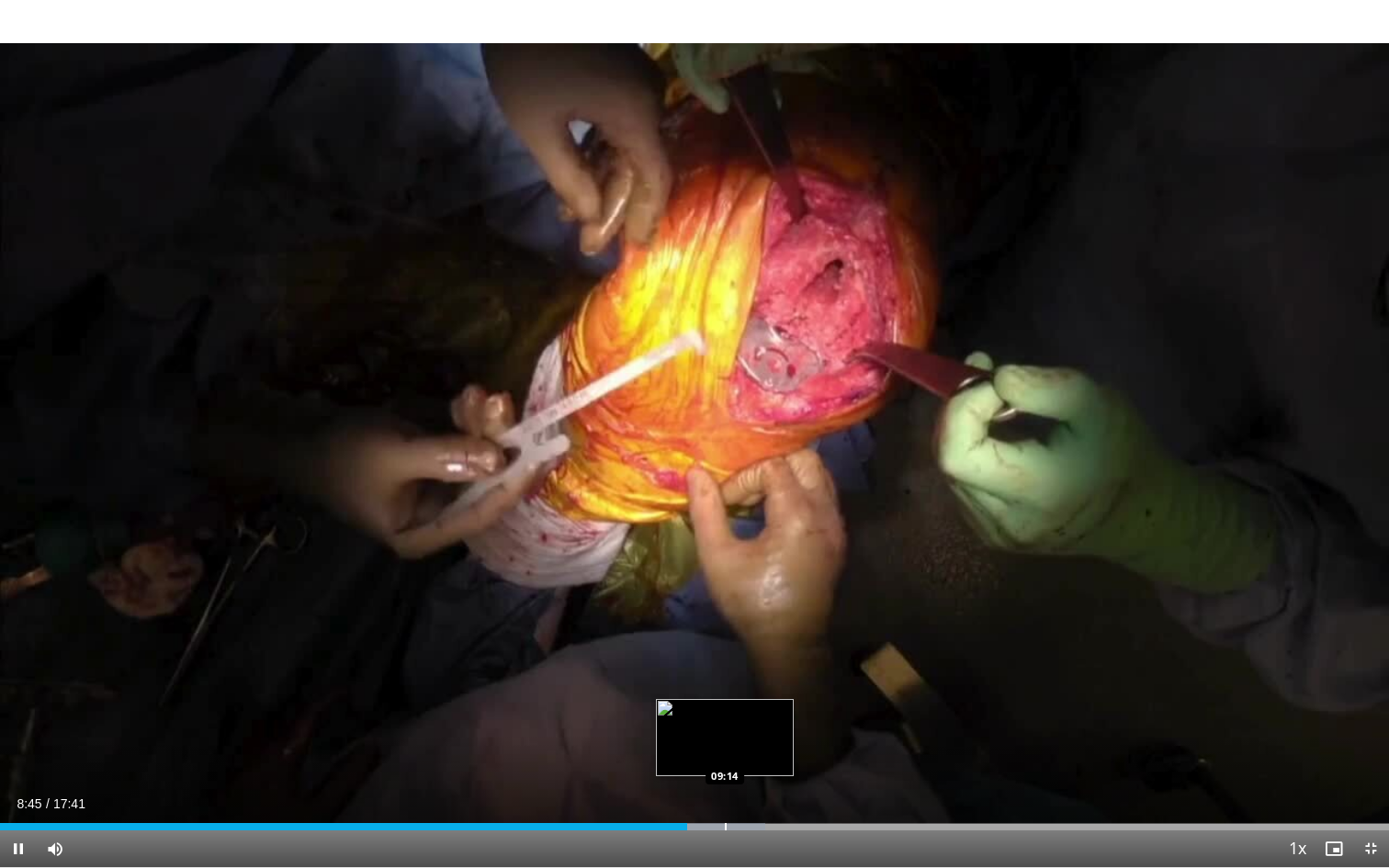 click on "Loaded :  55.11% 08:45 09:14" at bounding box center (694, 821) 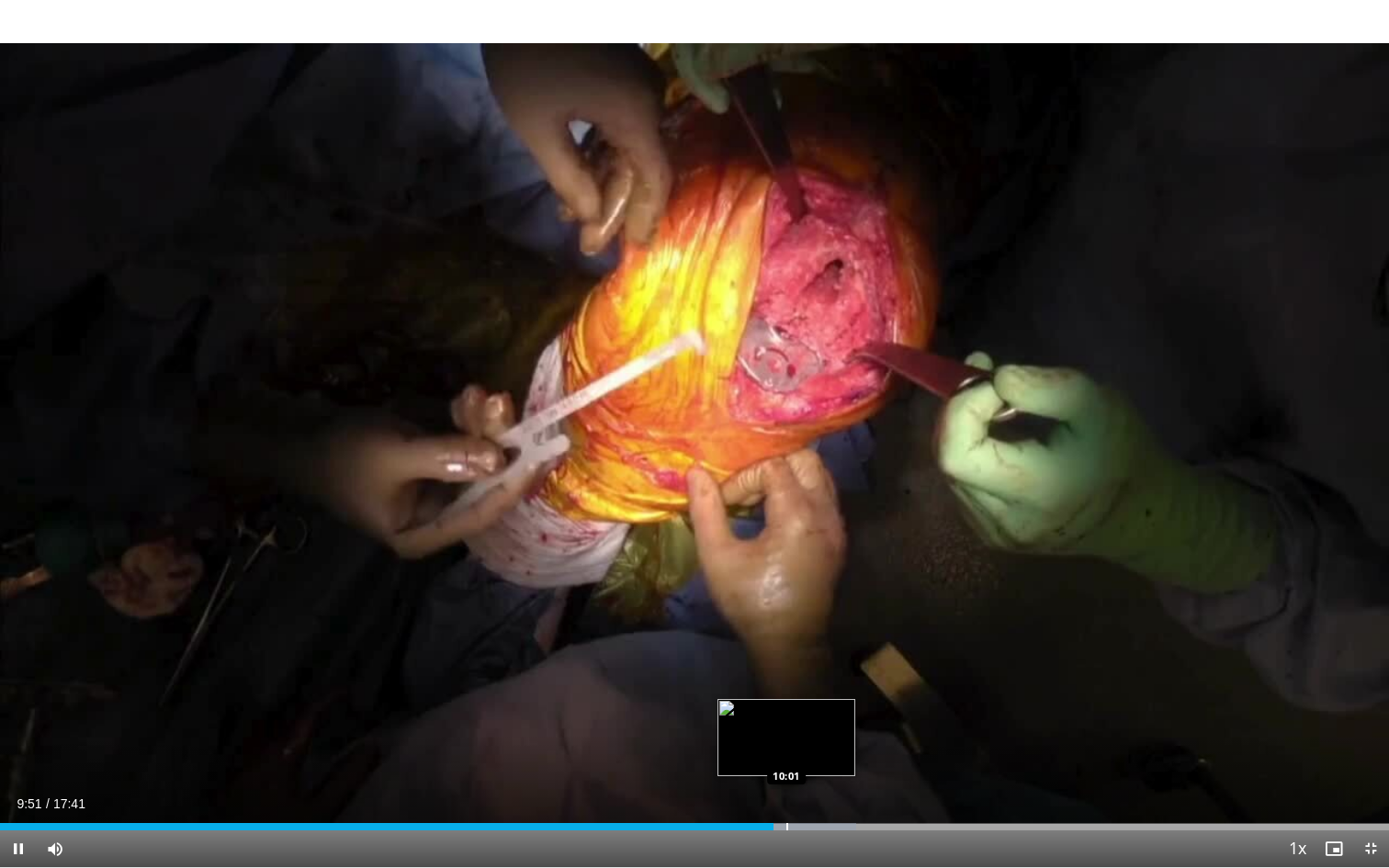 click at bounding box center (787, 827) 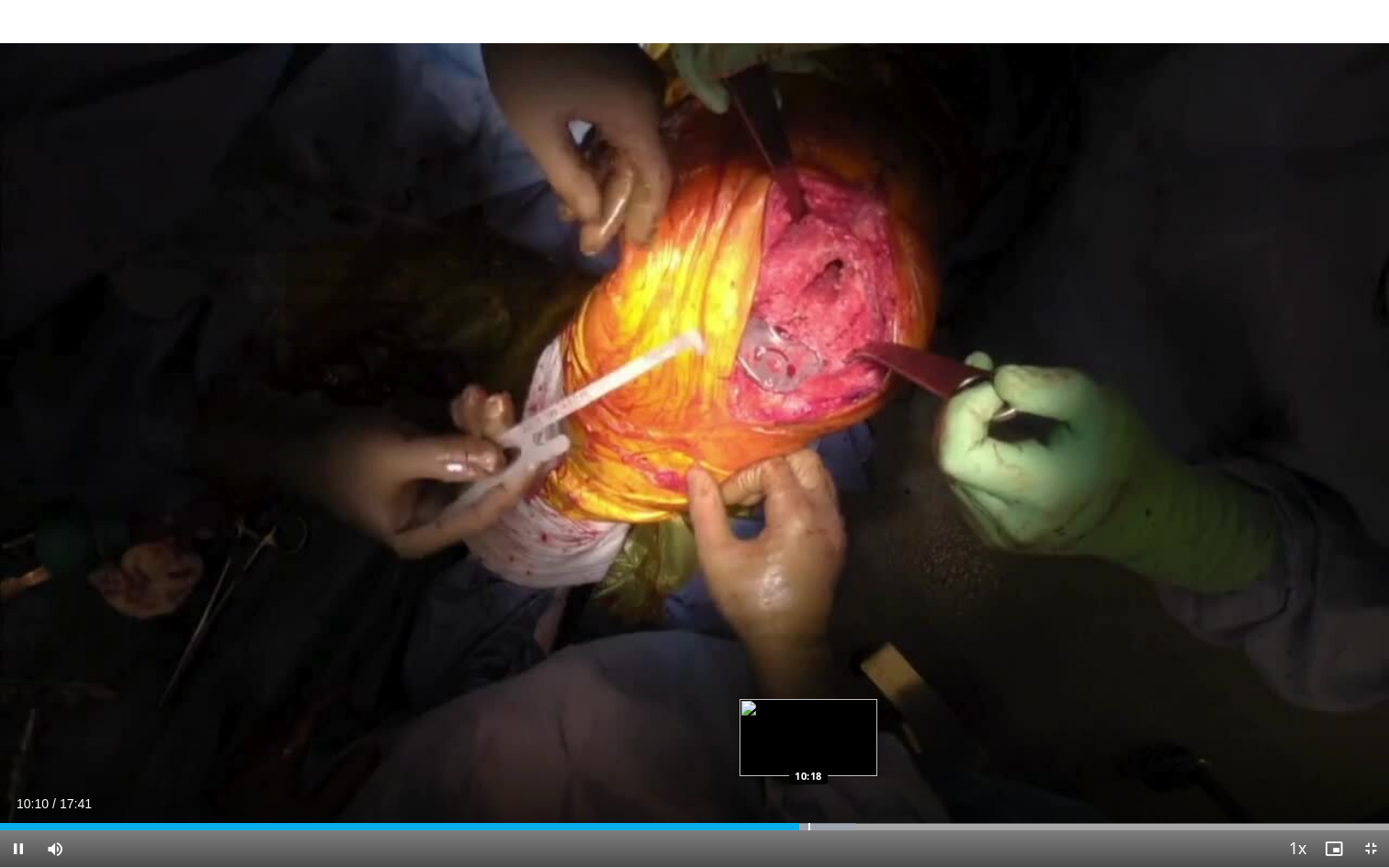 click on "Loaded :  61.65% 10:10 10:18" at bounding box center (694, 827) 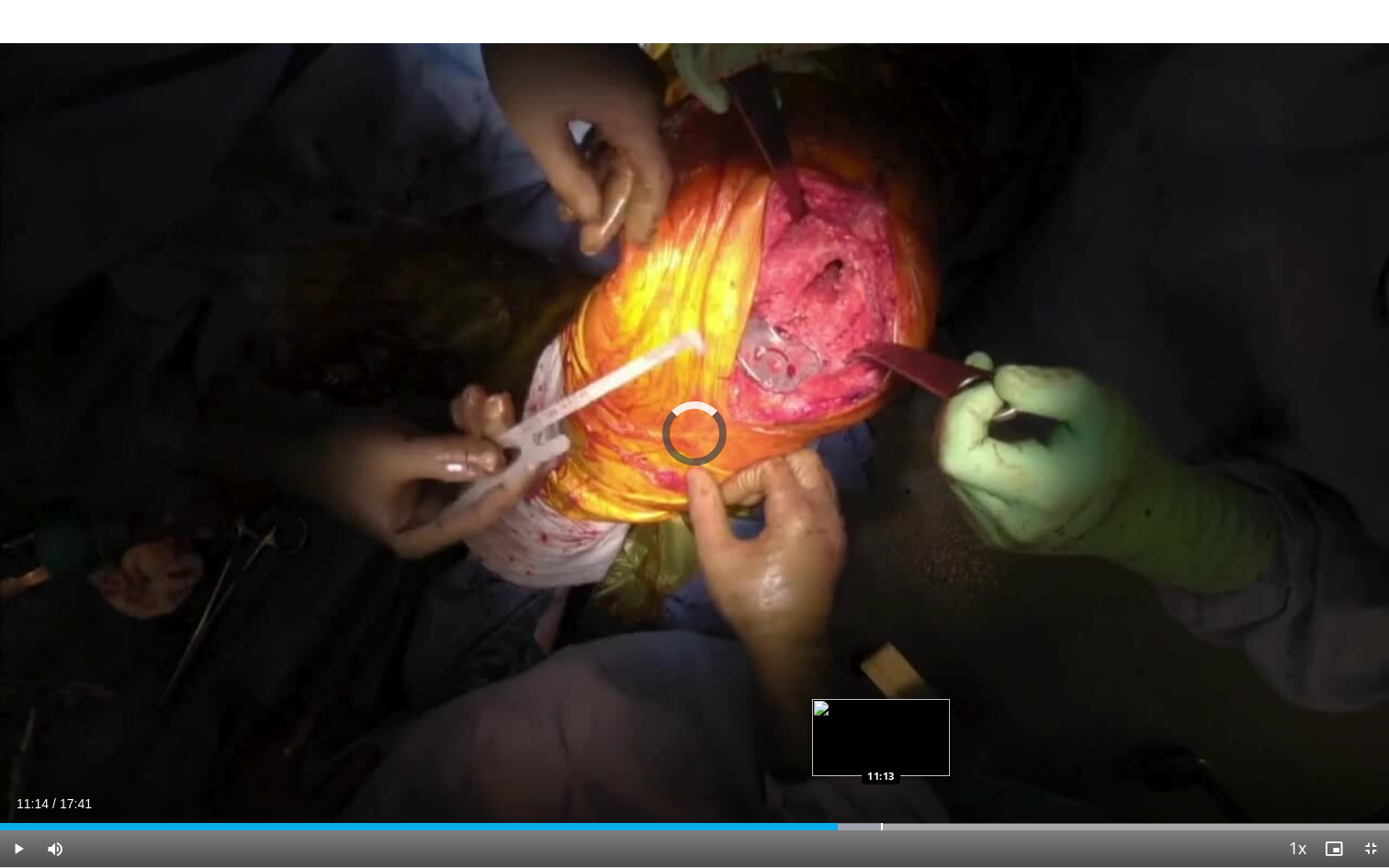 click at bounding box center [882, 827] 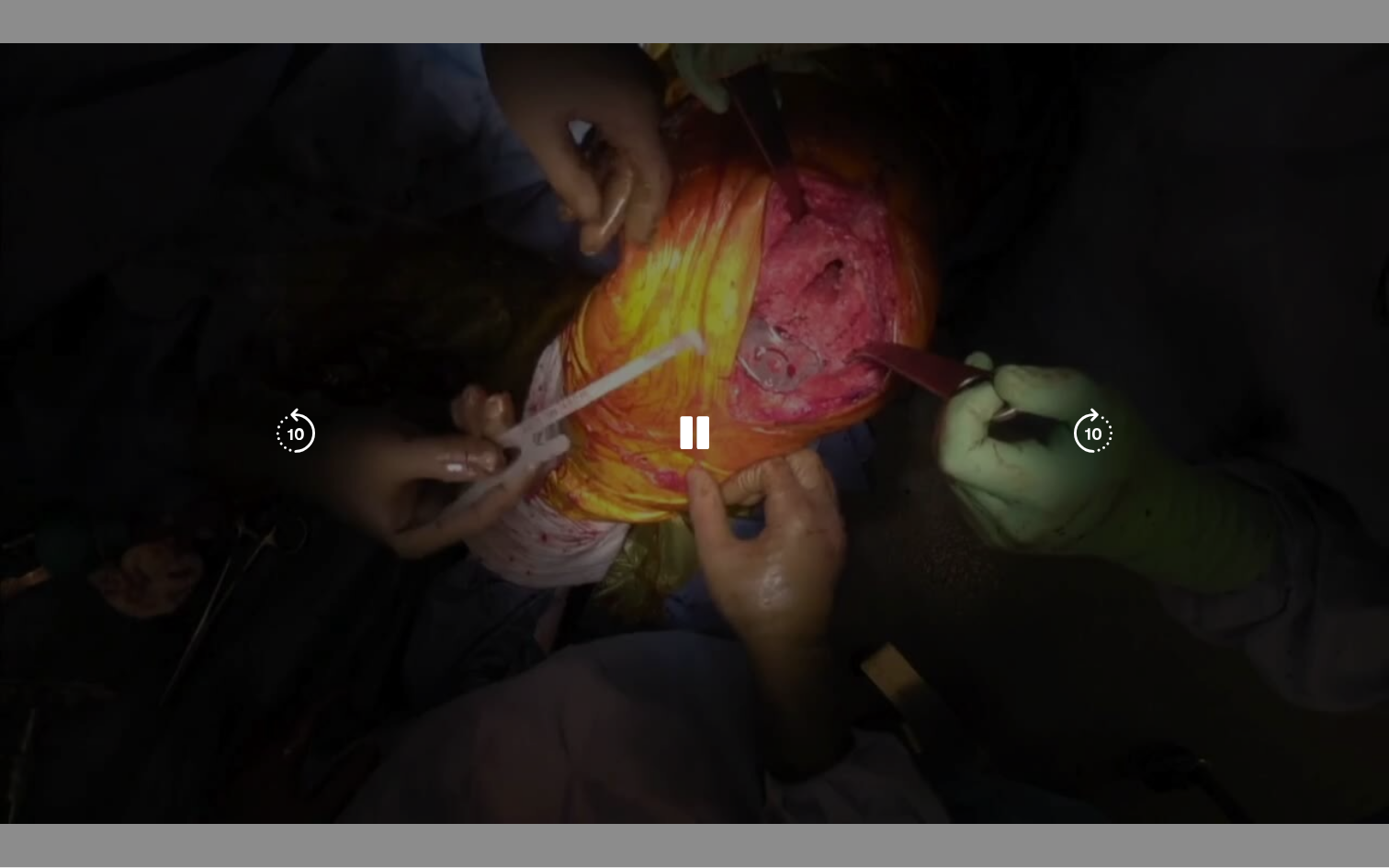 click on "10 seconds
Tap to unmute" at bounding box center (694, 434) 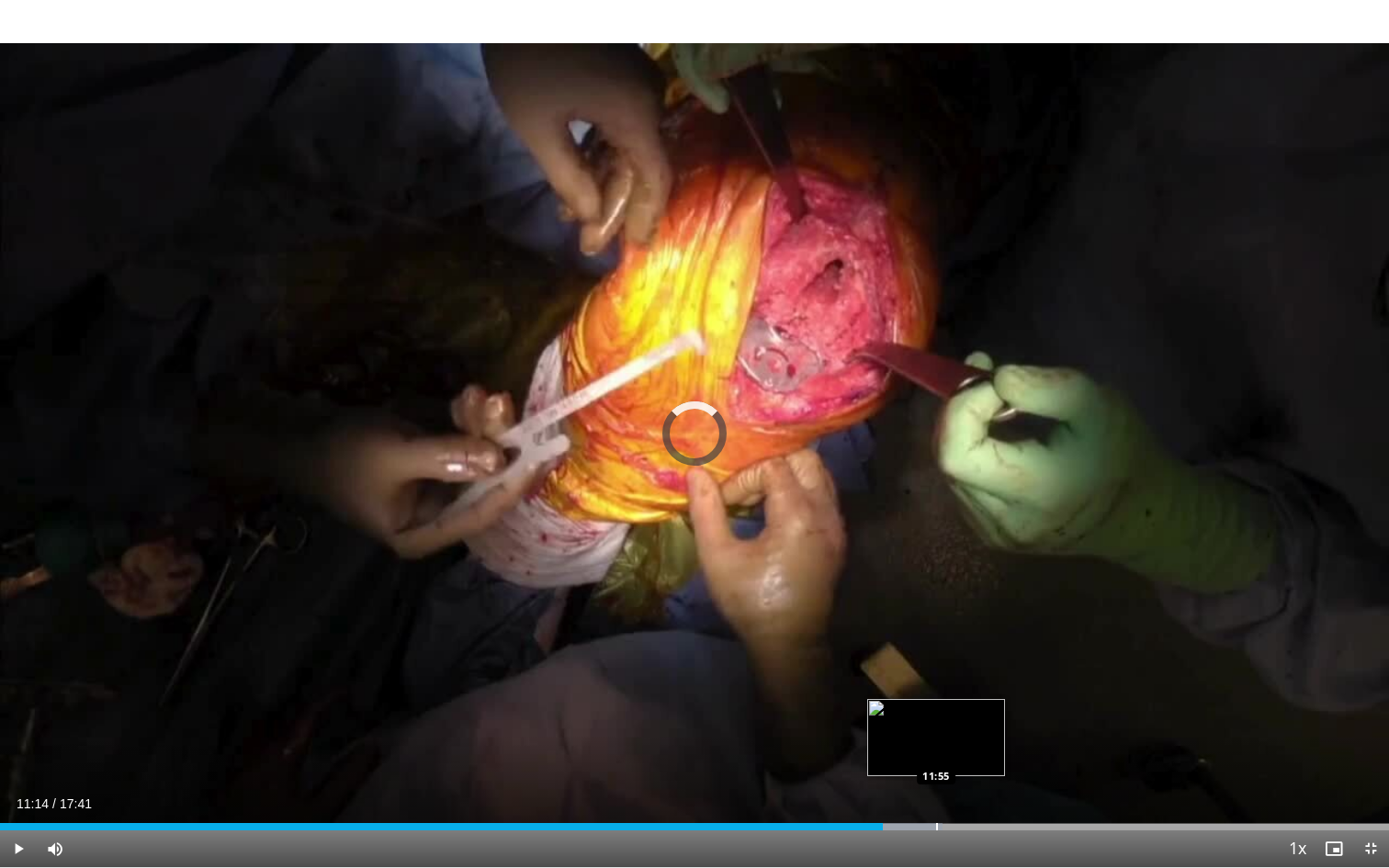 click on "Loaded :  67.87% 11:55 11:55" at bounding box center (694, 821) 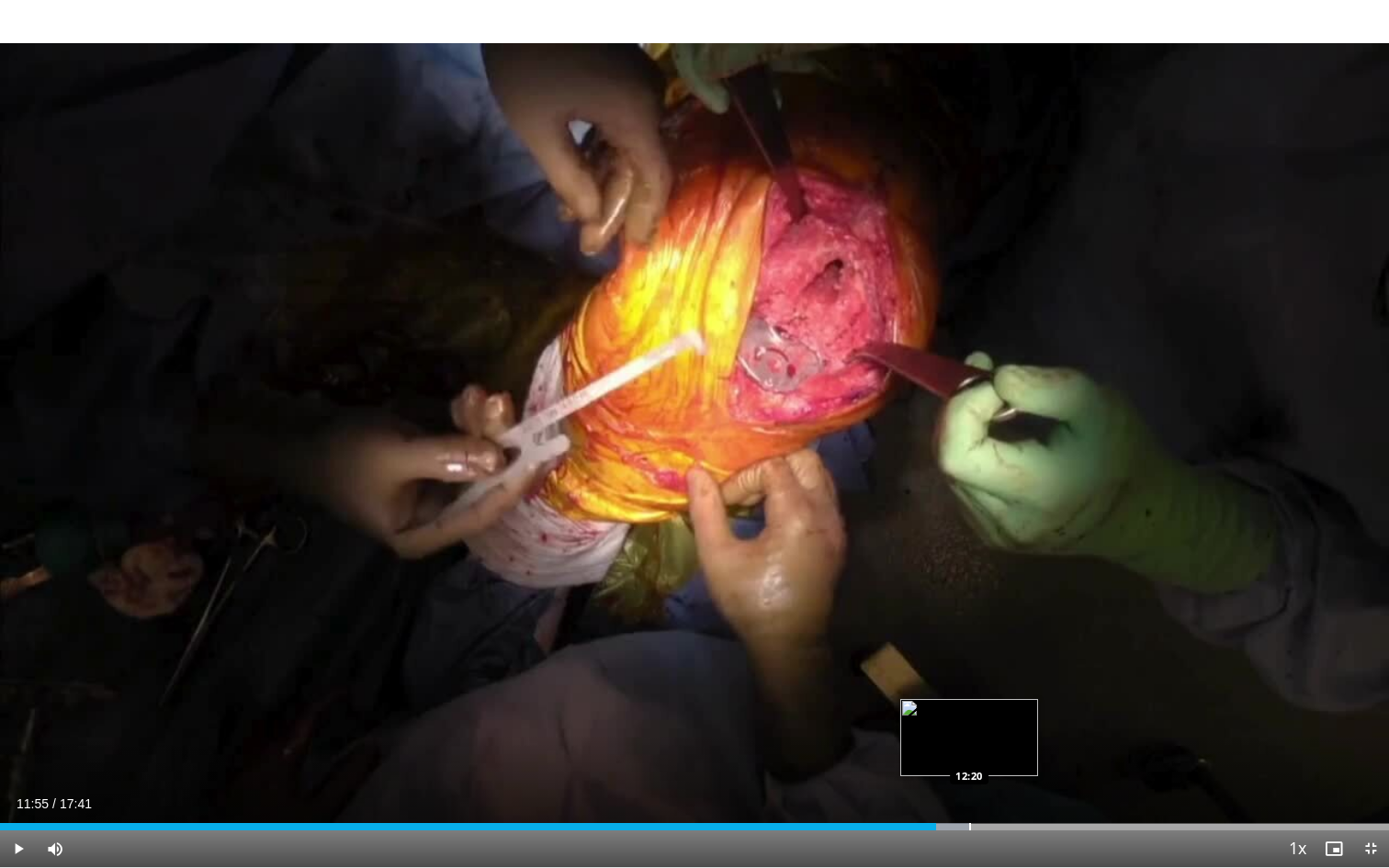 click on "Loaded :  69.76% 11:55 12:20" at bounding box center (694, 821) 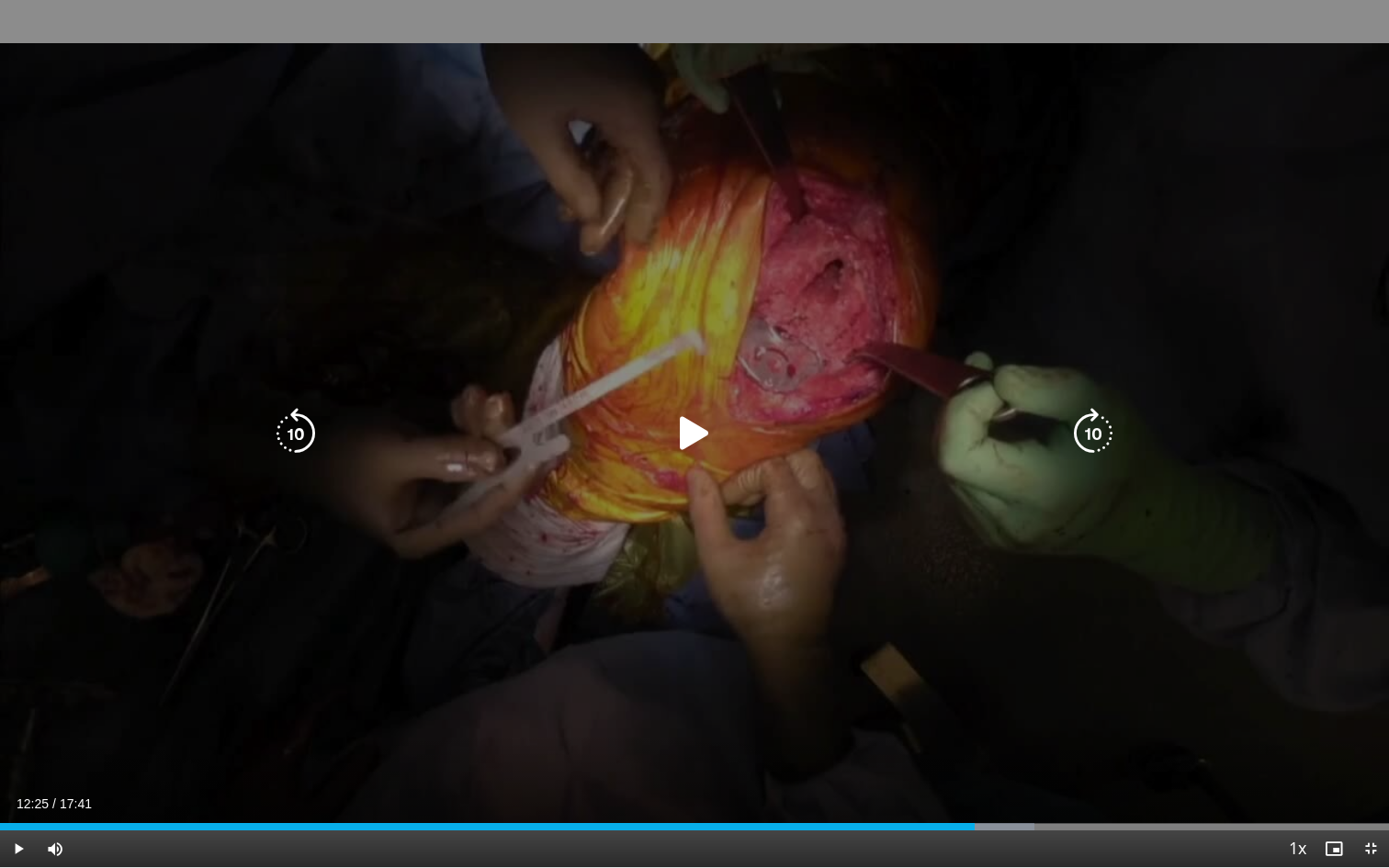 click on "10 seconds
Tap to unmute" at bounding box center (694, 434) 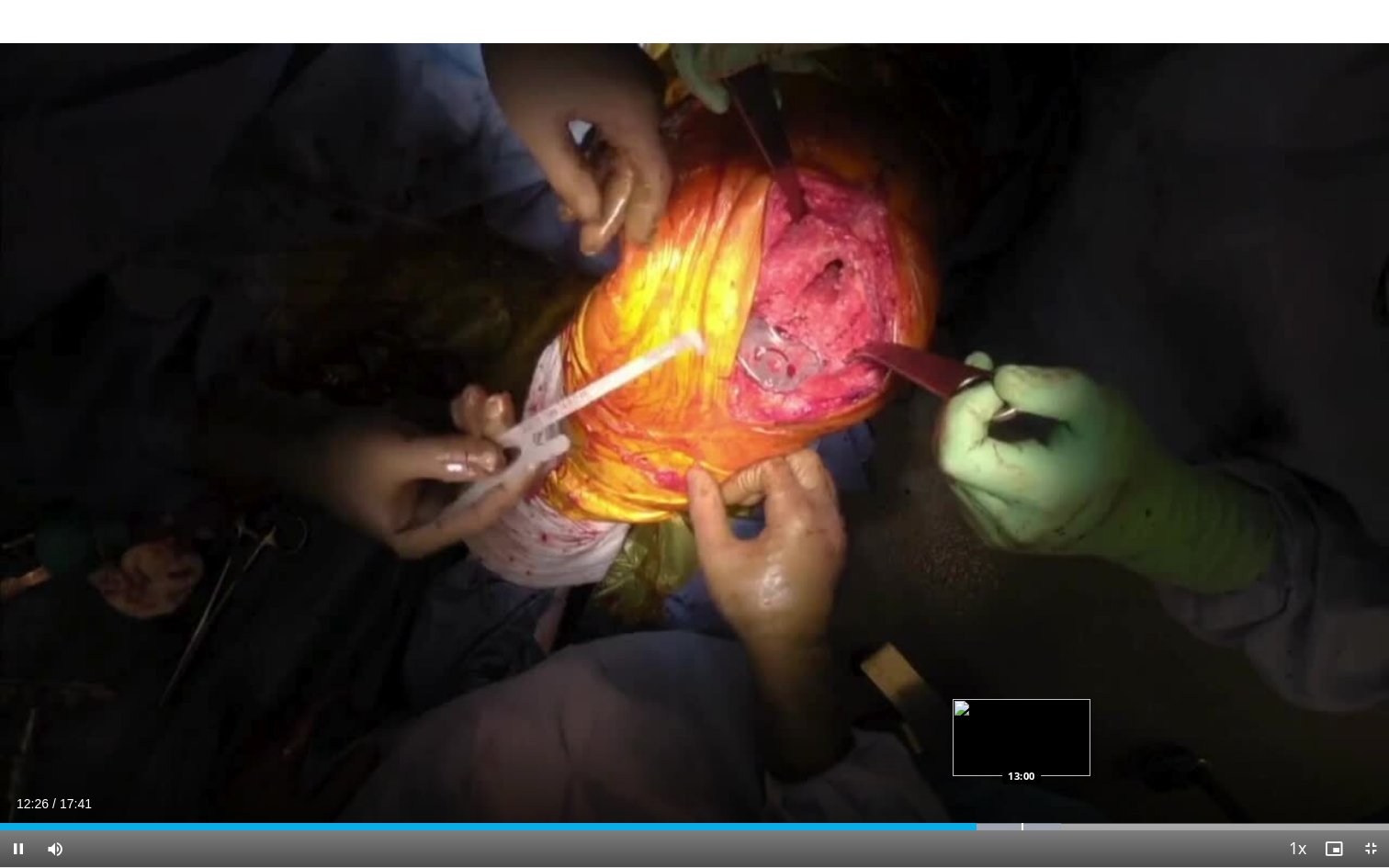 click at bounding box center (1022, 827) 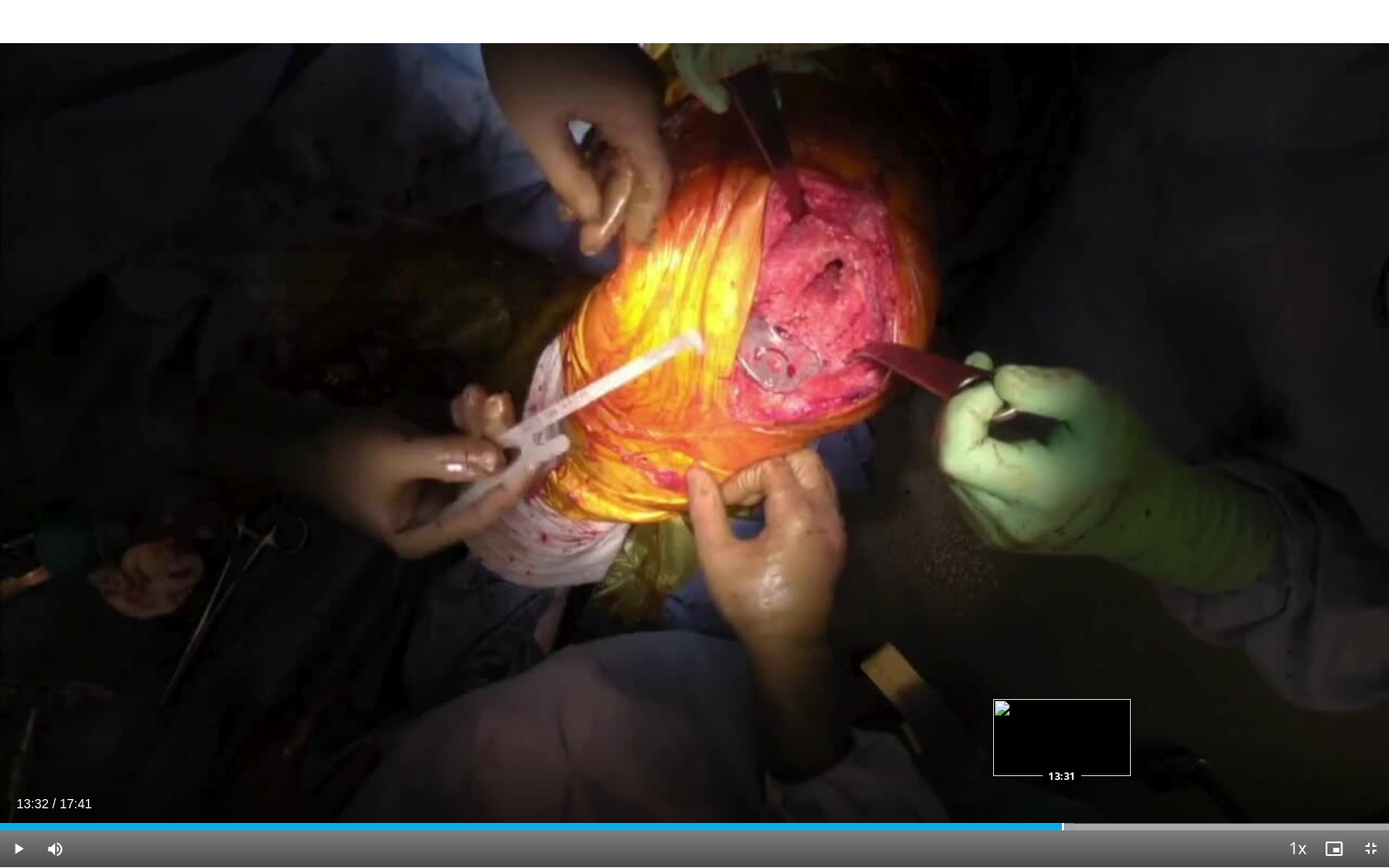 click at bounding box center (1063, 827) 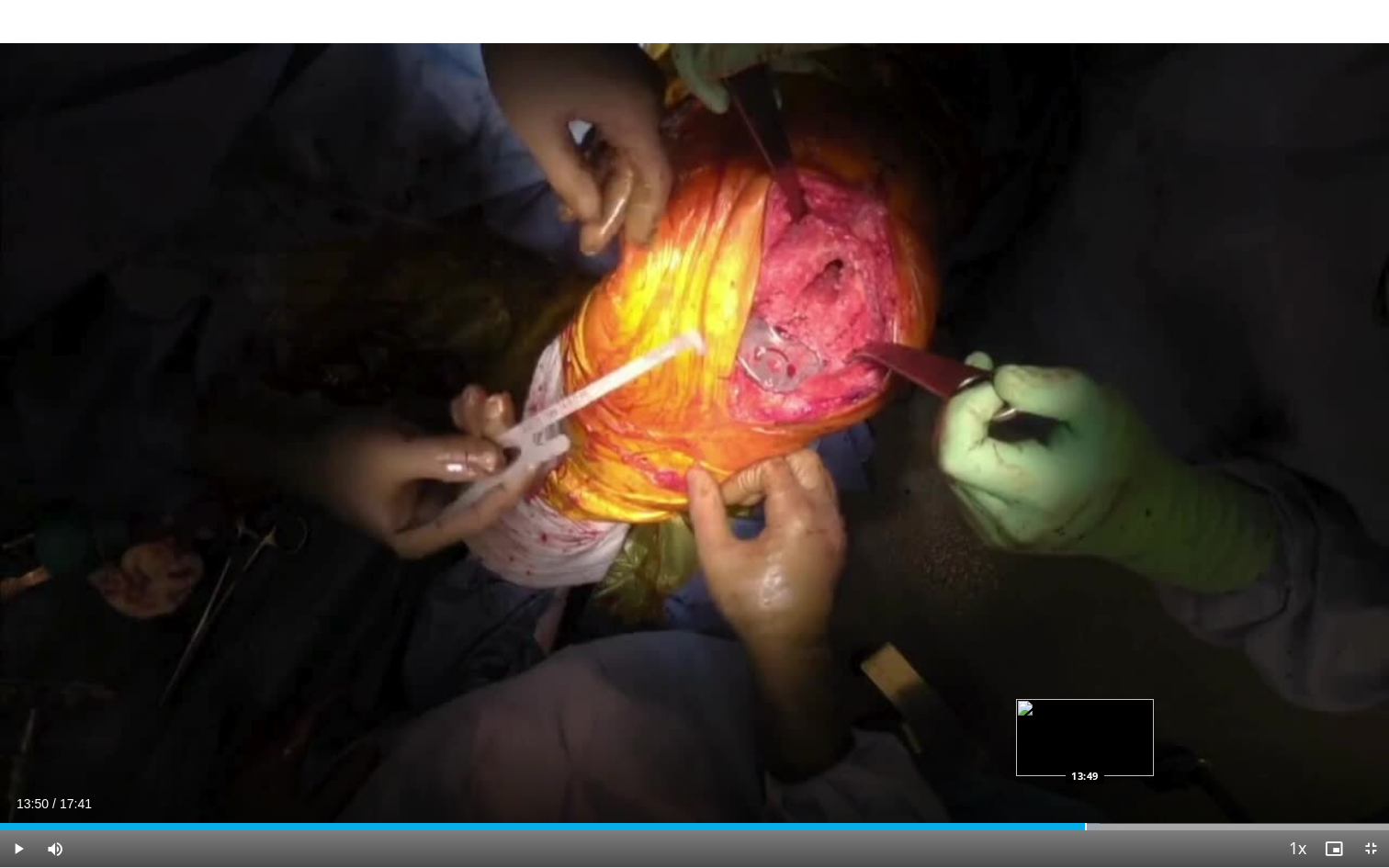 click at bounding box center (1086, 827) 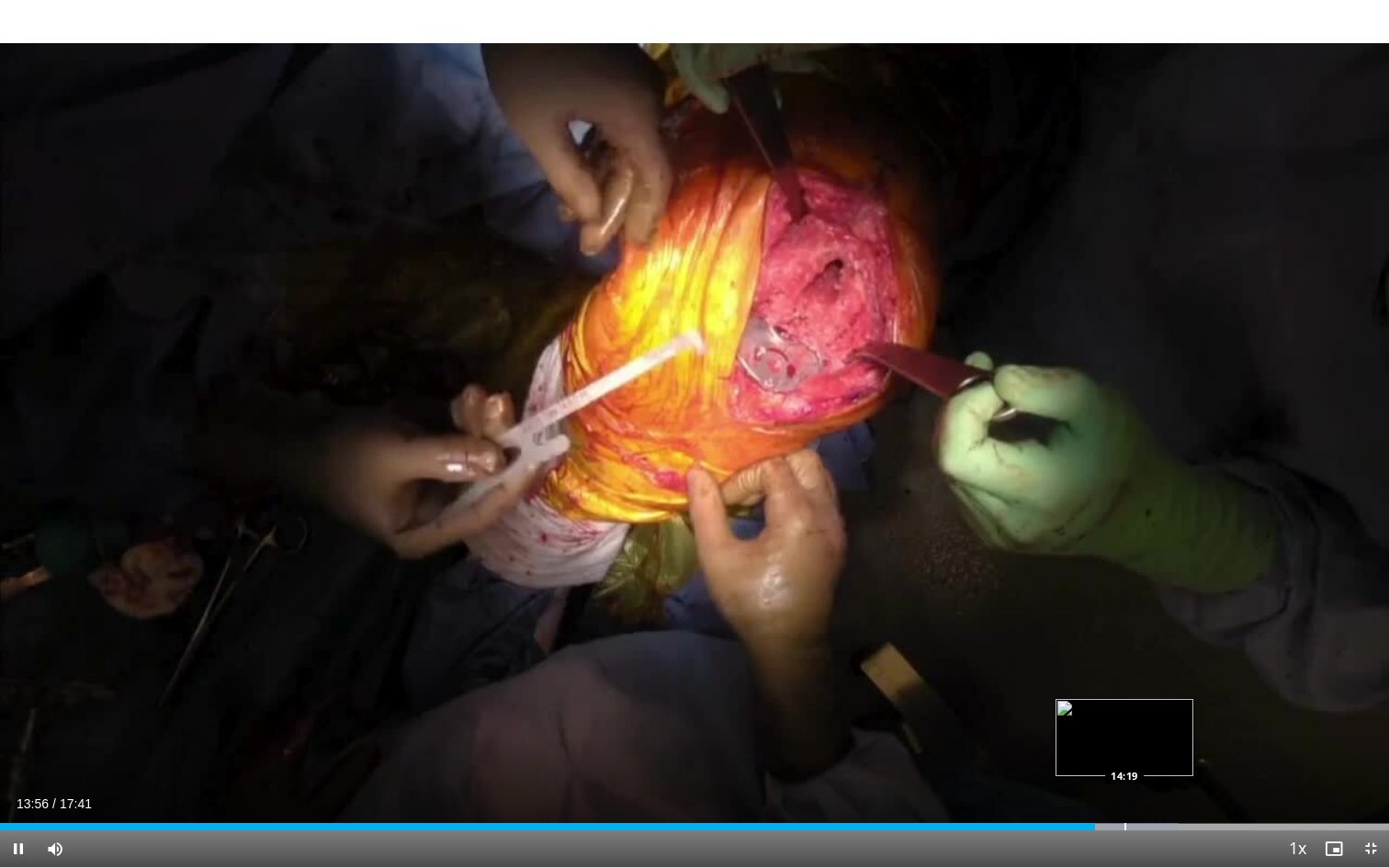click on "Loaded :  84.84% 13:56 14:19" at bounding box center (694, 821) 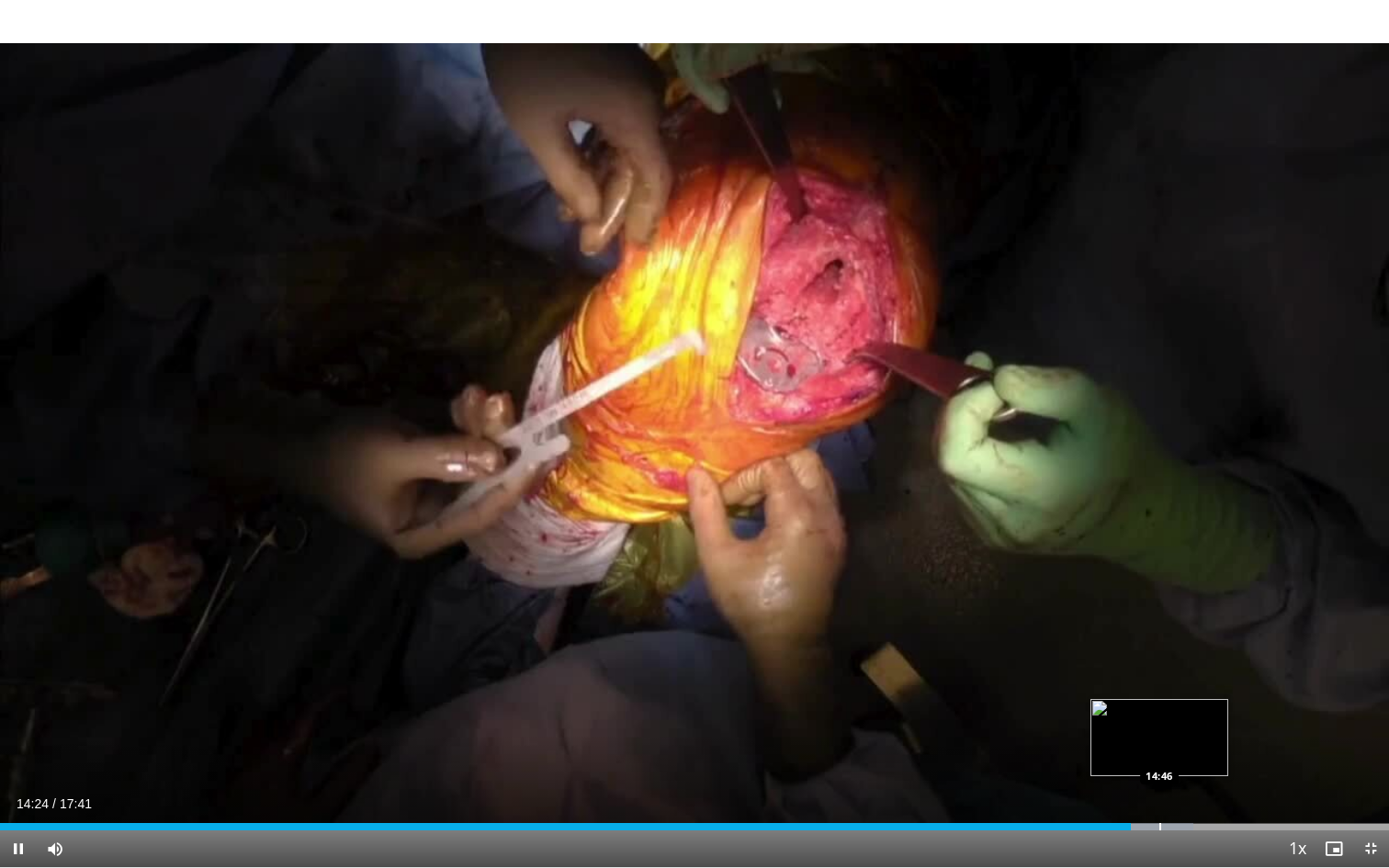 click at bounding box center [1160, 827] 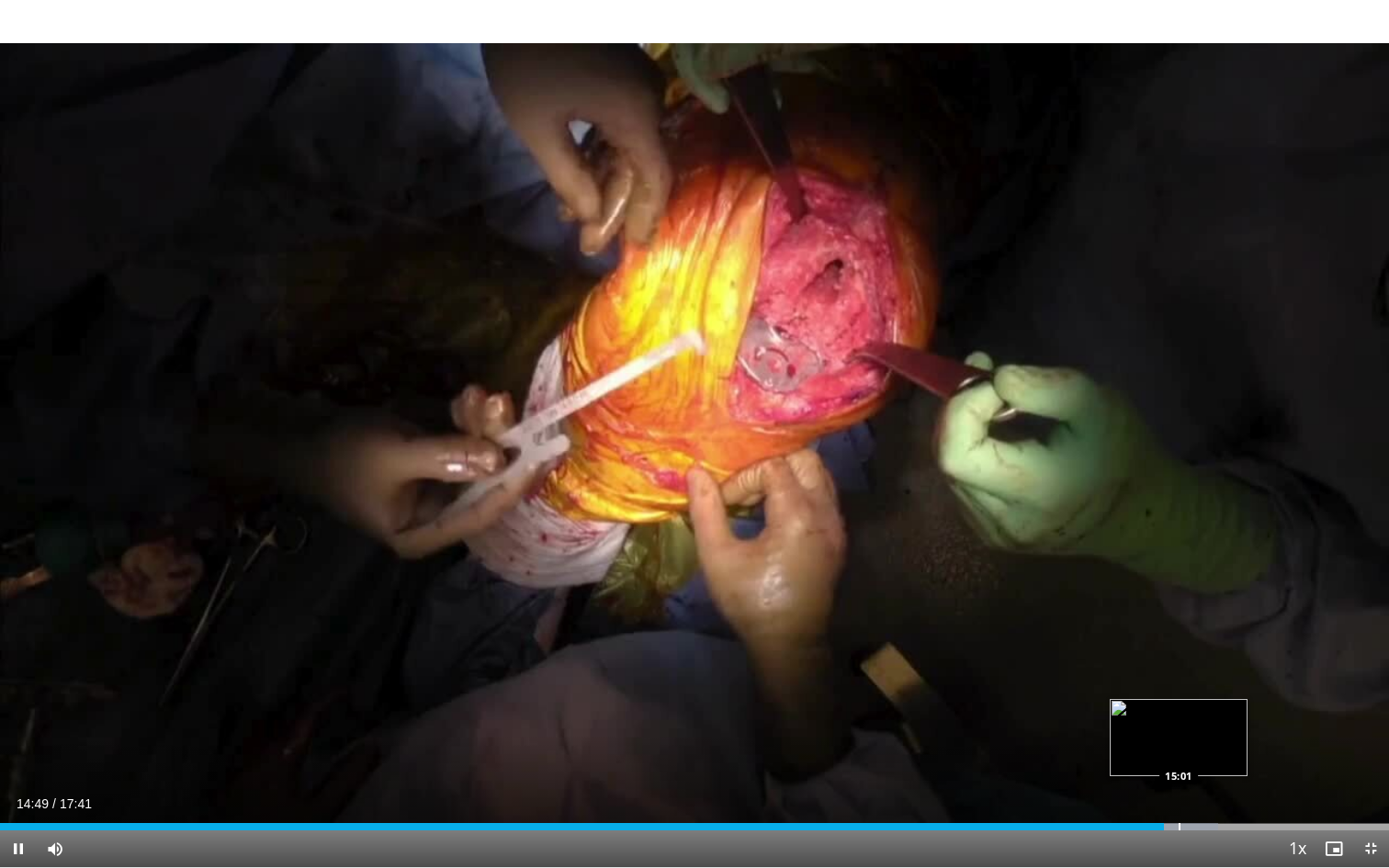 click at bounding box center [1180, 827] 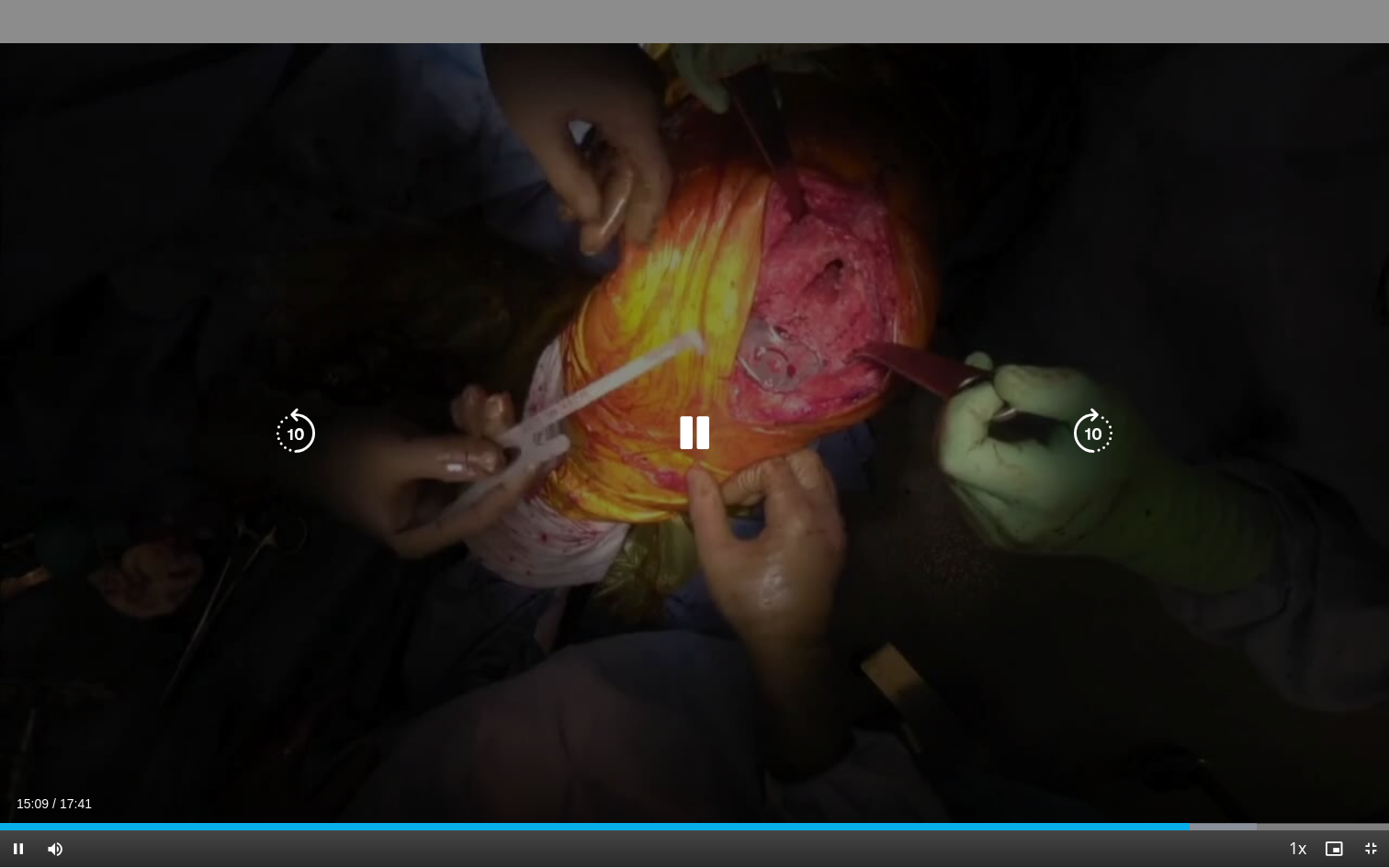 click on "10 seconds
Tap to unmute" at bounding box center [694, 434] 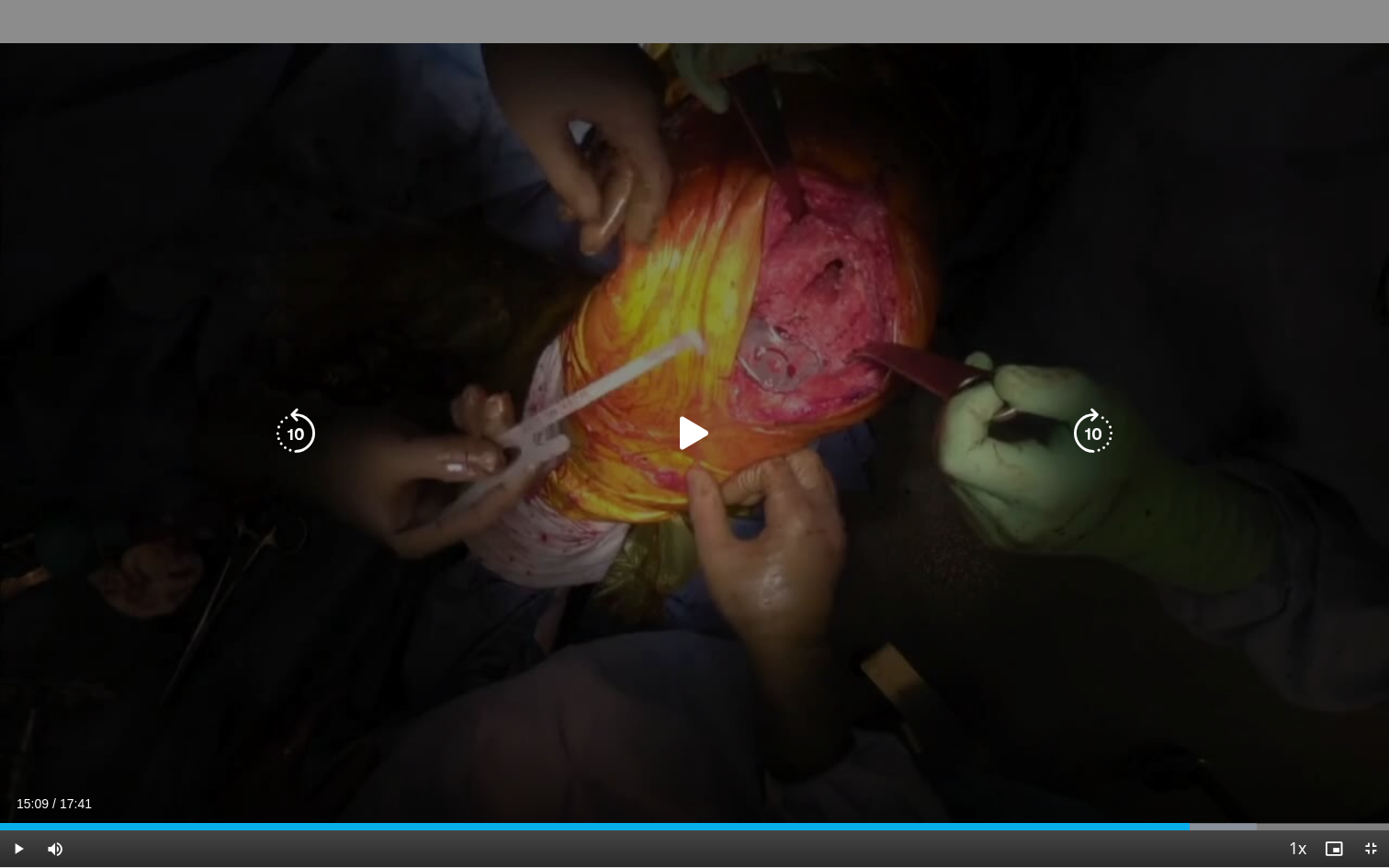 click on "10 seconds
Tap to unmute" at bounding box center (694, 434) 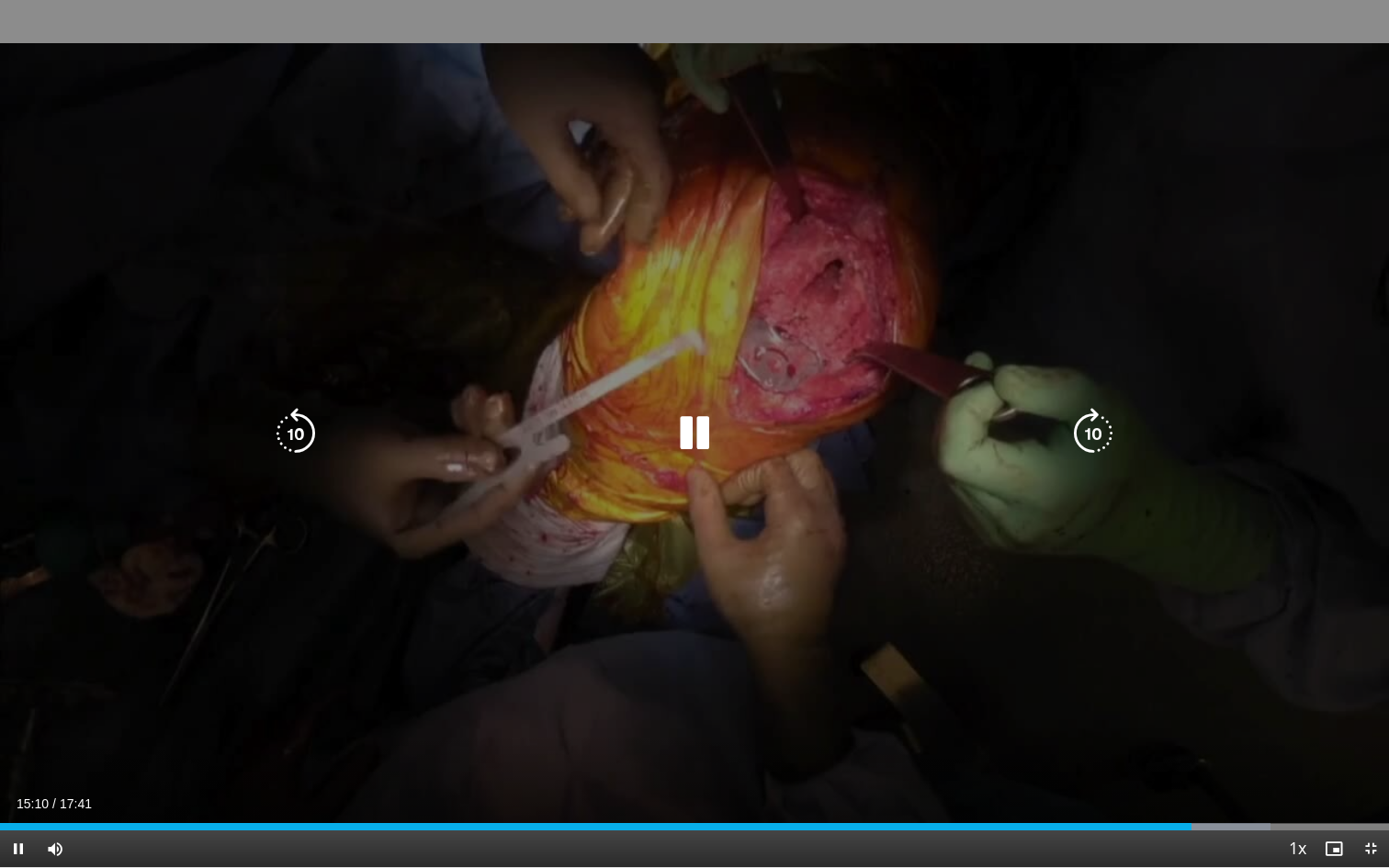 click on "10 seconds
Tap to unmute" at bounding box center [694, 434] 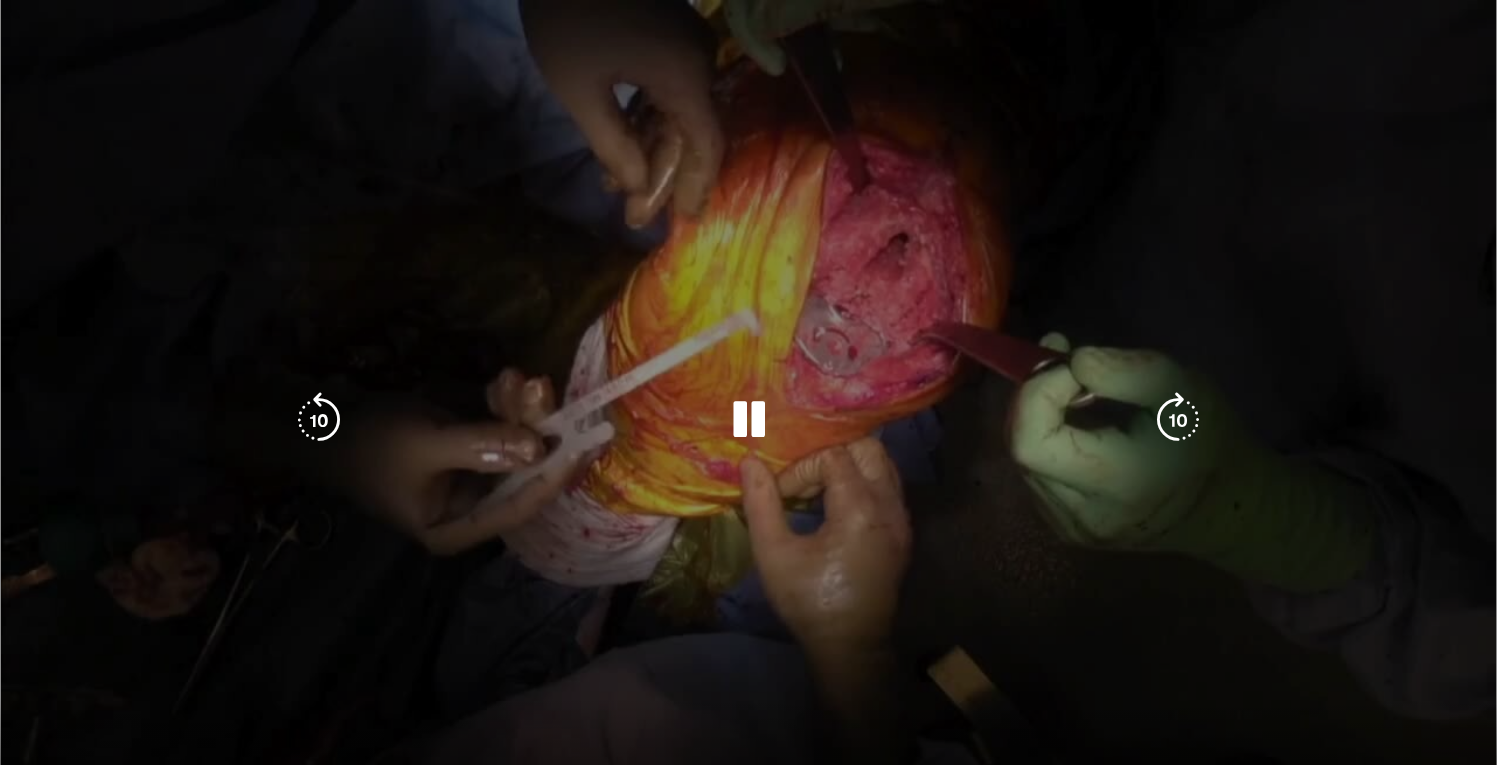 click on "10 seconds
Tap to unmute" at bounding box center [748, 420] 